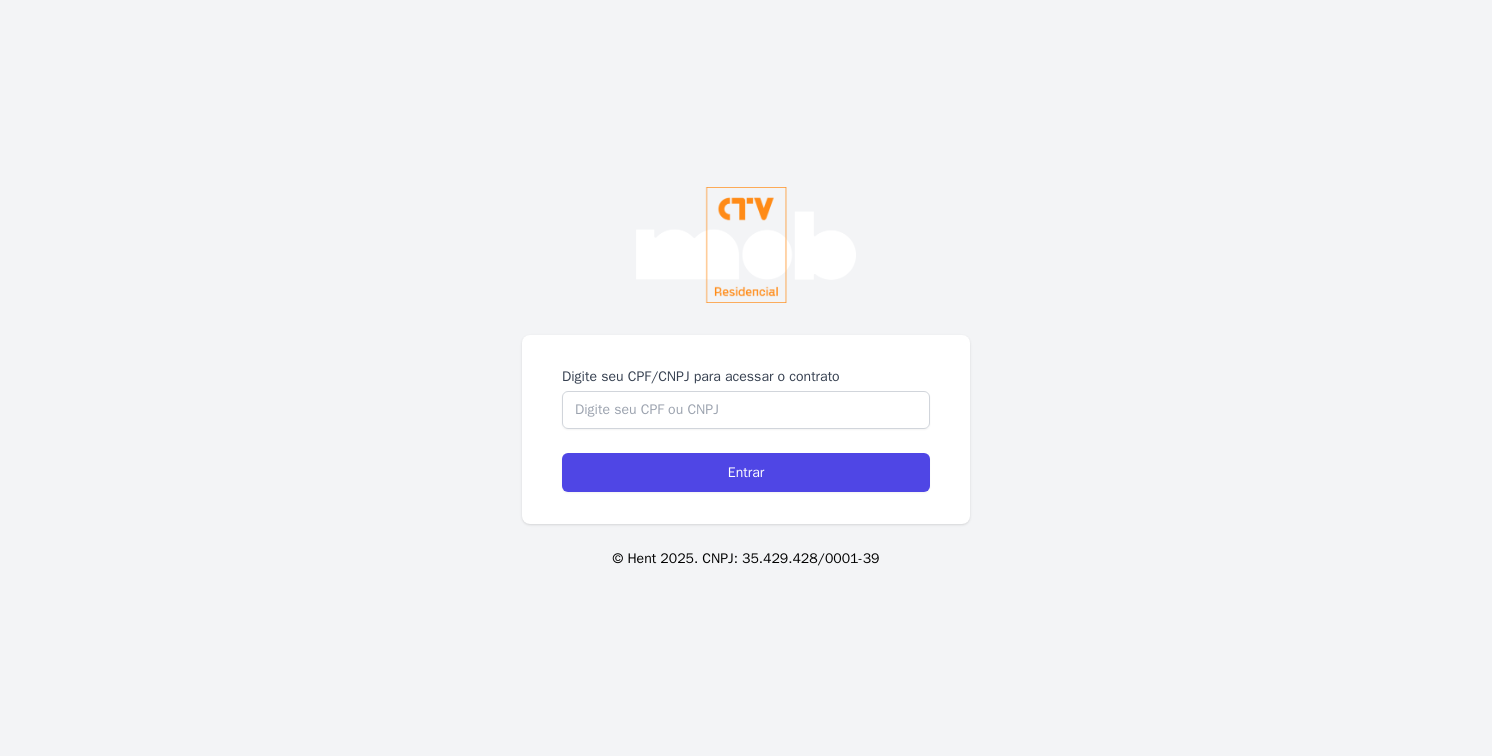 scroll, scrollTop: 0, scrollLeft: 0, axis: both 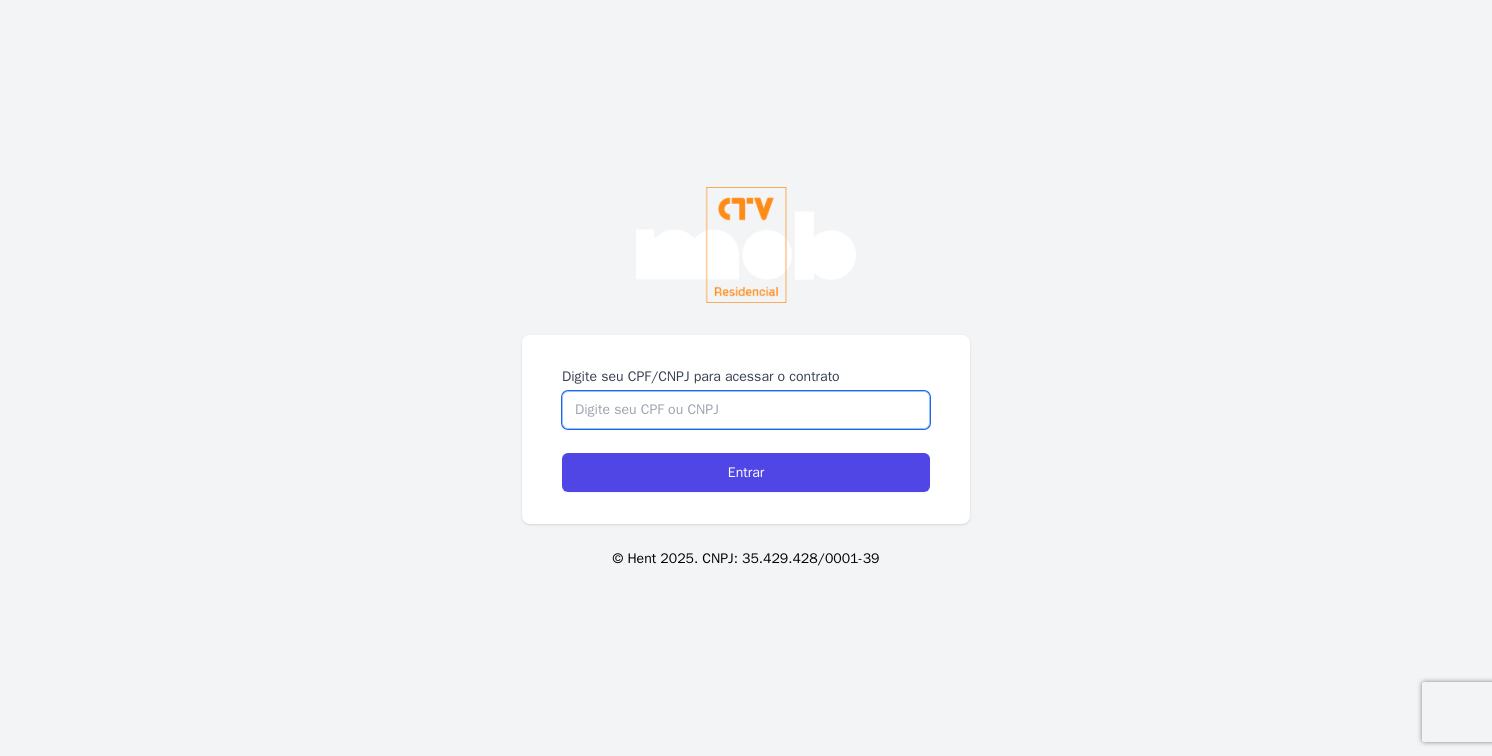 drag, startPoint x: 810, startPoint y: 359, endPoint x: 815, endPoint y: 334, distance: 25.495098 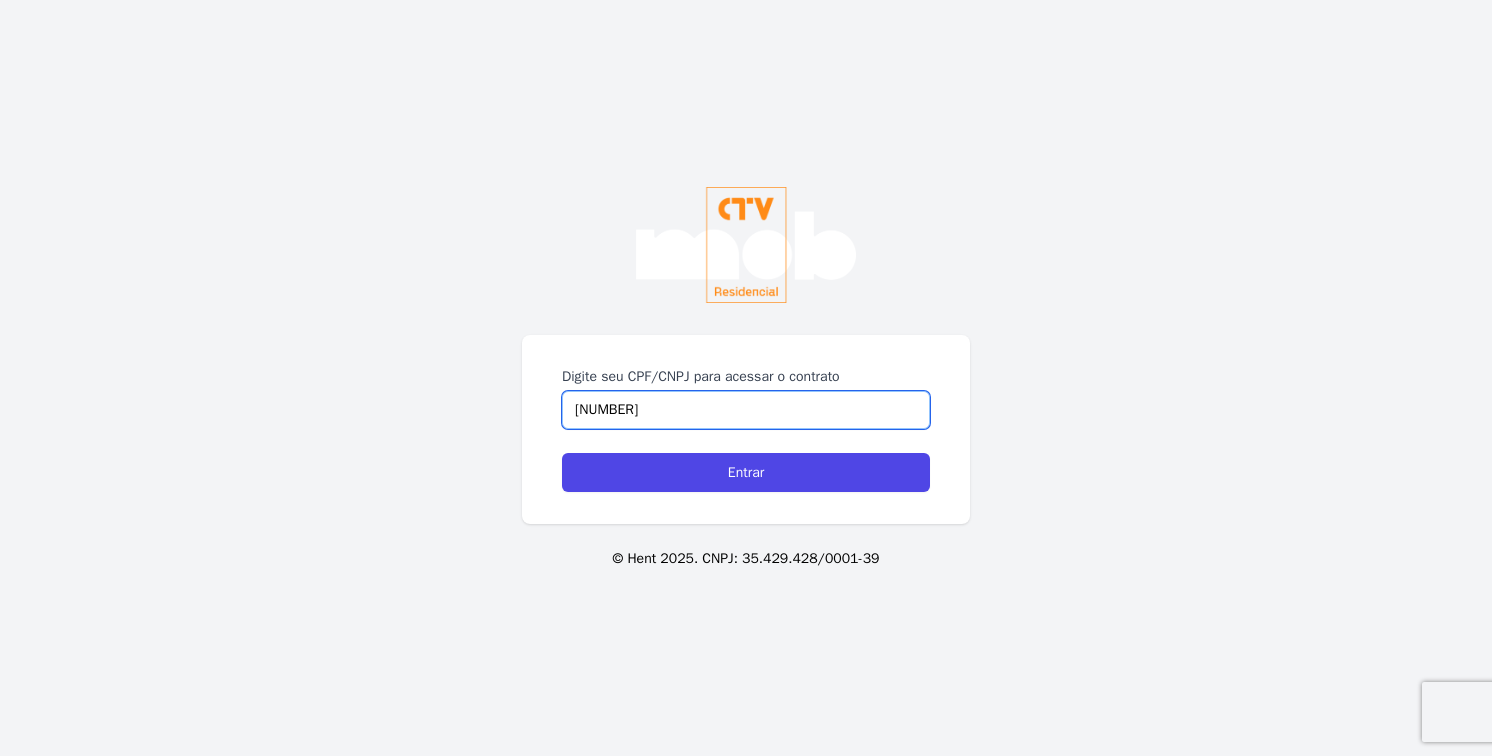 type on "[PHONE]" 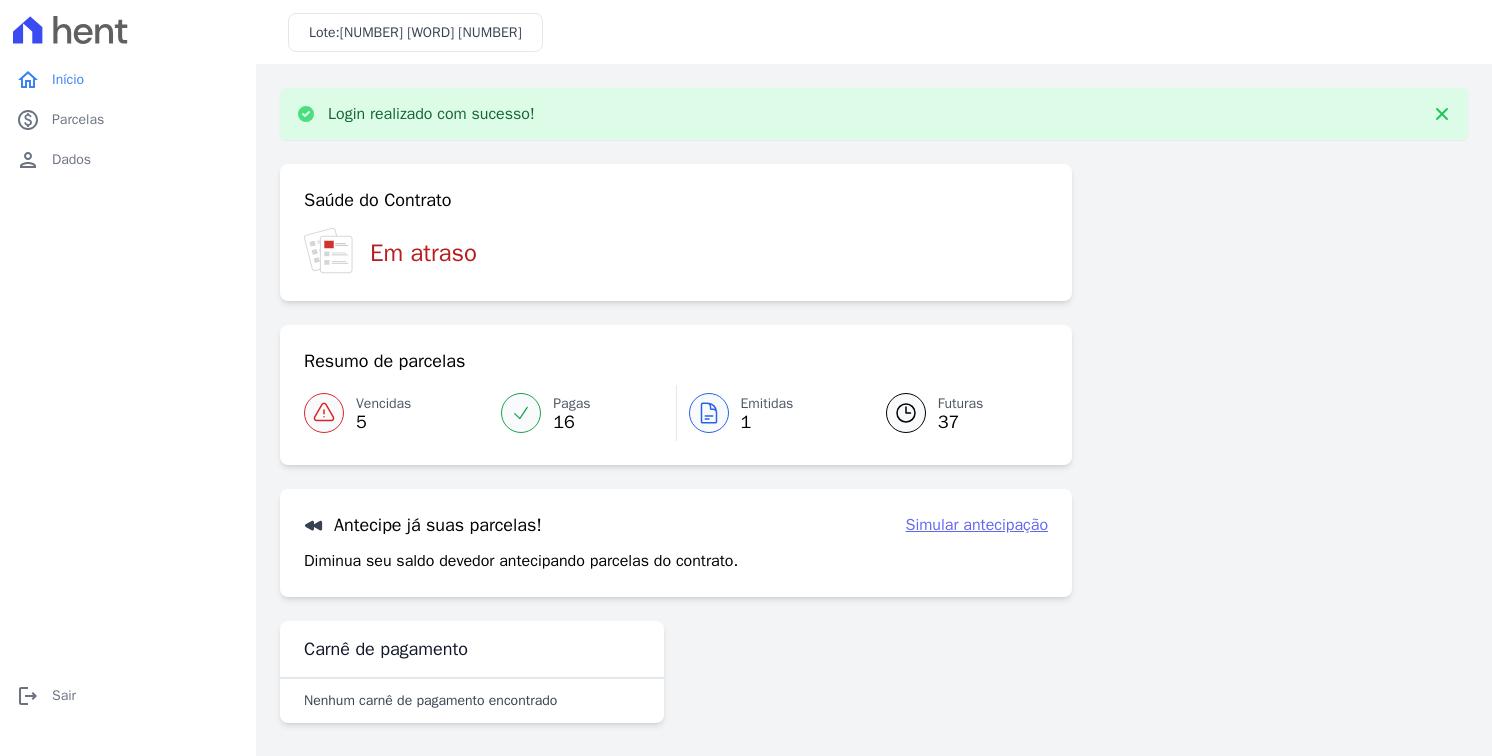 scroll, scrollTop: 0, scrollLeft: 0, axis: both 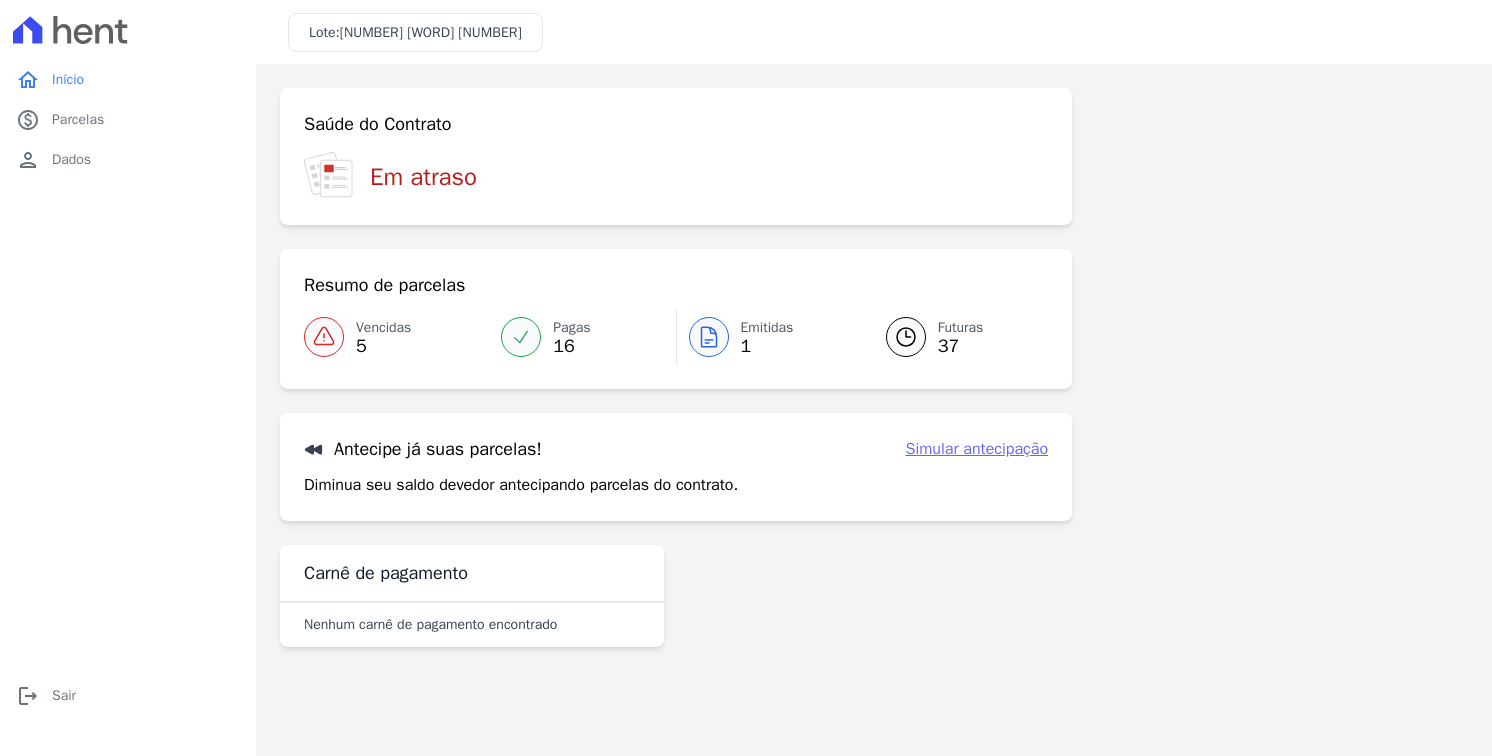 click 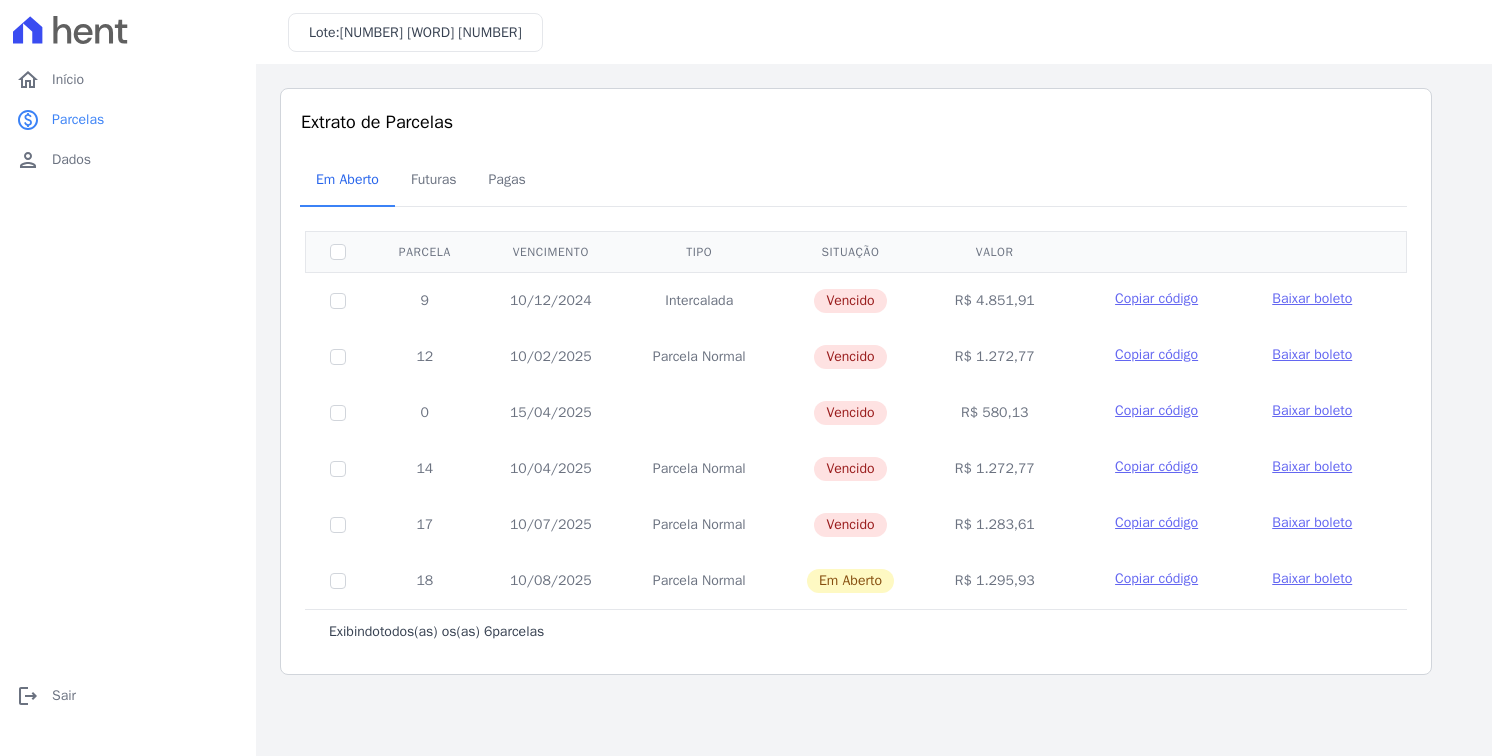 drag, startPoint x: 940, startPoint y: 204, endPoint x: 876, endPoint y: 207, distance: 64.070274 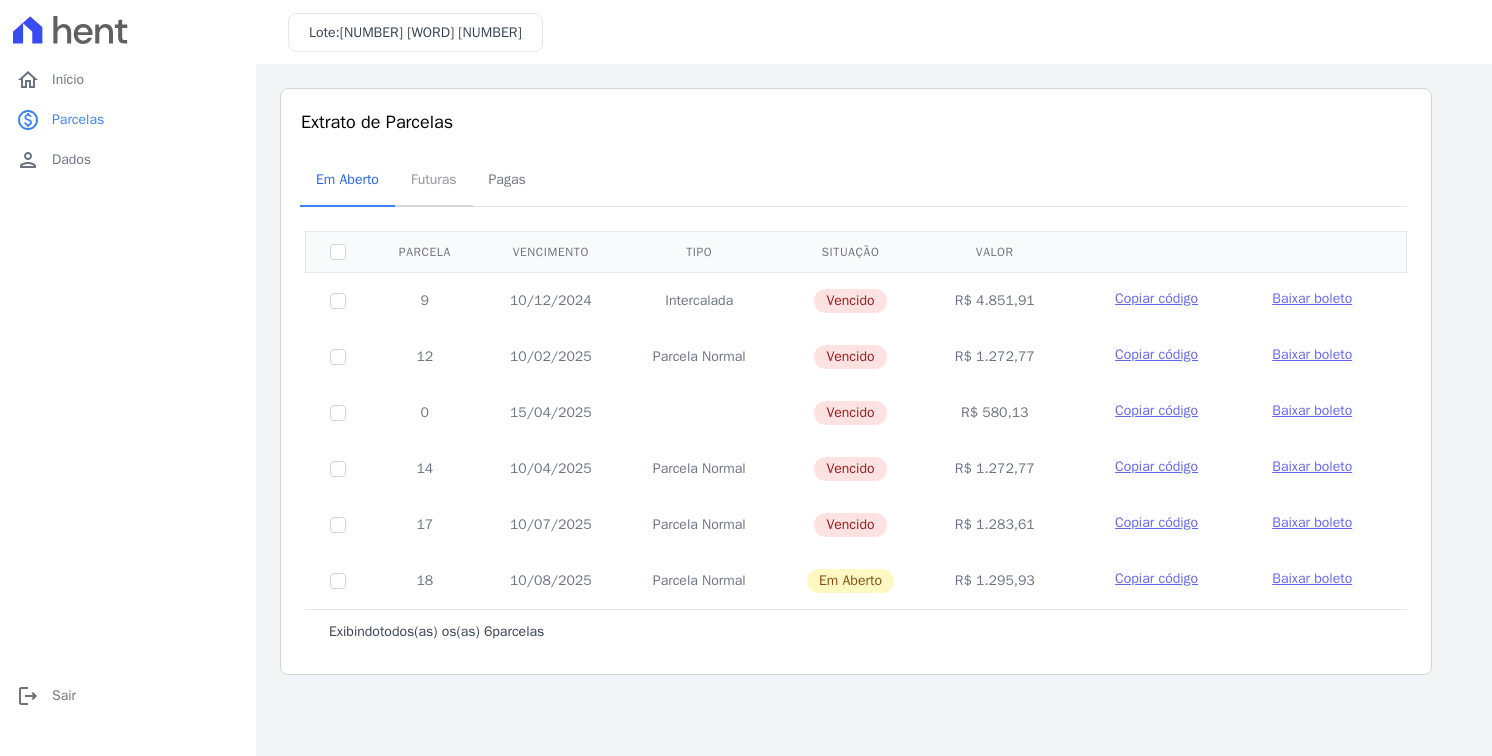 click on "Futuras" at bounding box center [434, 179] 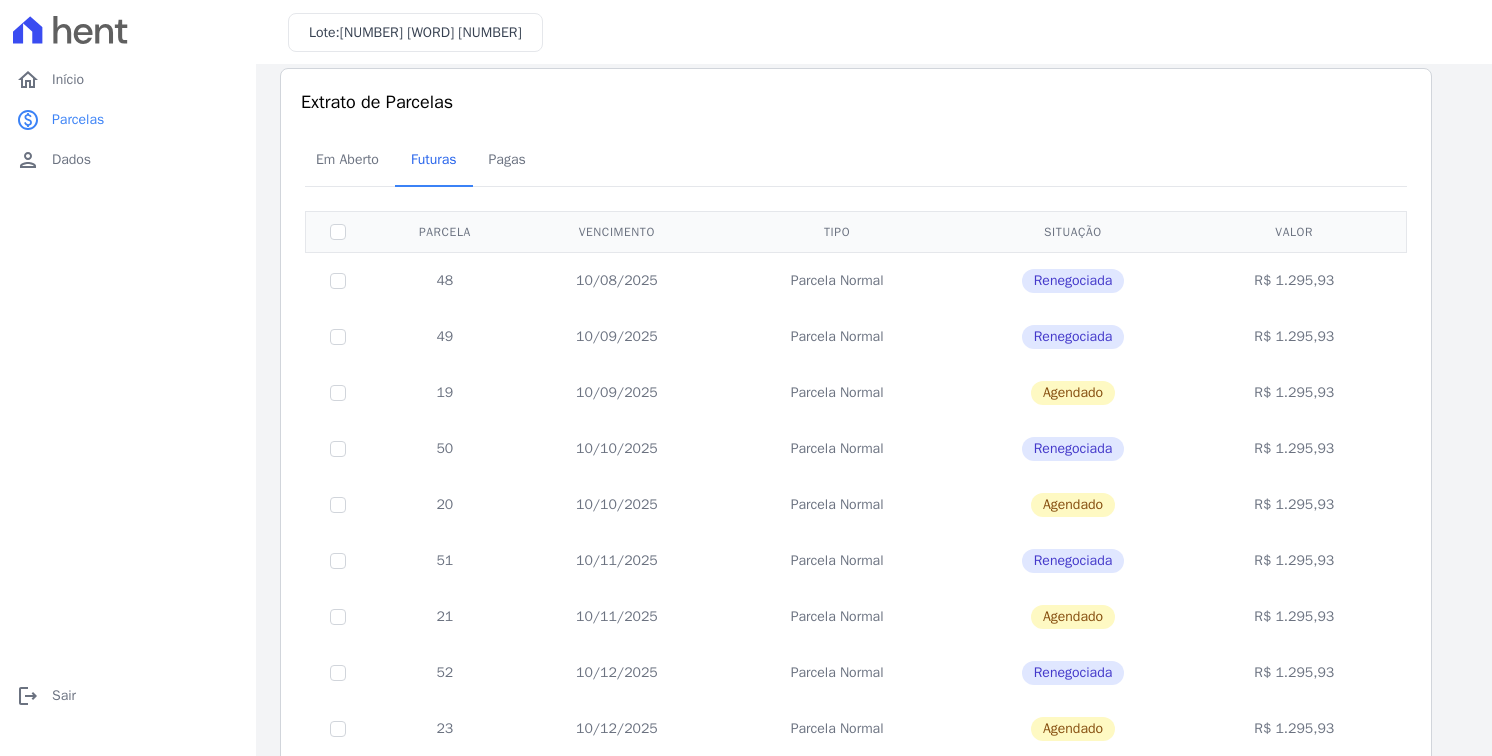 scroll, scrollTop: 0, scrollLeft: 0, axis: both 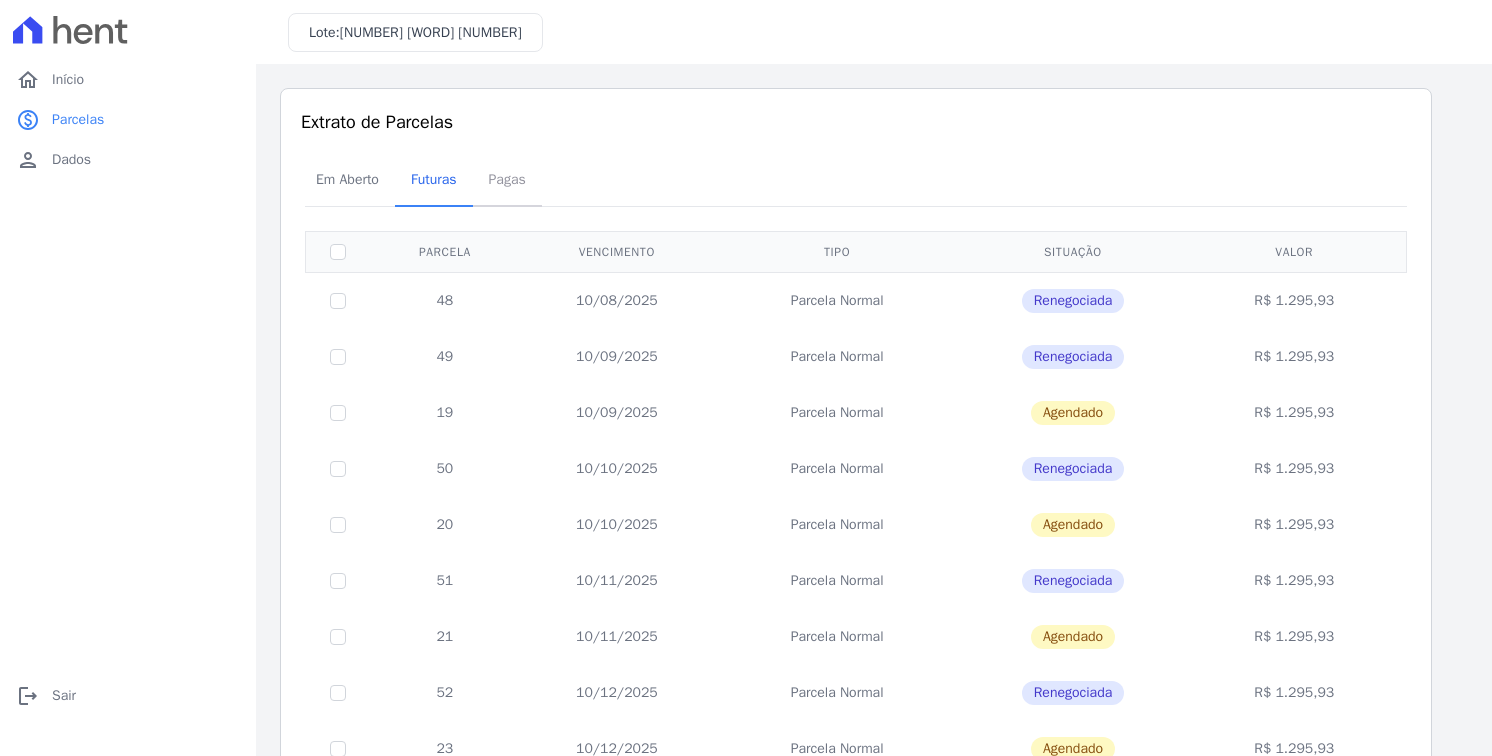 click on "Pagas" at bounding box center (507, 179) 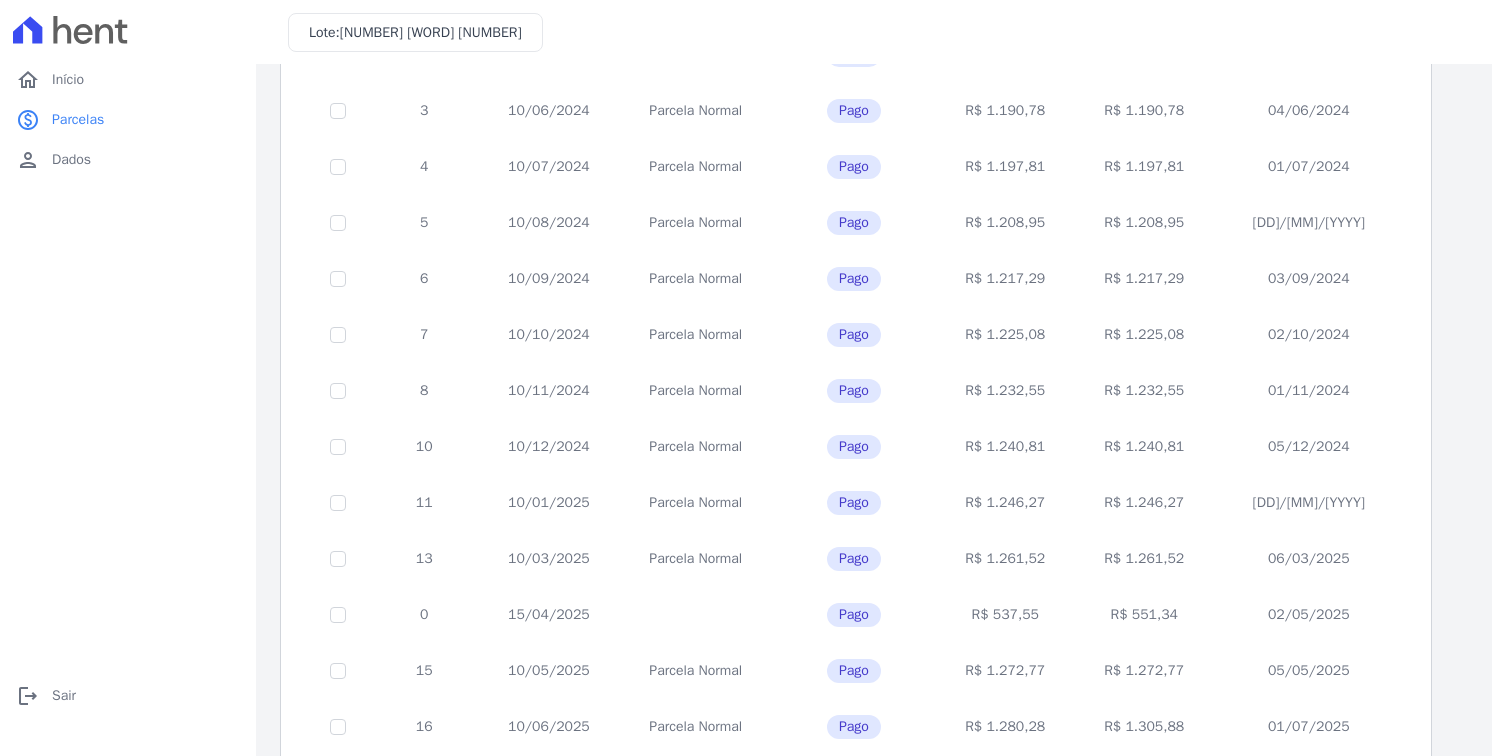 scroll, scrollTop: 400, scrollLeft: 0, axis: vertical 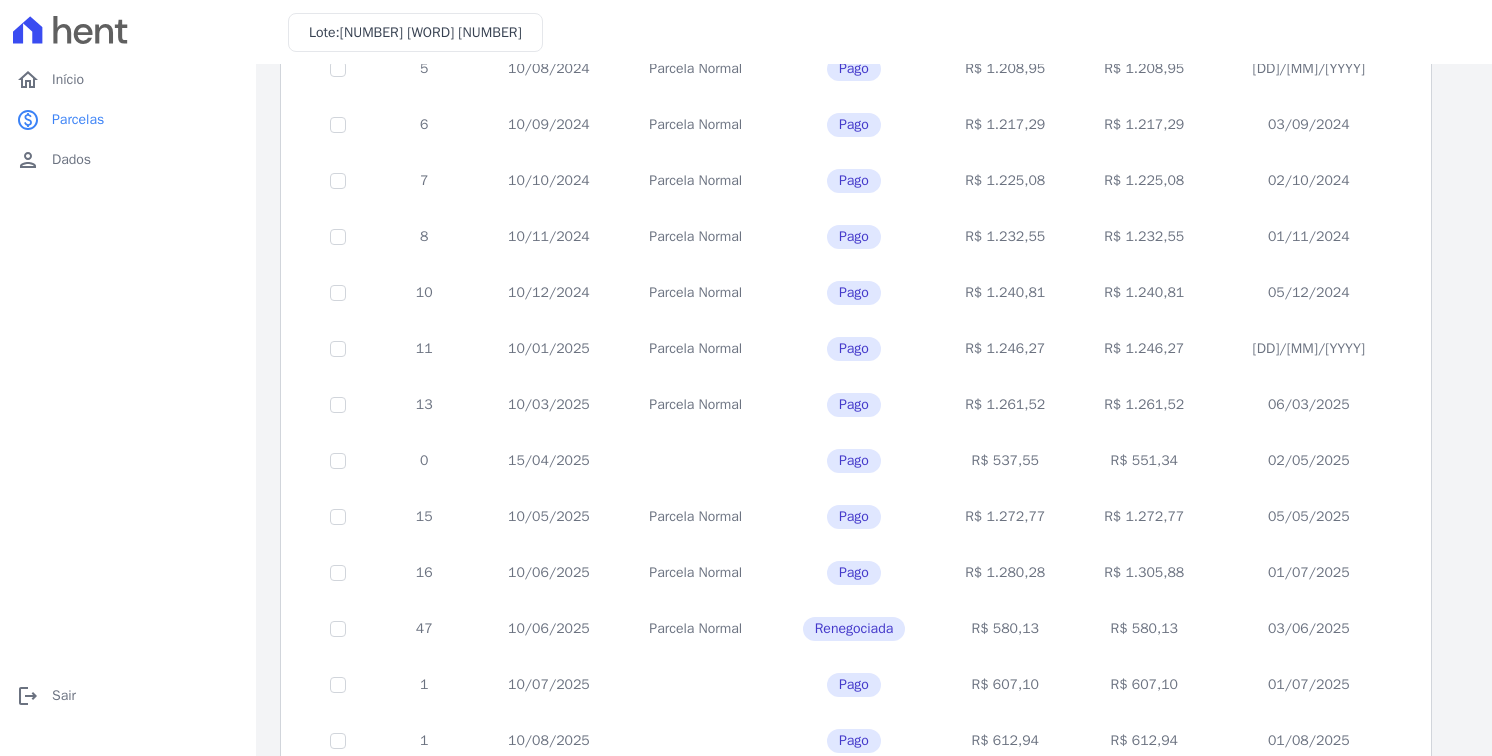drag, startPoint x: 1200, startPoint y: 462, endPoint x: 1294, endPoint y: 477, distance: 95.189285 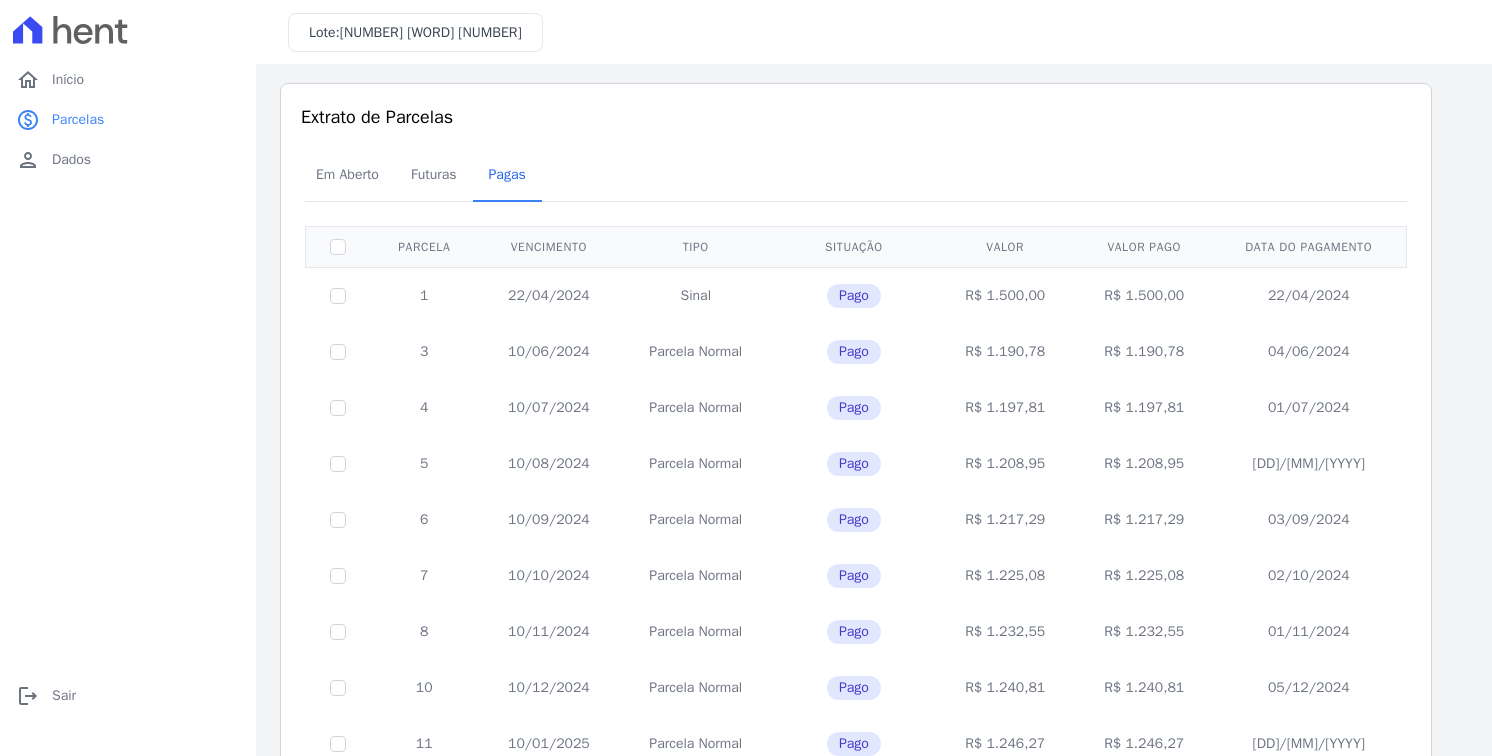 scroll, scrollTop: 0, scrollLeft: 0, axis: both 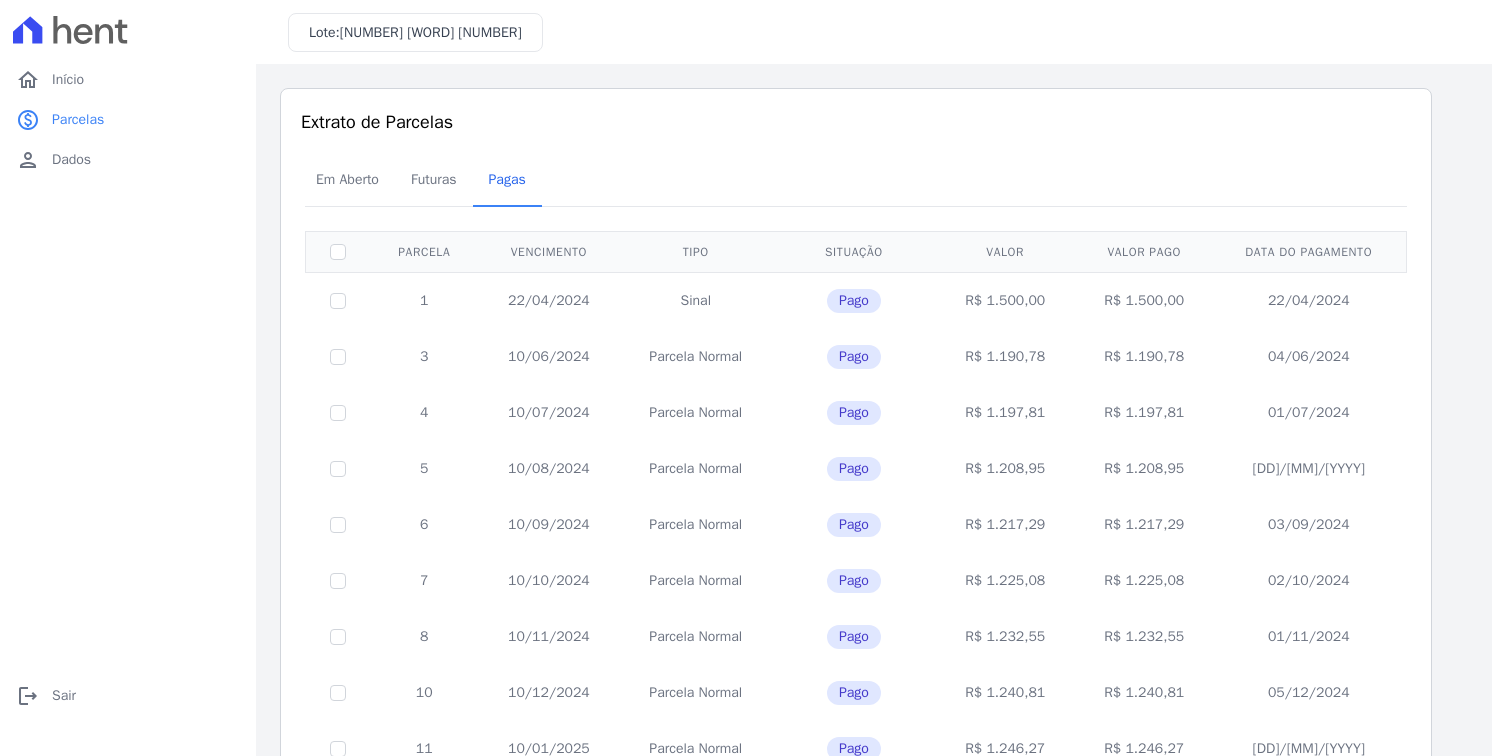 drag, startPoint x: 1293, startPoint y: 494, endPoint x: 920, endPoint y: 545, distance: 376.47046 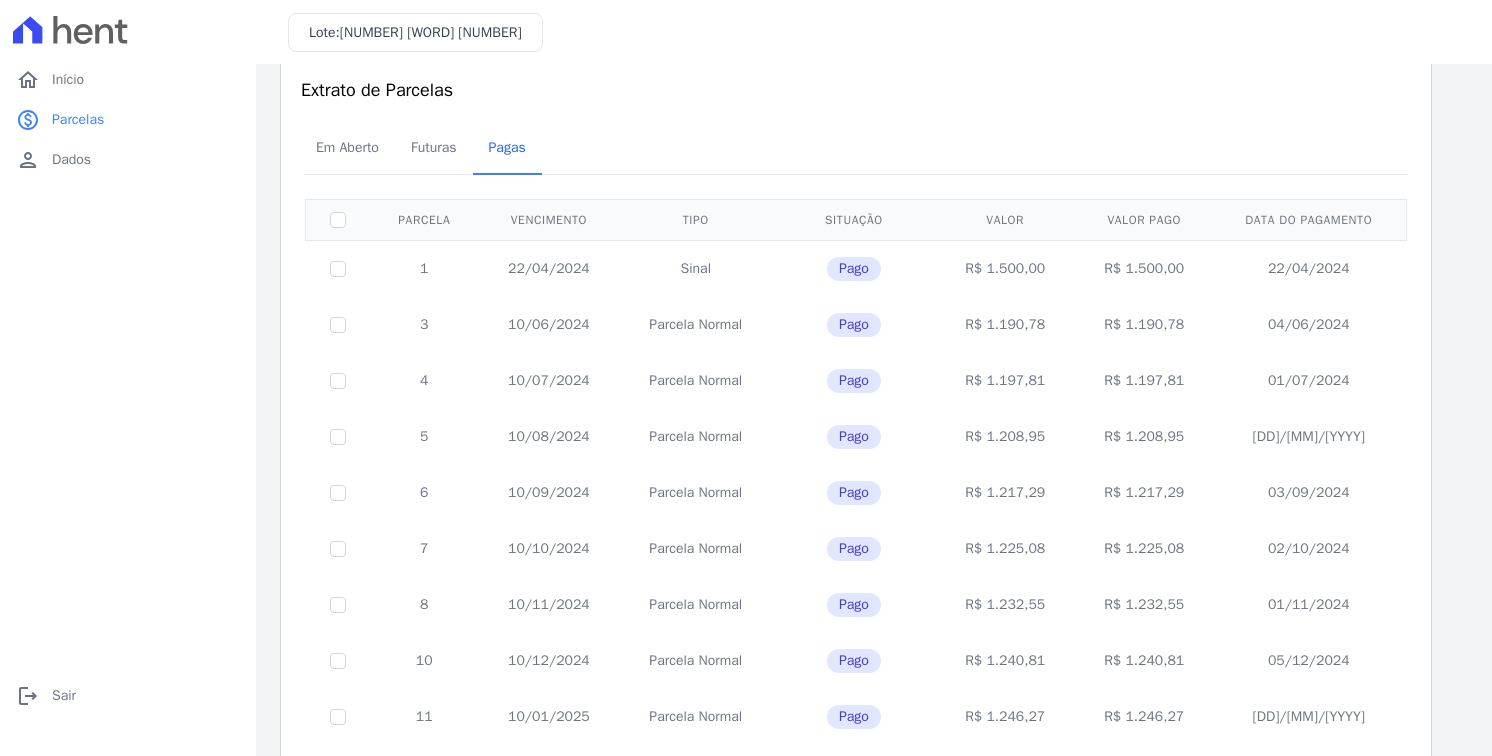 scroll, scrollTop: 0, scrollLeft: 0, axis: both 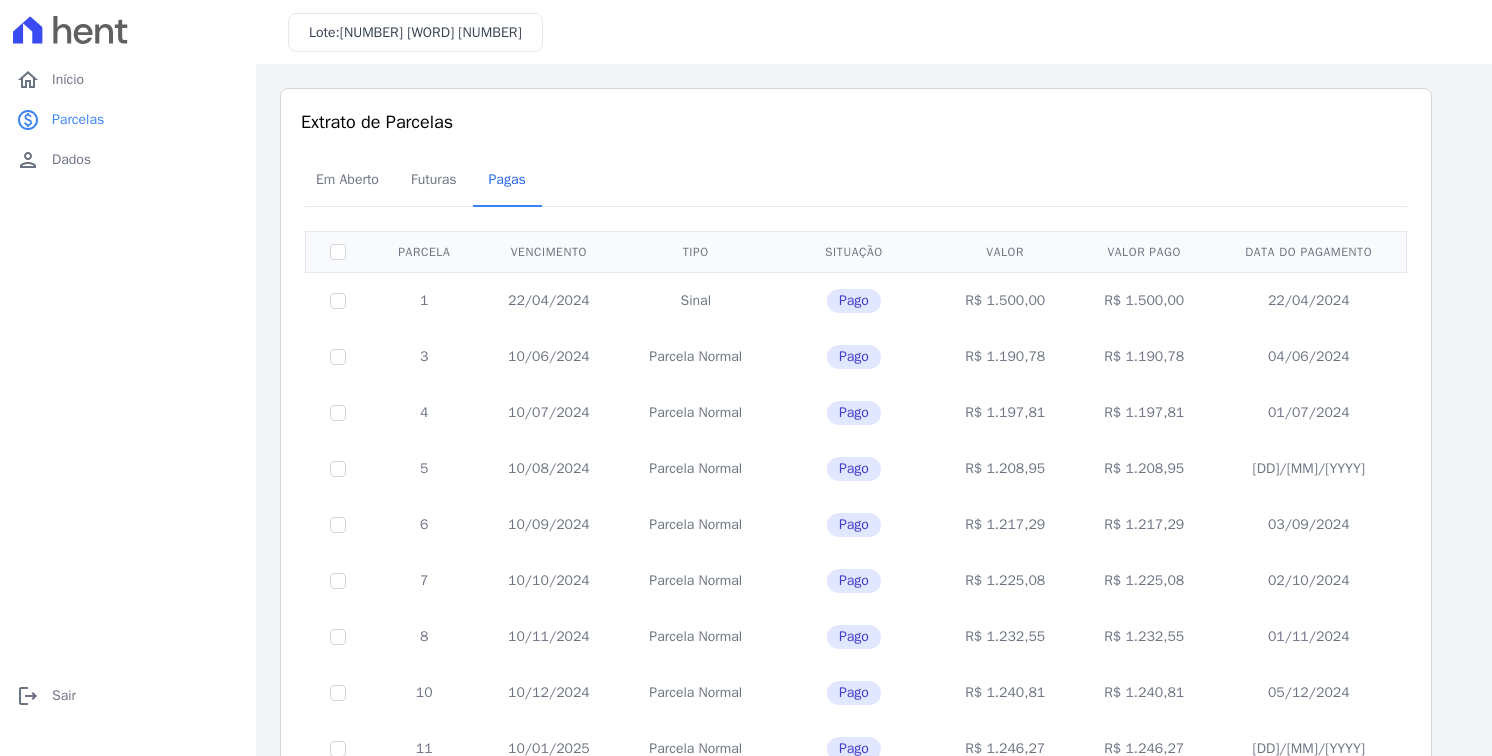 drag, startPoint x: 1112, startPoint y: 295, endPoint x: 1168, endPoint y: 489, distance: 201.92078 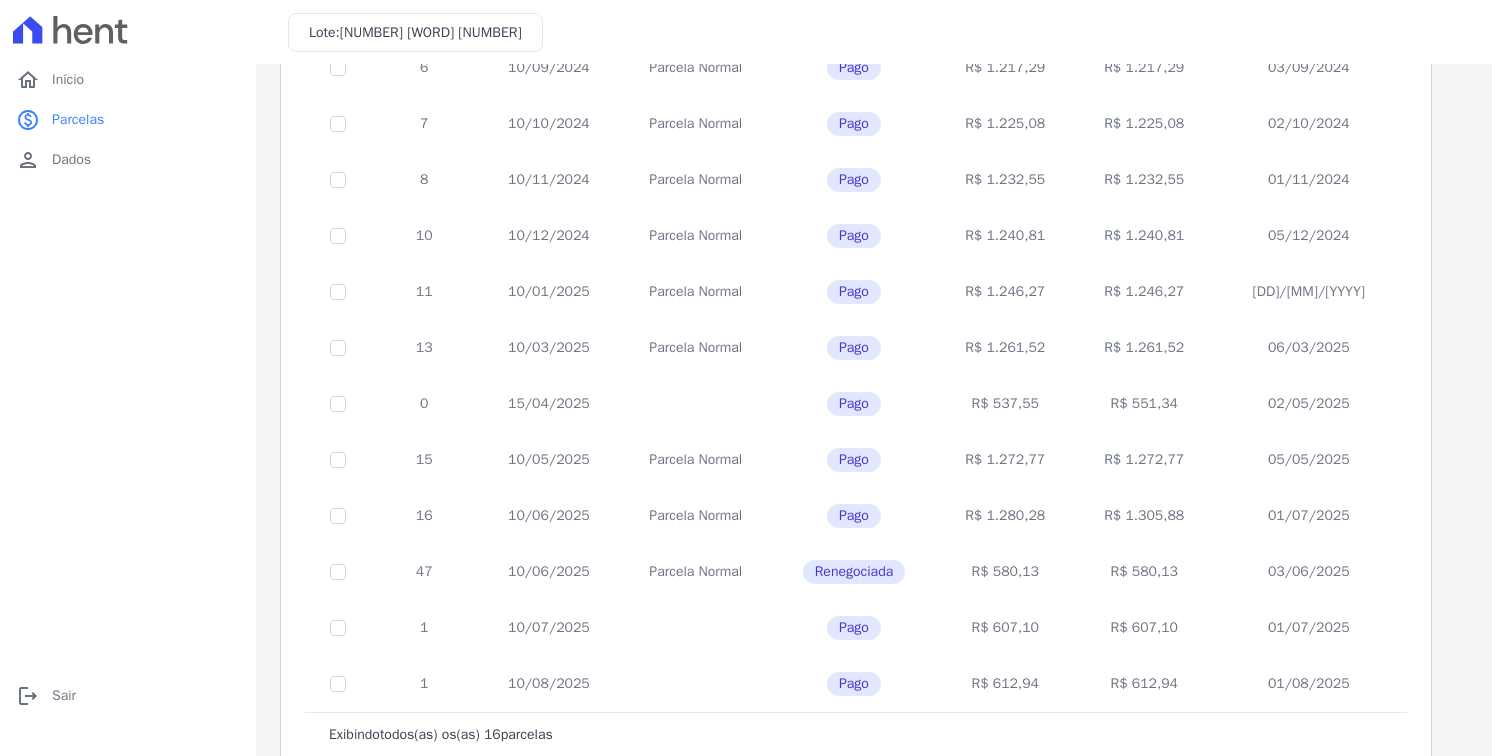 scroll, scrollTop: 400, scrollLeft: 0, axis: vertical 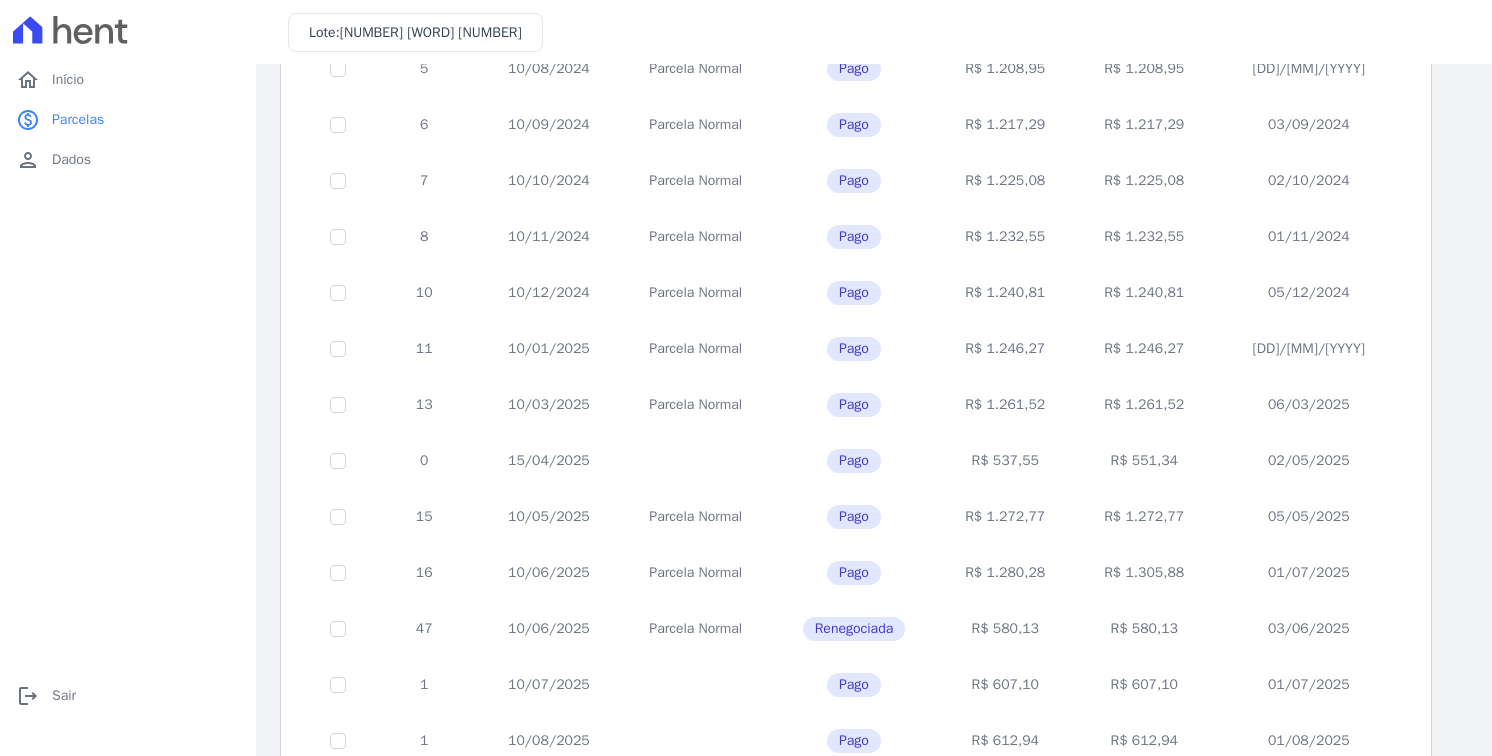 drag, startPoint x: 1030, startPoint y: 568, endPoint x: 1001, endPoint y: 584, distance: 33.12099 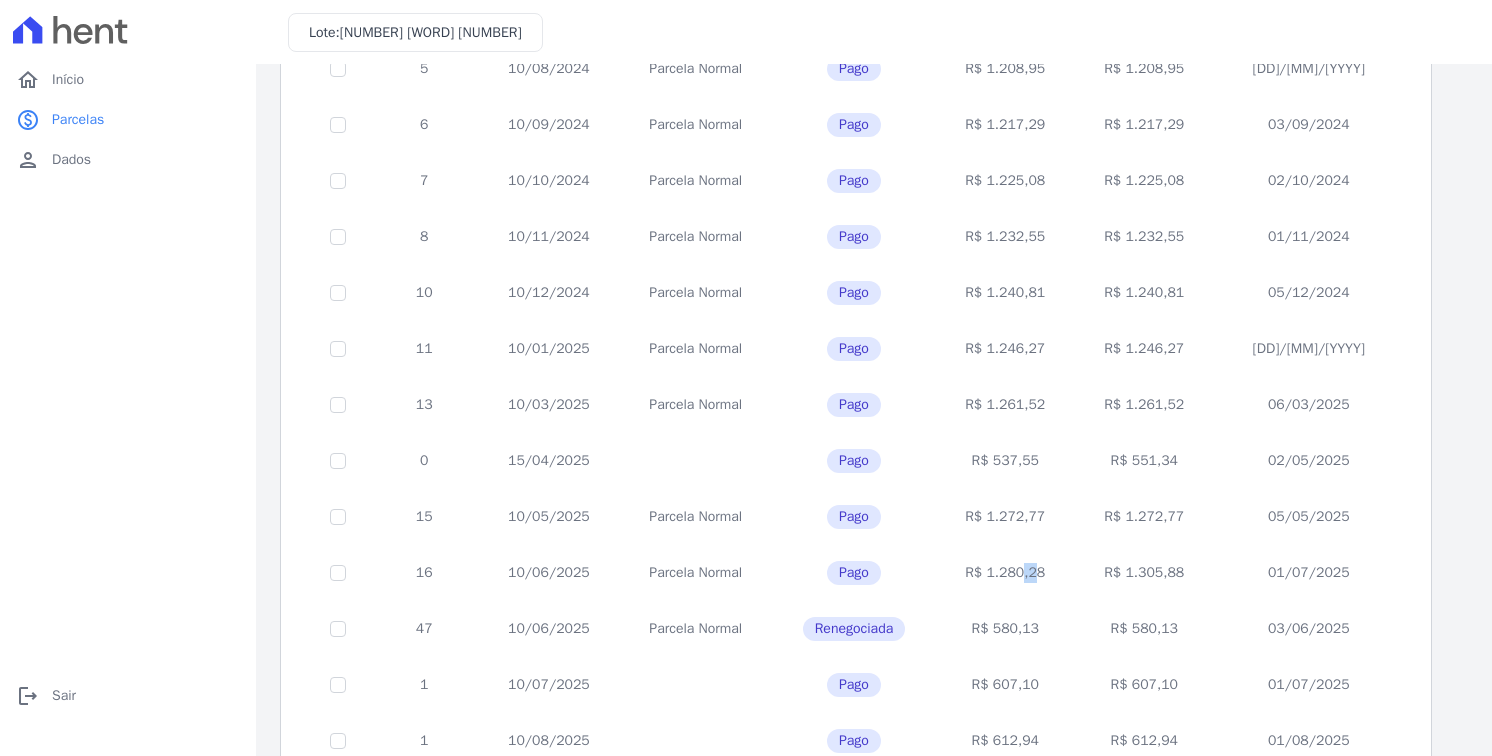 drag, startPoint x: 1050, startPoint y: 582, endPoint x: 1064, endPoint y: 591, distance: 16.643316 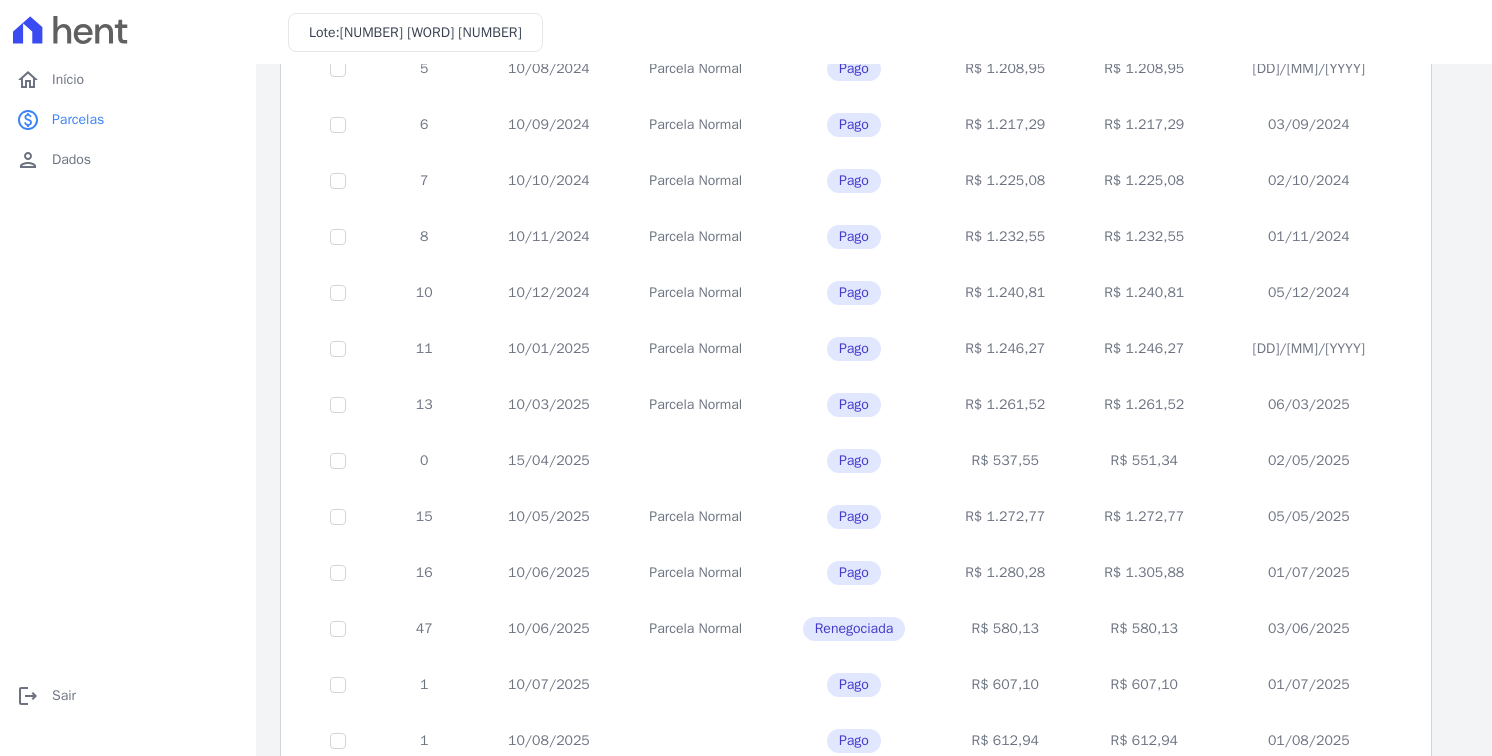 drag, startPoint x: 1068, startPoint y: 592, endPoint x: 1066, endPoint y: 609, distance: 17.117243 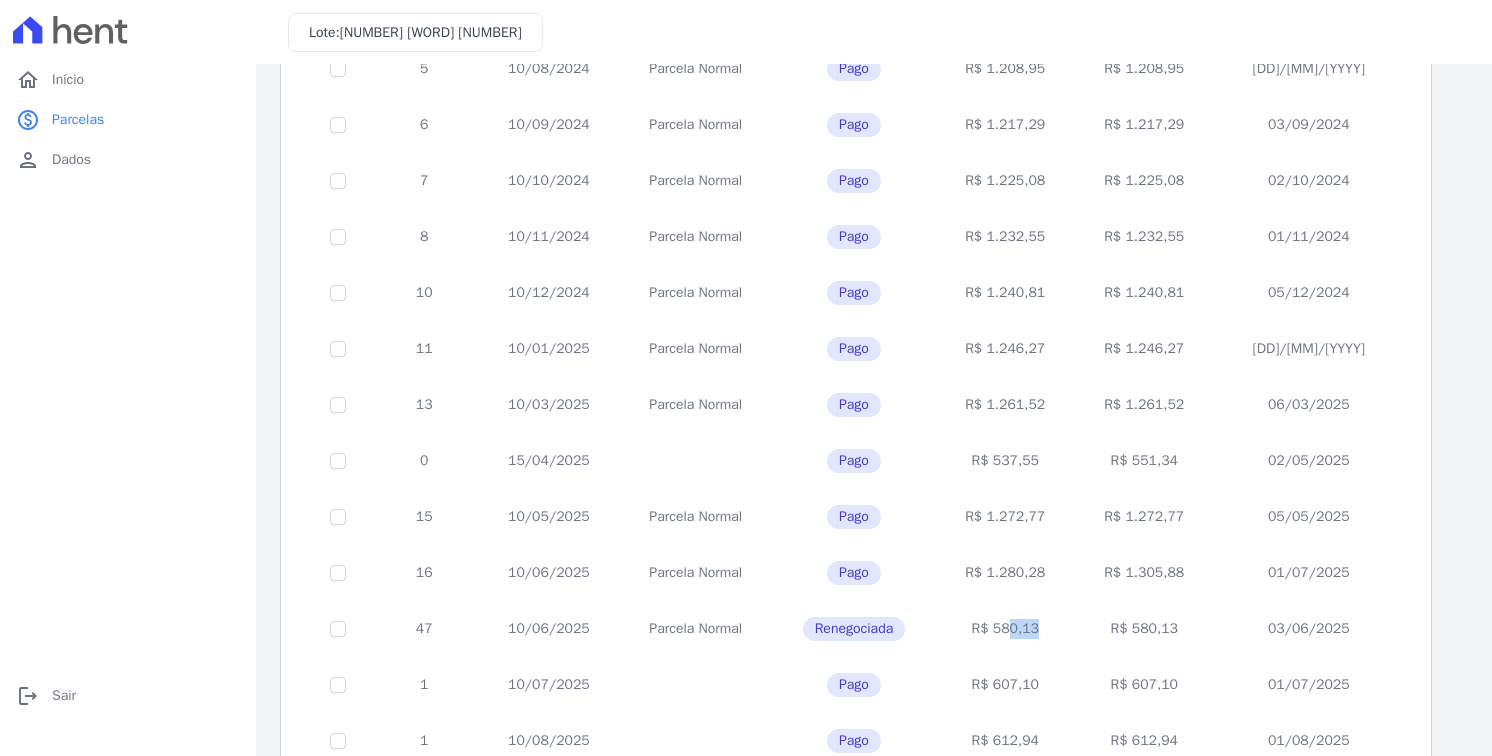 drag, startPoint x: 1083, startPoint y: 629, endPoint x: 1046, endPoint y: 622, distance: 37.65634 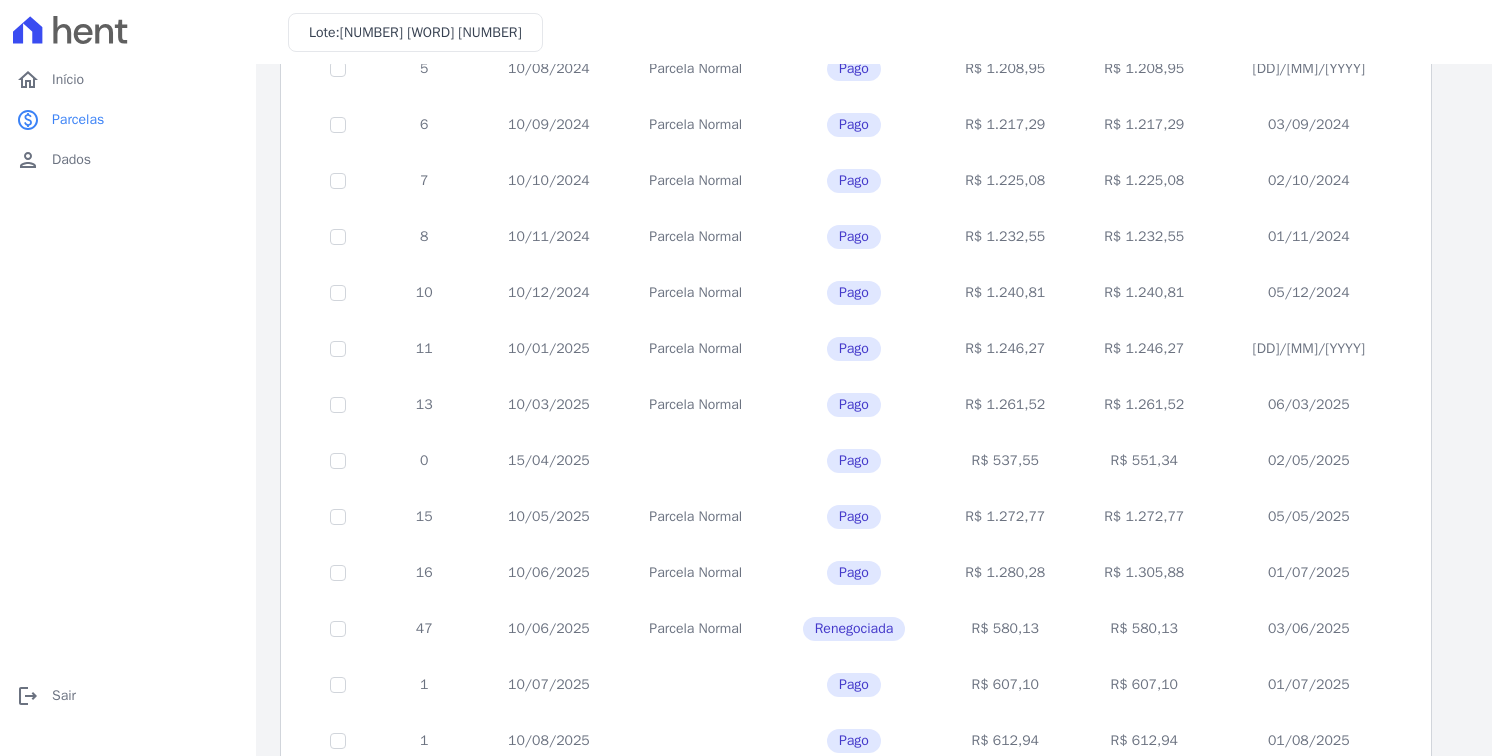 drag, startPoint x: 1106, startPoint y: 629, endPoint x: 1015, endPoint y: 632, distance: 91.04944 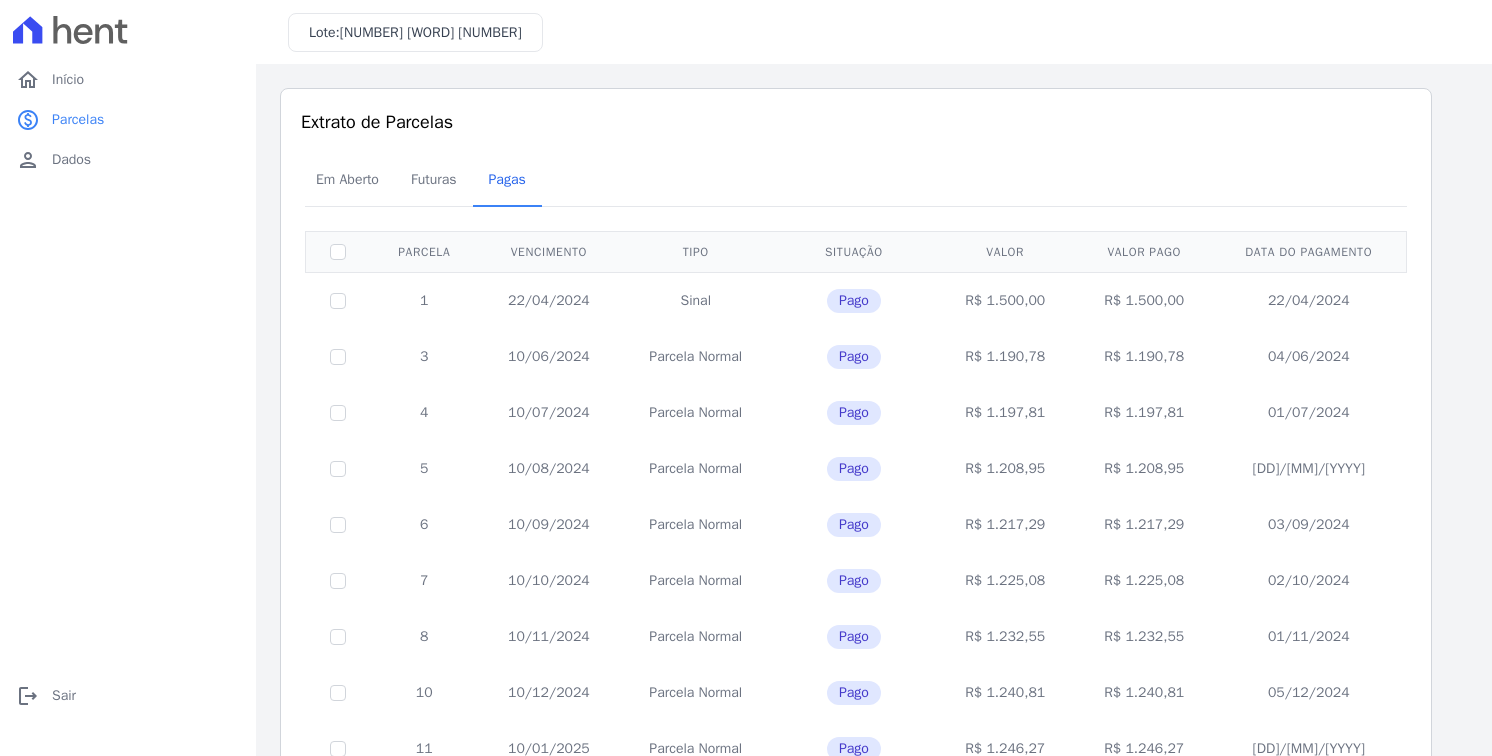 scroll, scrollTop: 0, scrollLeft: 0, axis: both 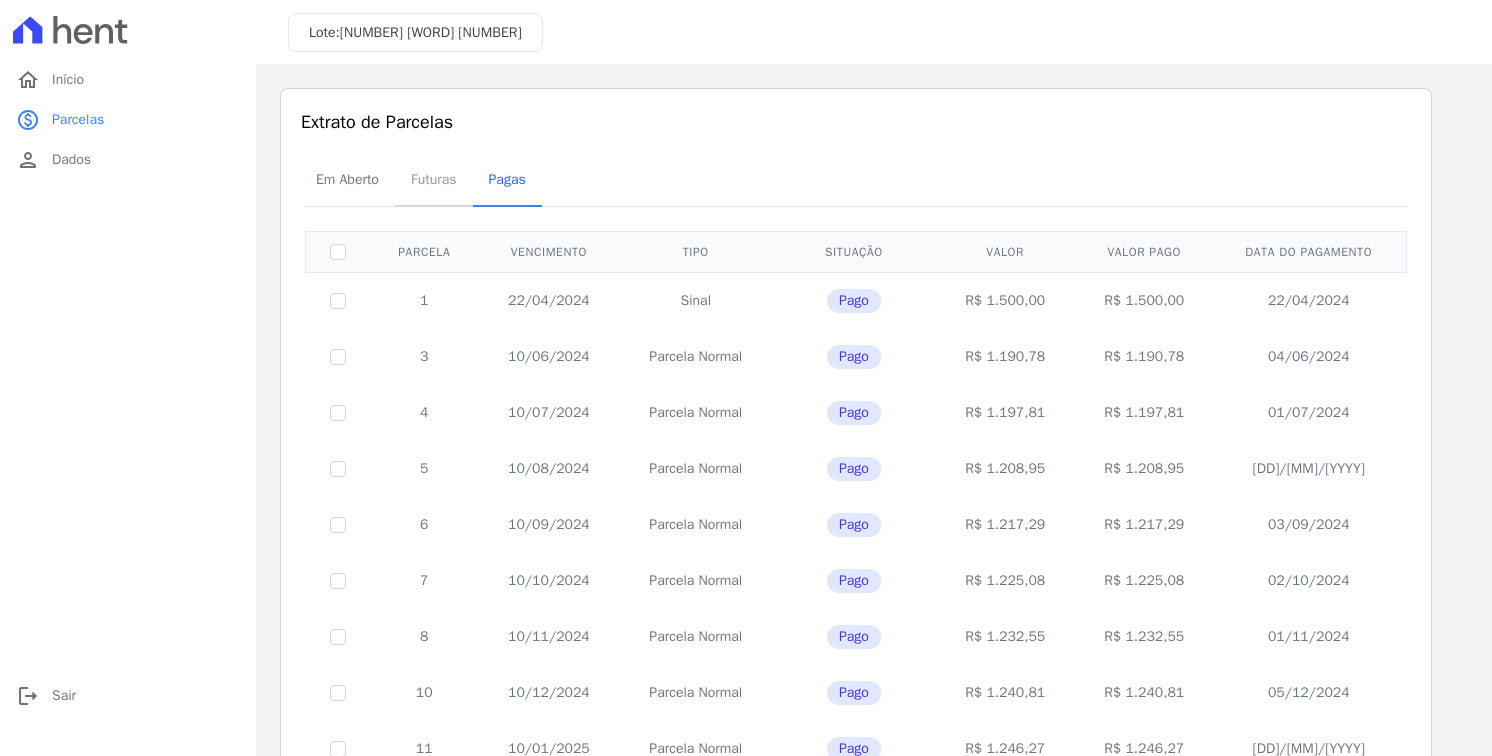 click on "Futuras" at bounding box center [434, 179] 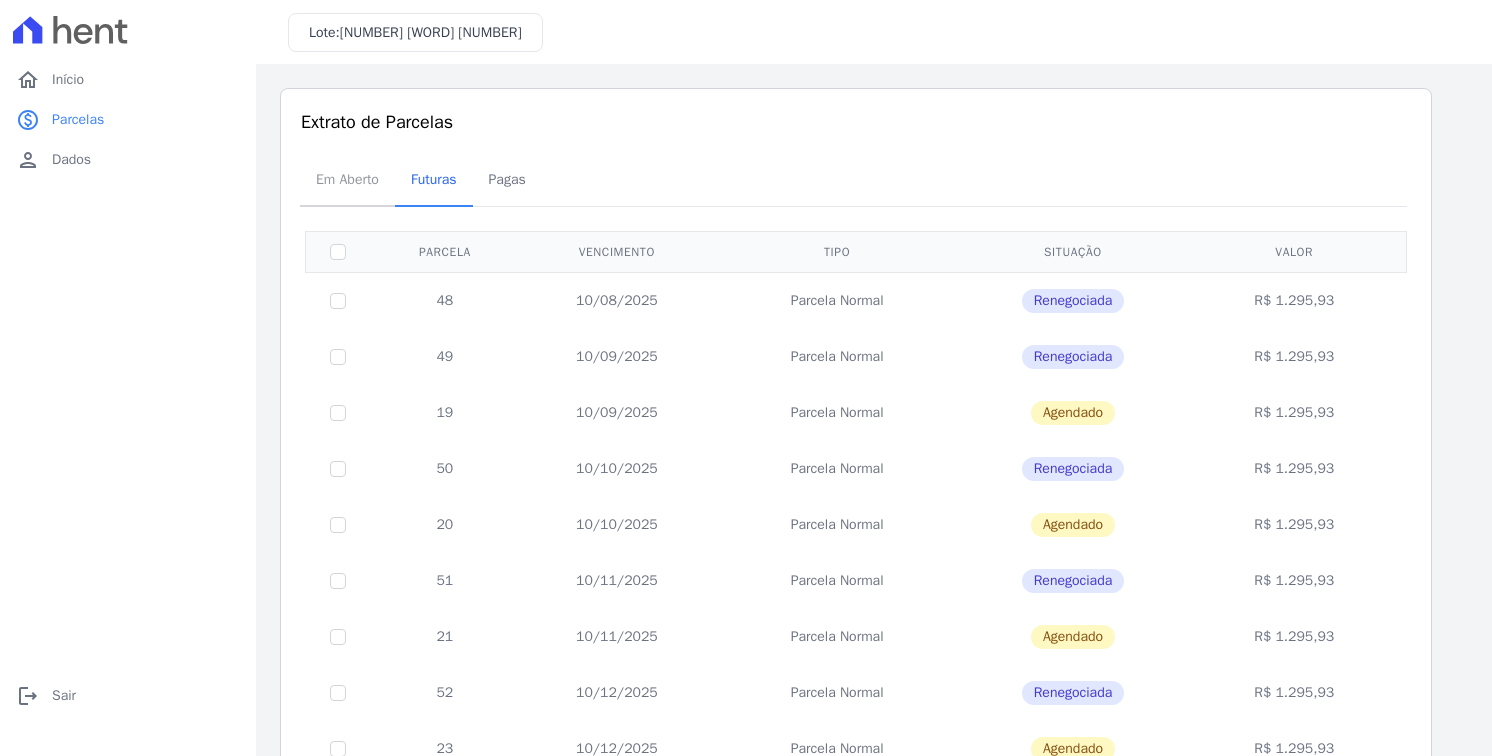 click on "Em Aberto" at bounding box center (347, 179) 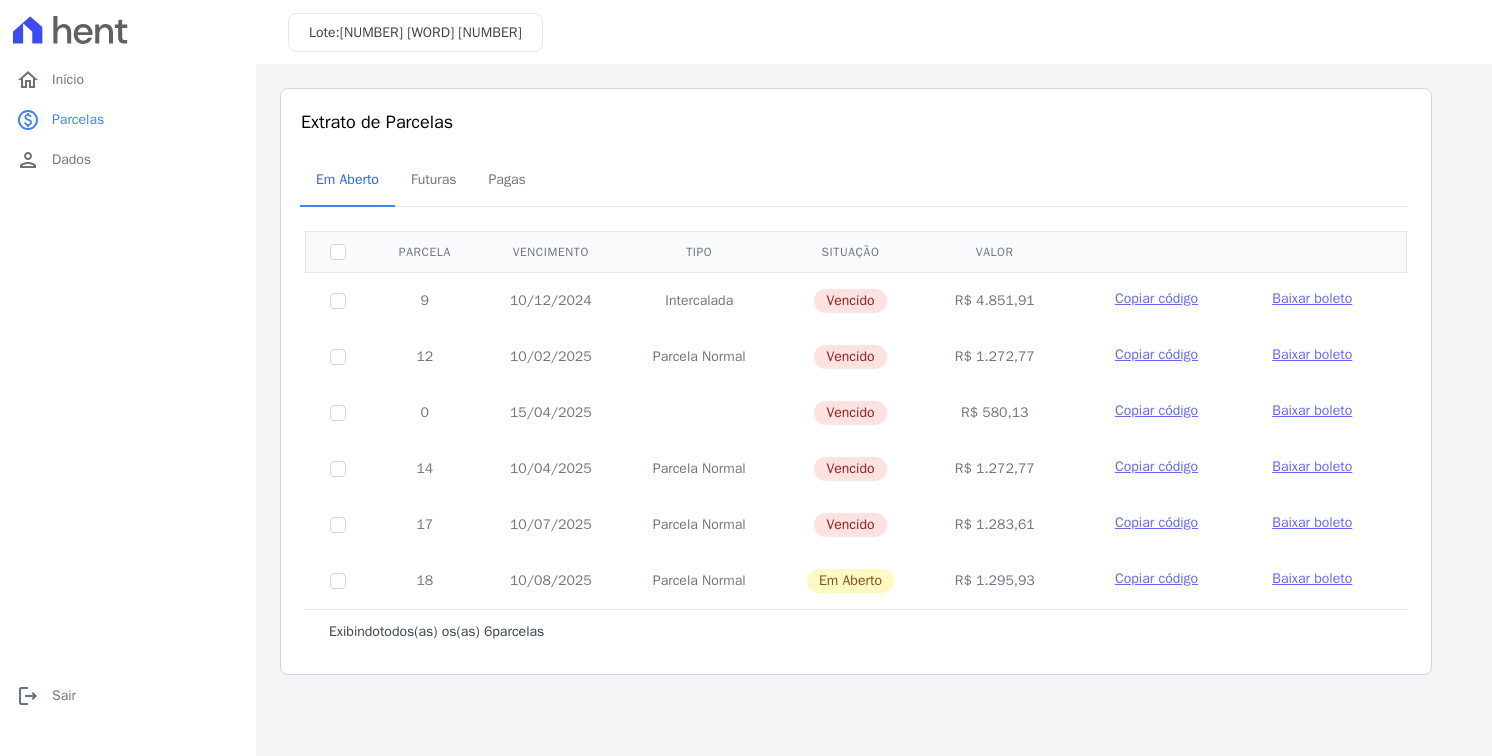 click at bounding box center (338, 300) 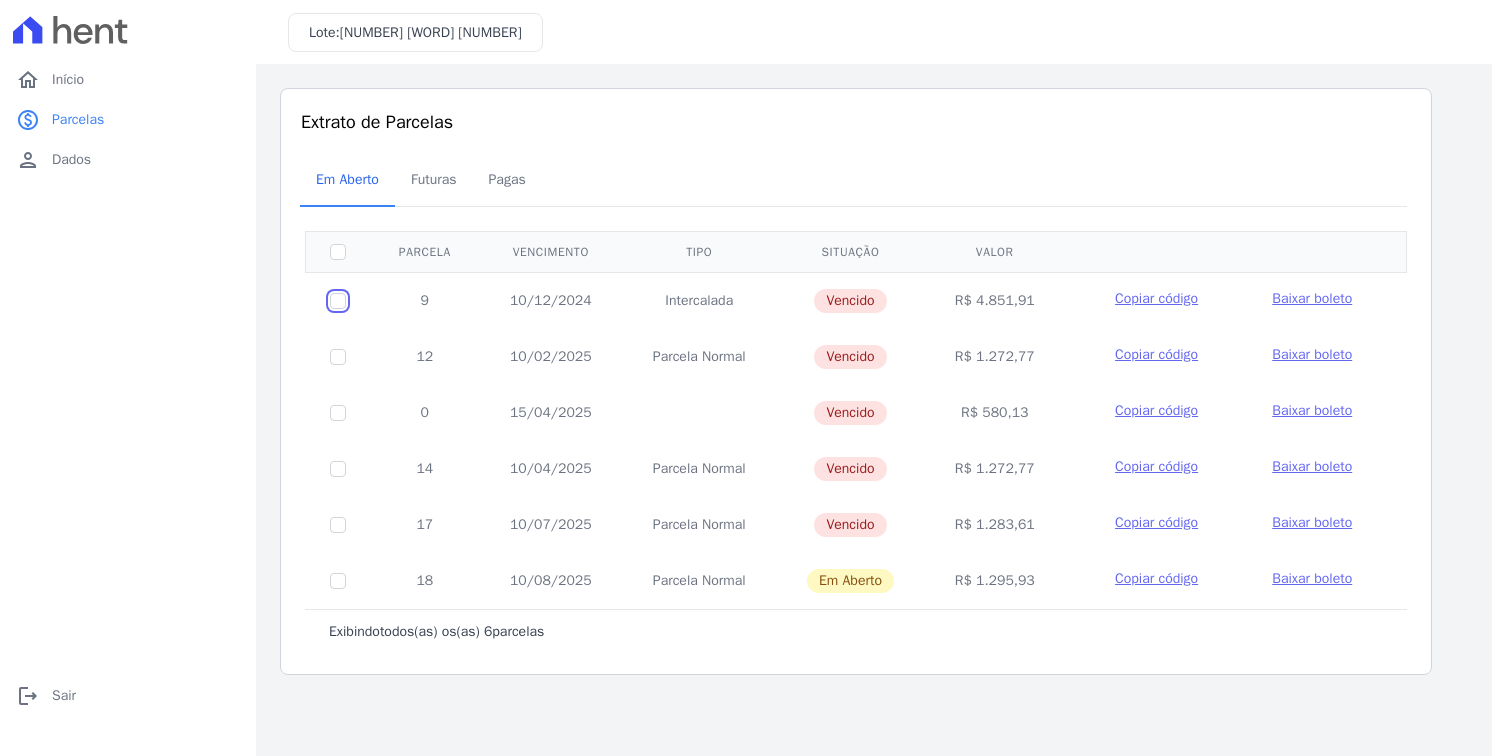 click at bounding box center (338, 301) 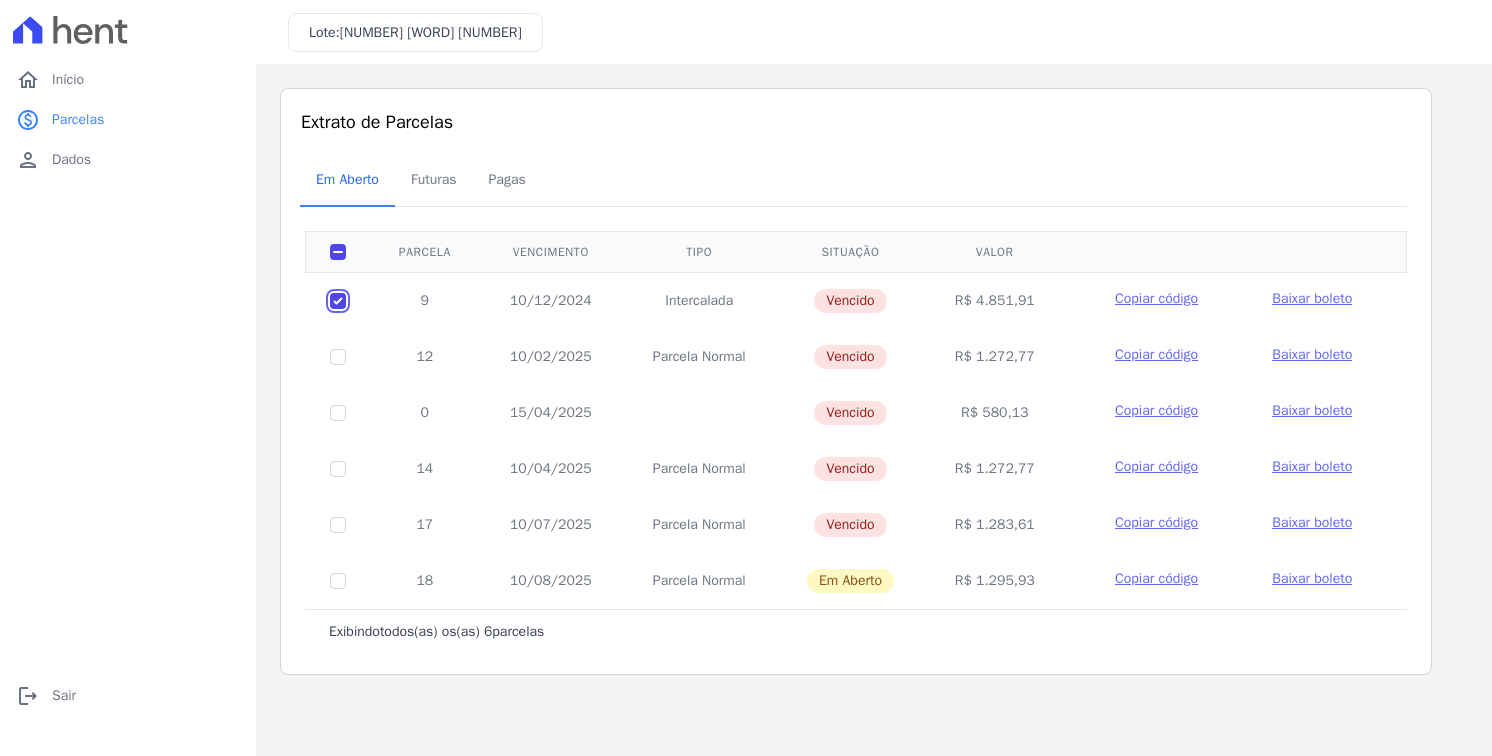checkbox on "true" 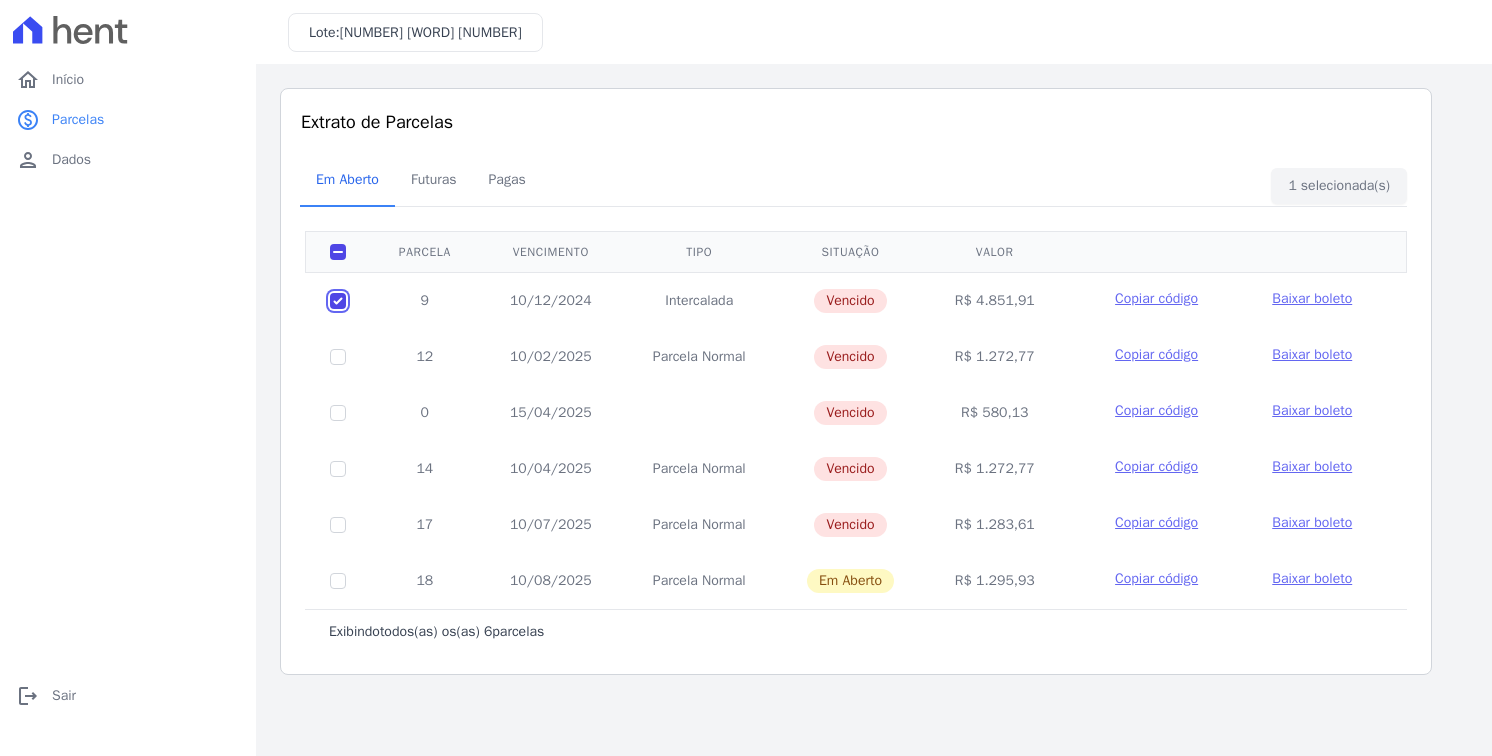 click at bounding box center [338, 301] 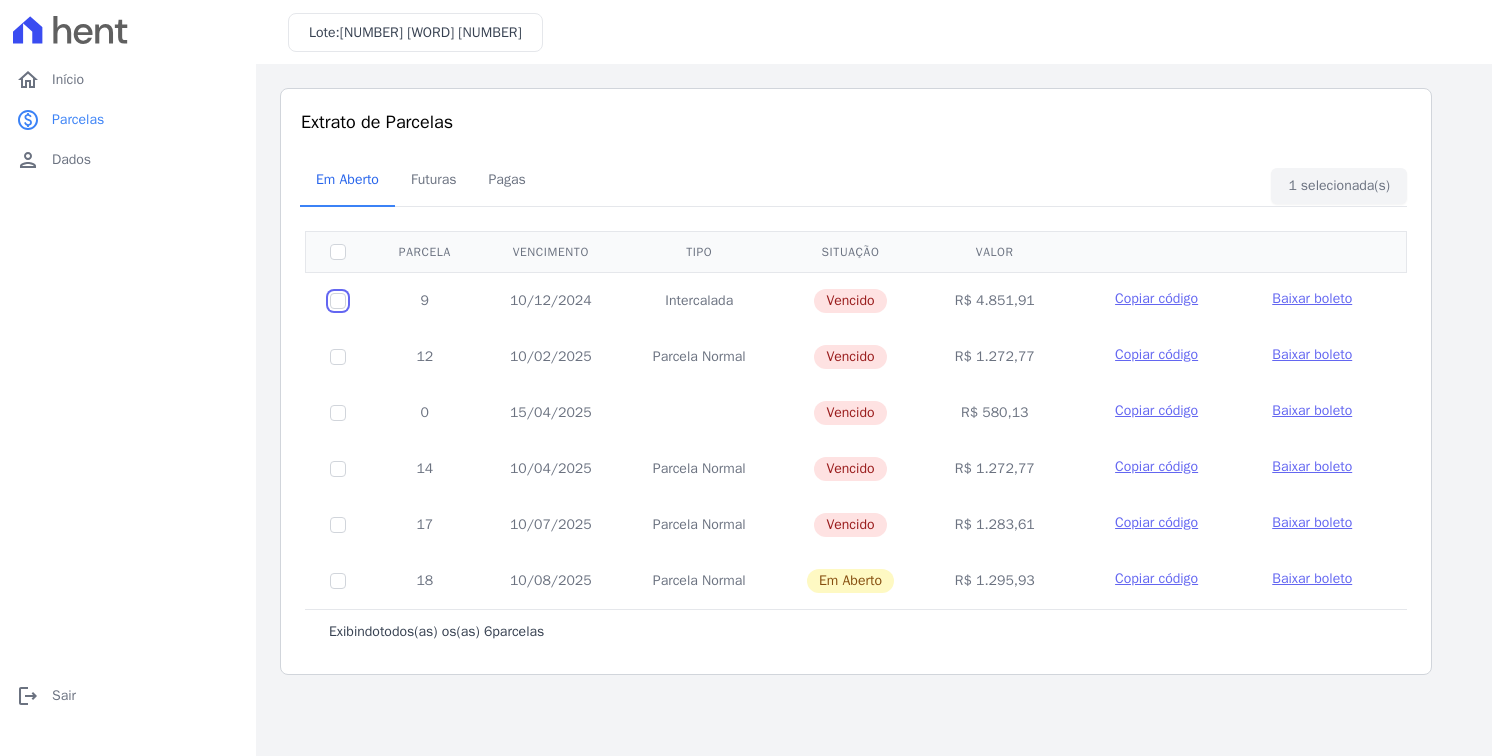checkbox on "false" 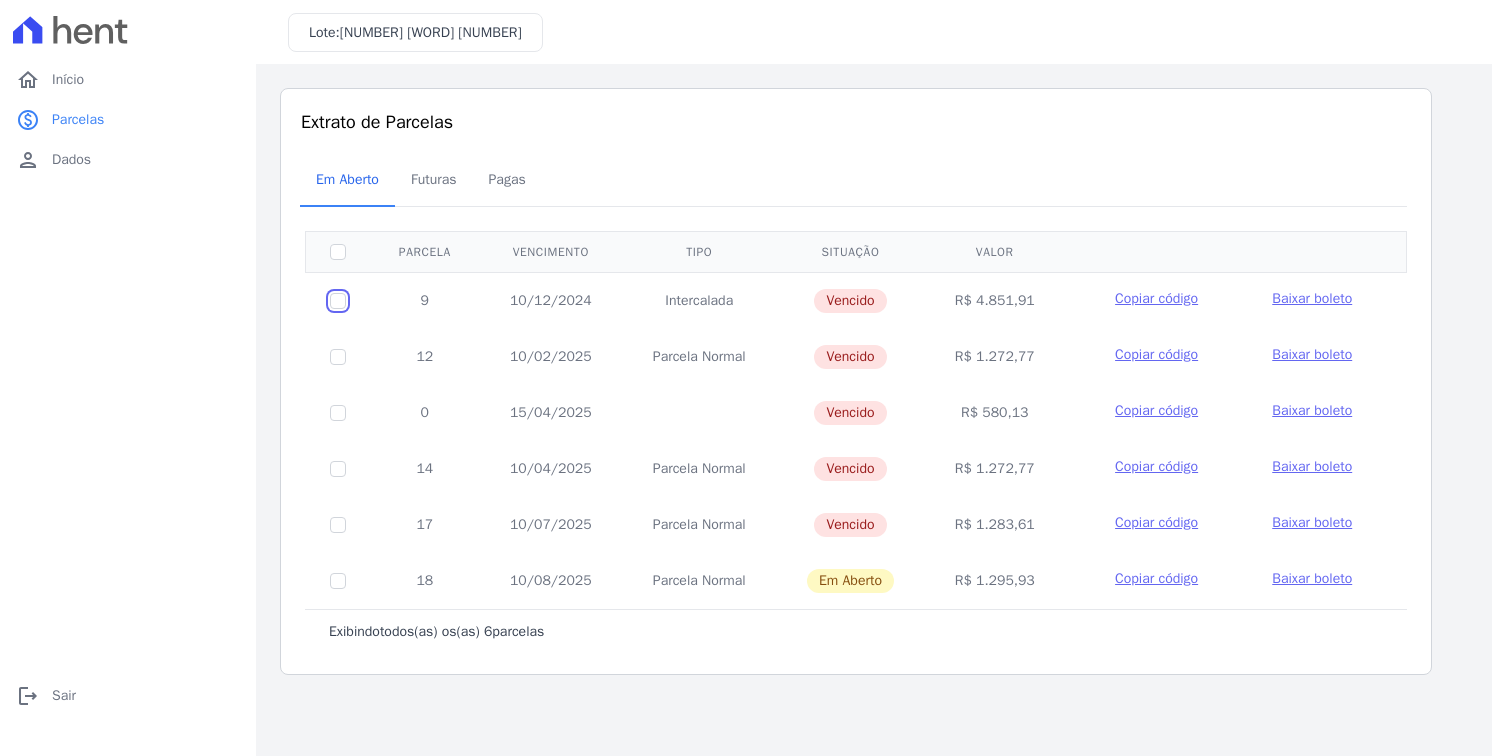 click at bounding box center (338, 301) 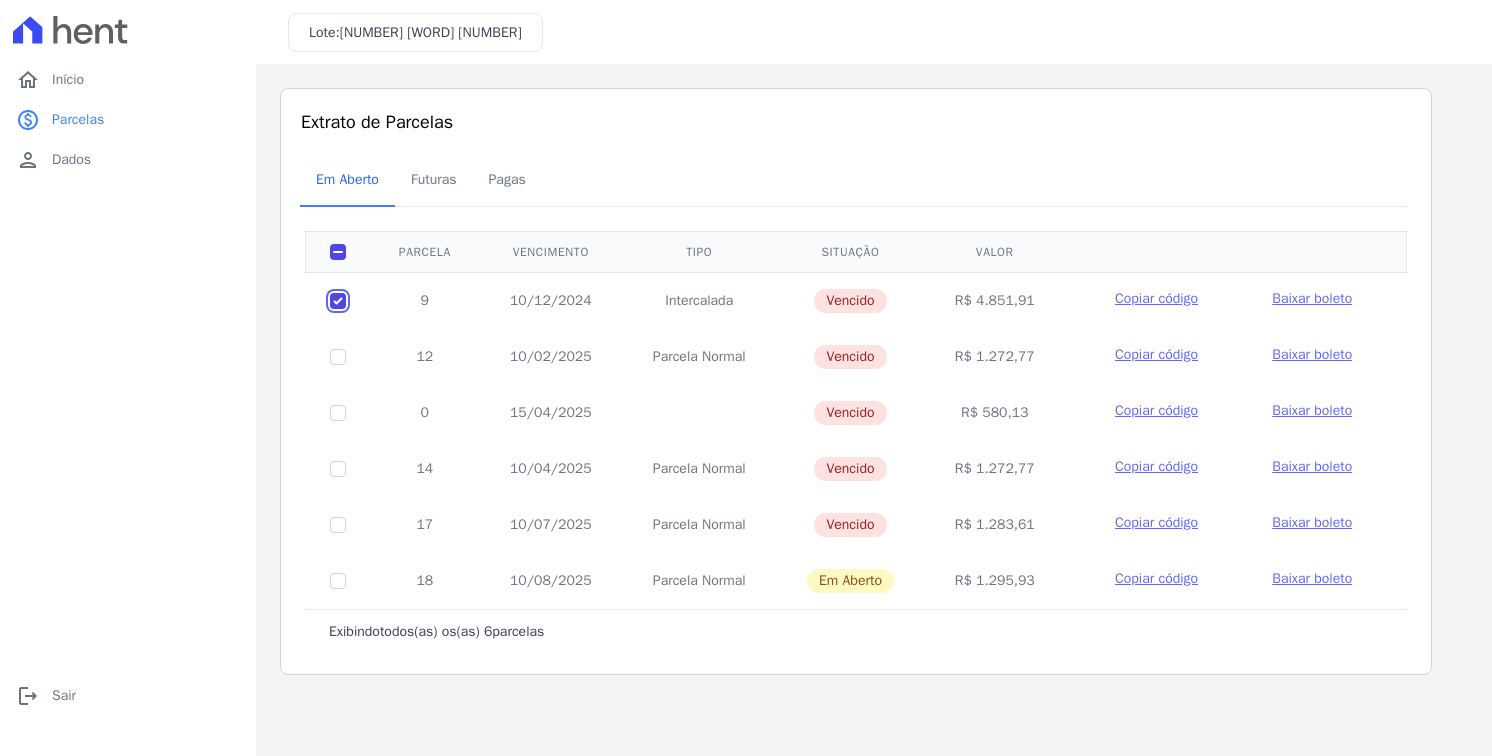 checkbox on "true" 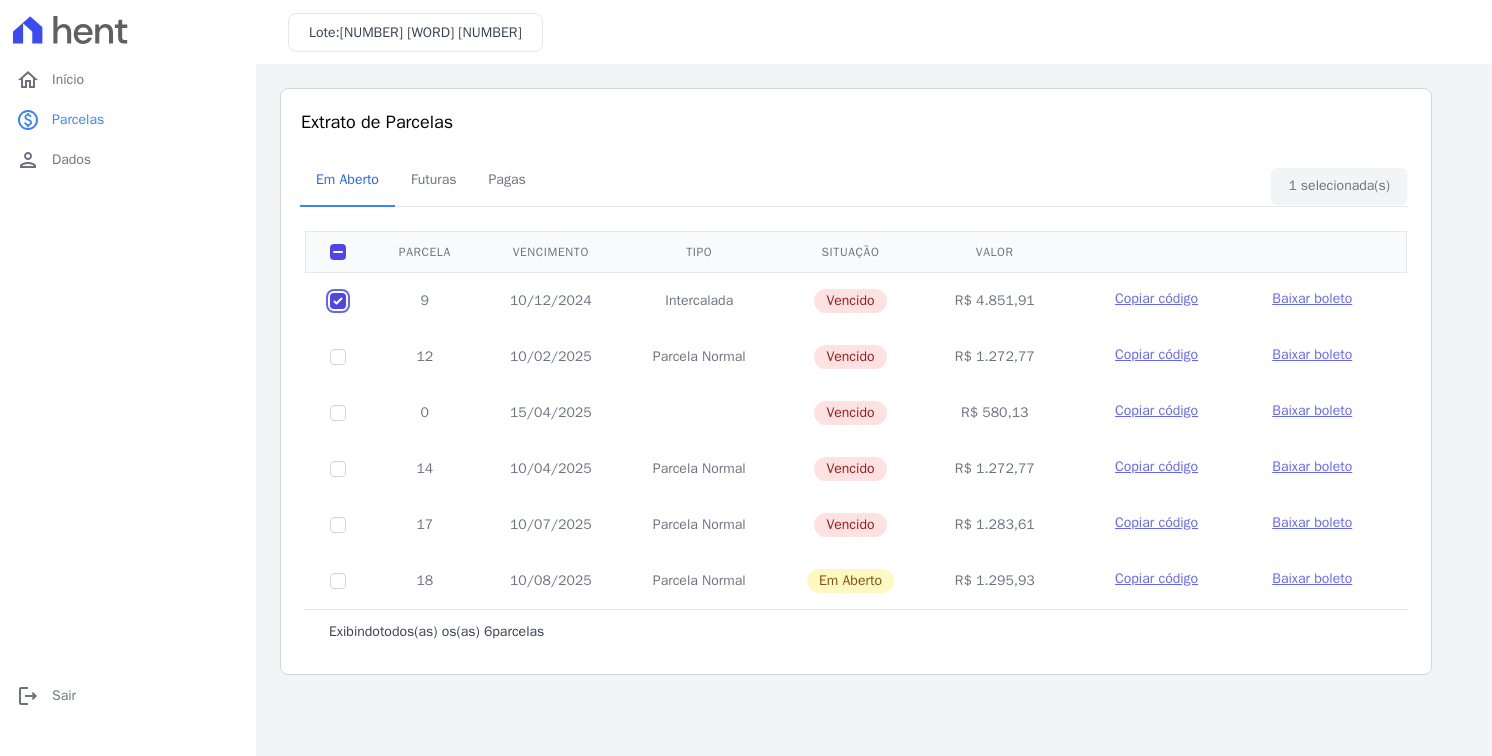 click at bounding box center [338, 301] 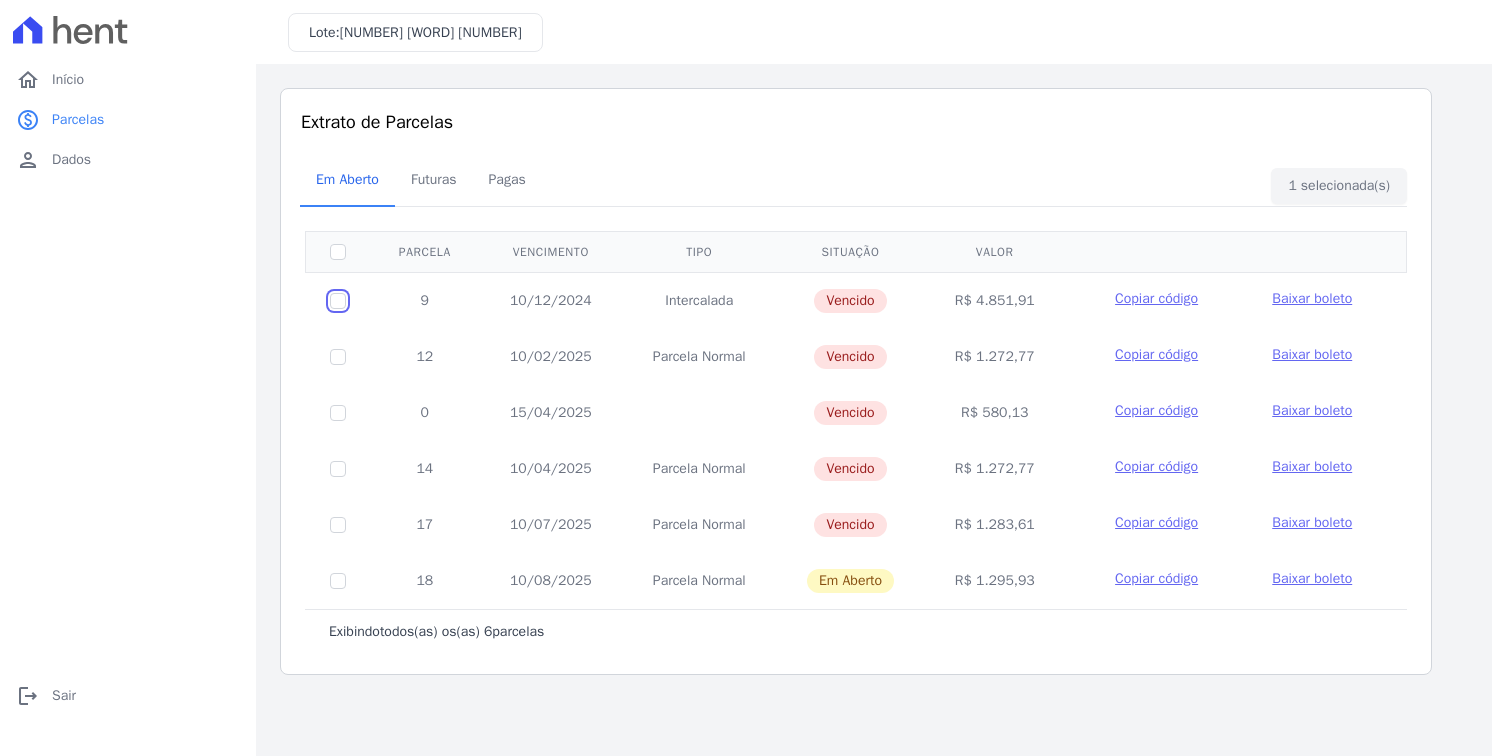 checkbox on "false" 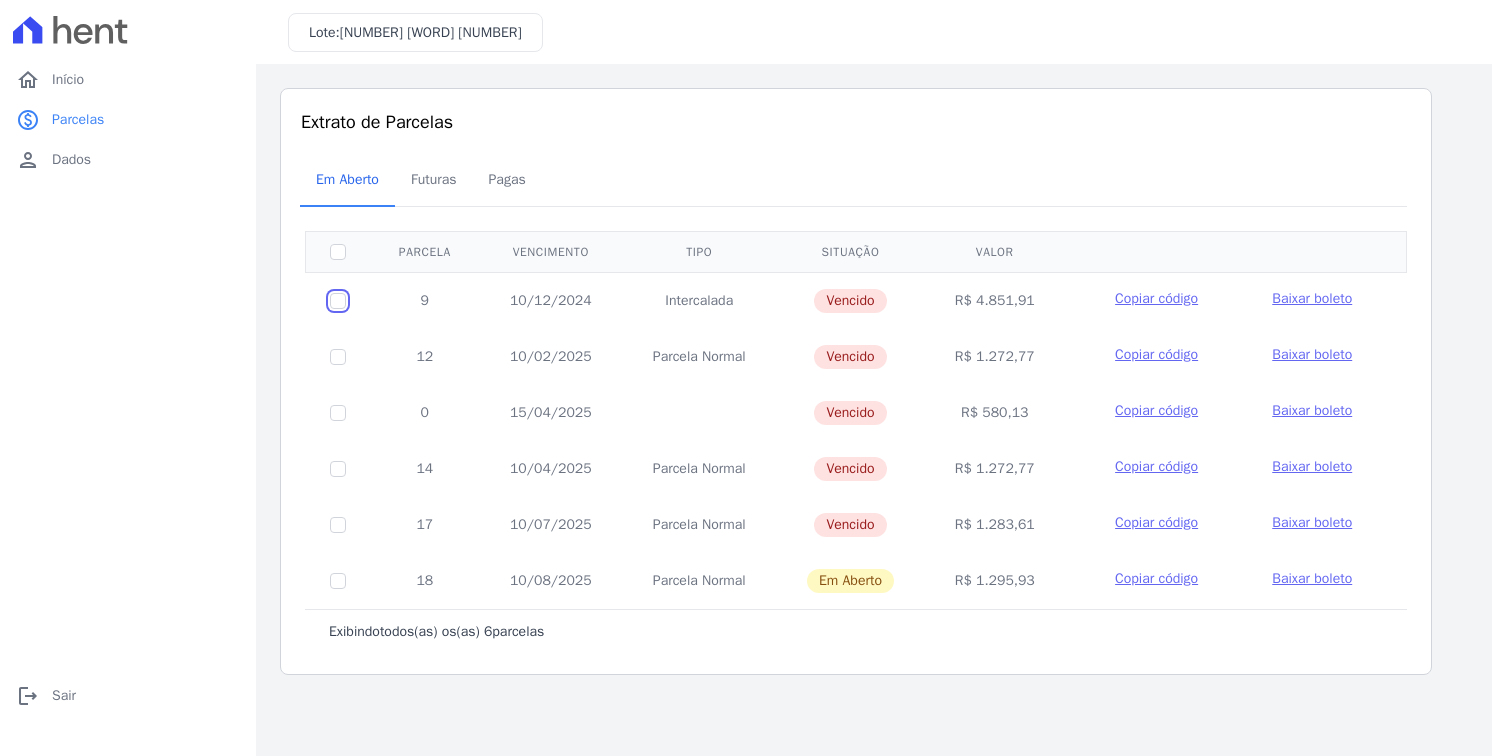 click at bounding box center [338, 301] 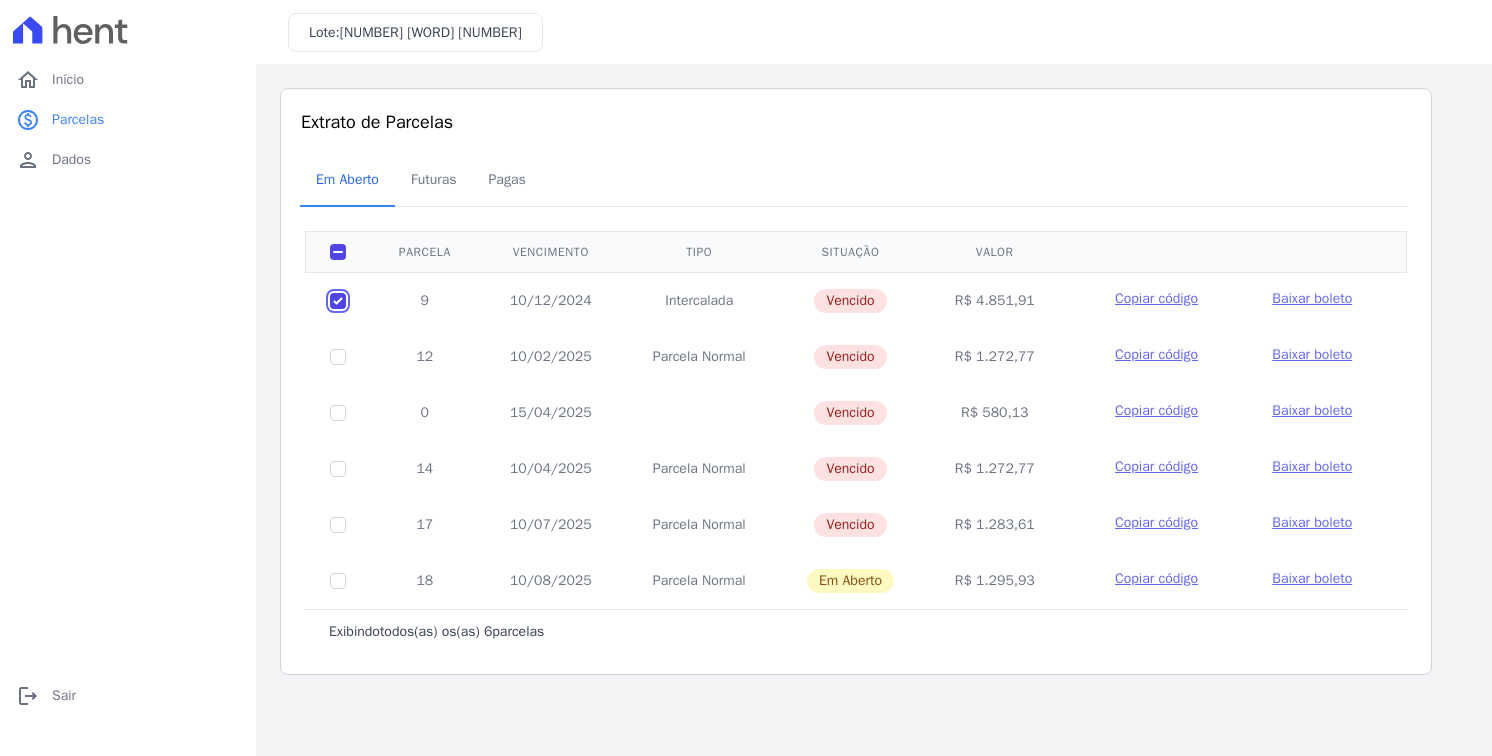 checkbox on "true" 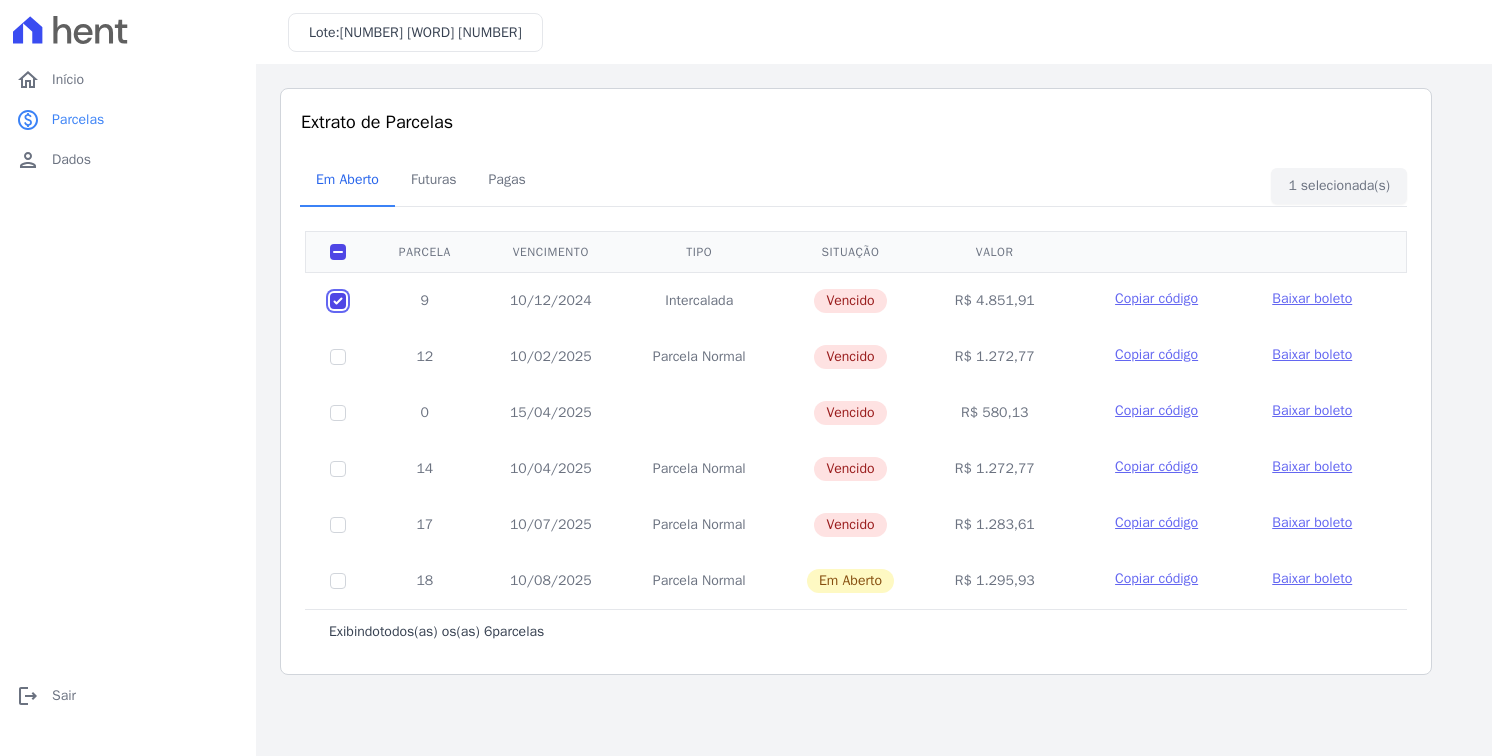 click at bounding box center [338, 301] 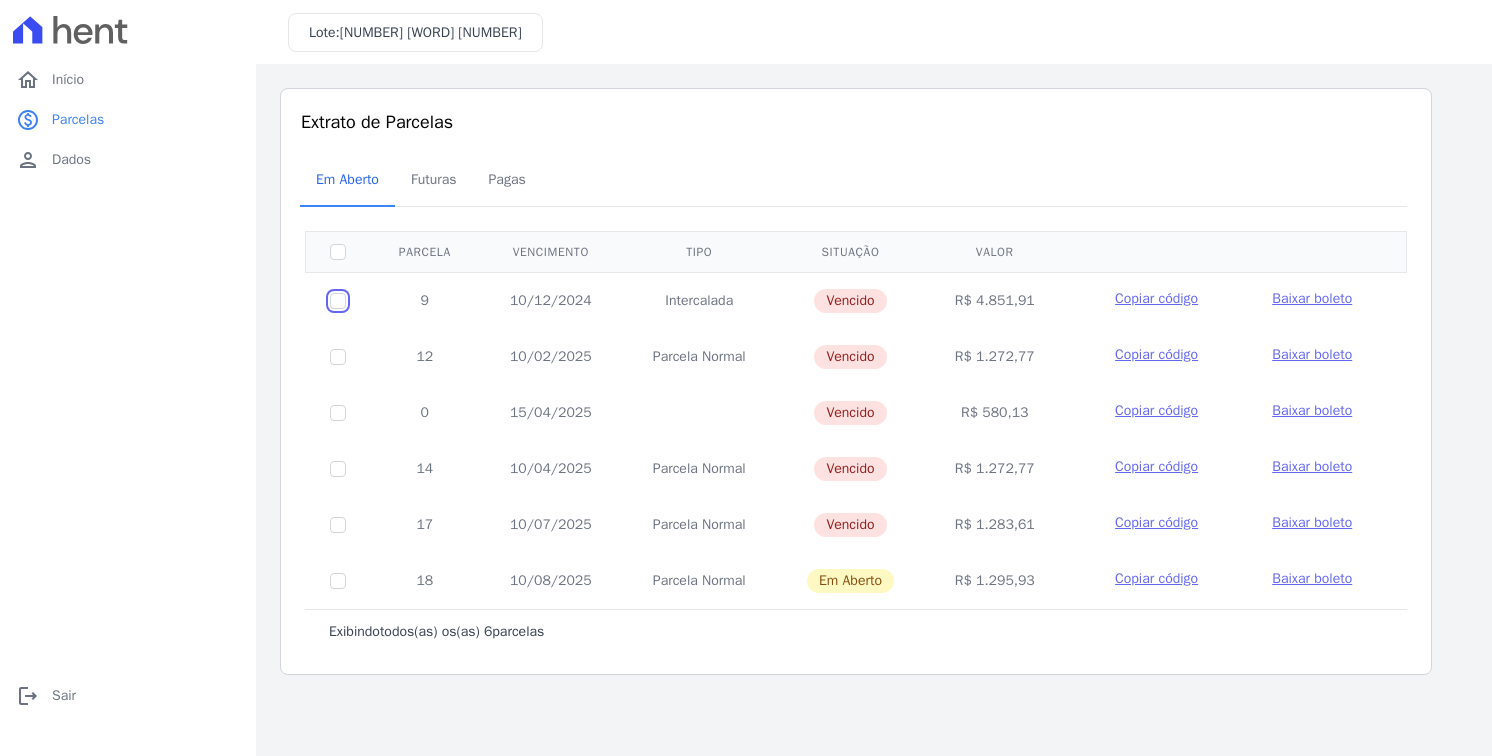checkbox on "false" 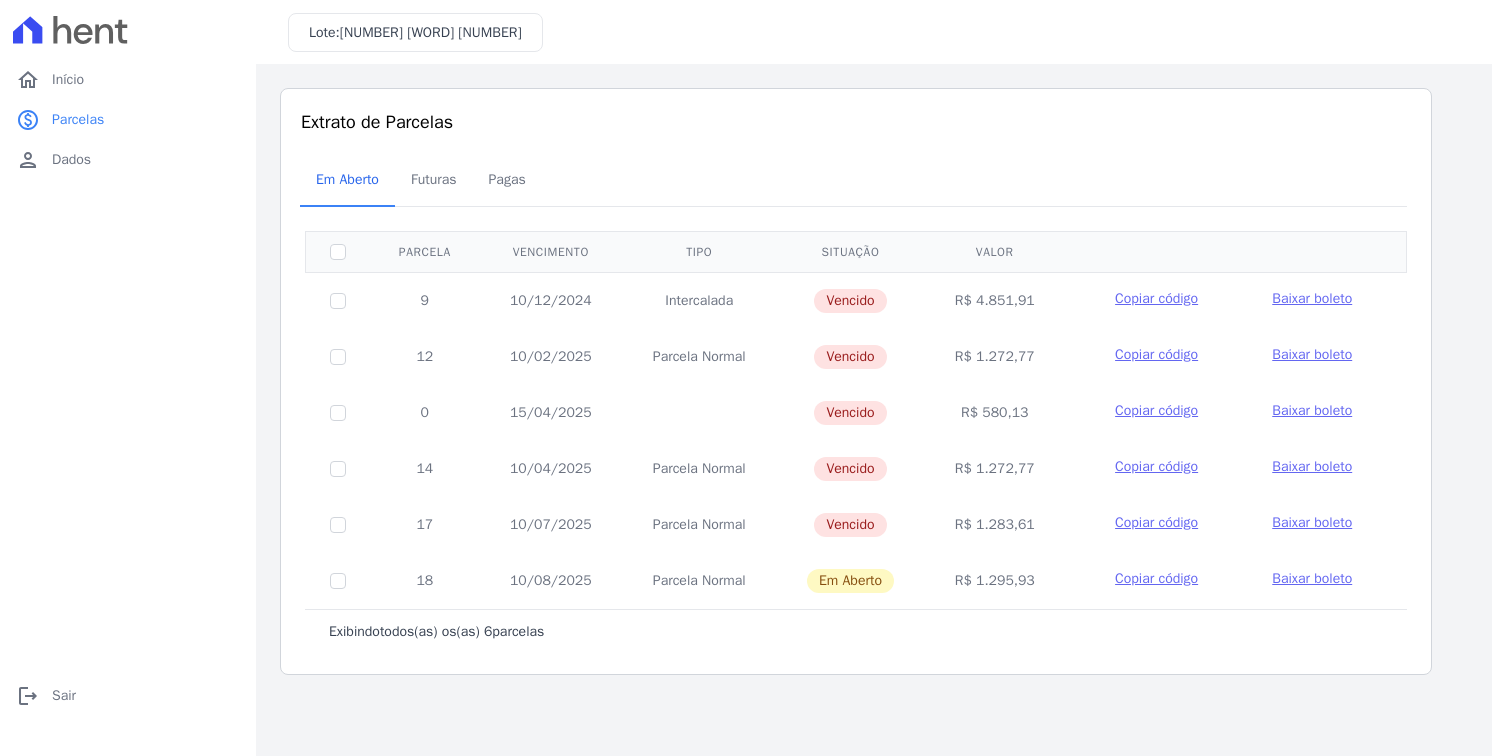 click at bounding box center (338, 525) 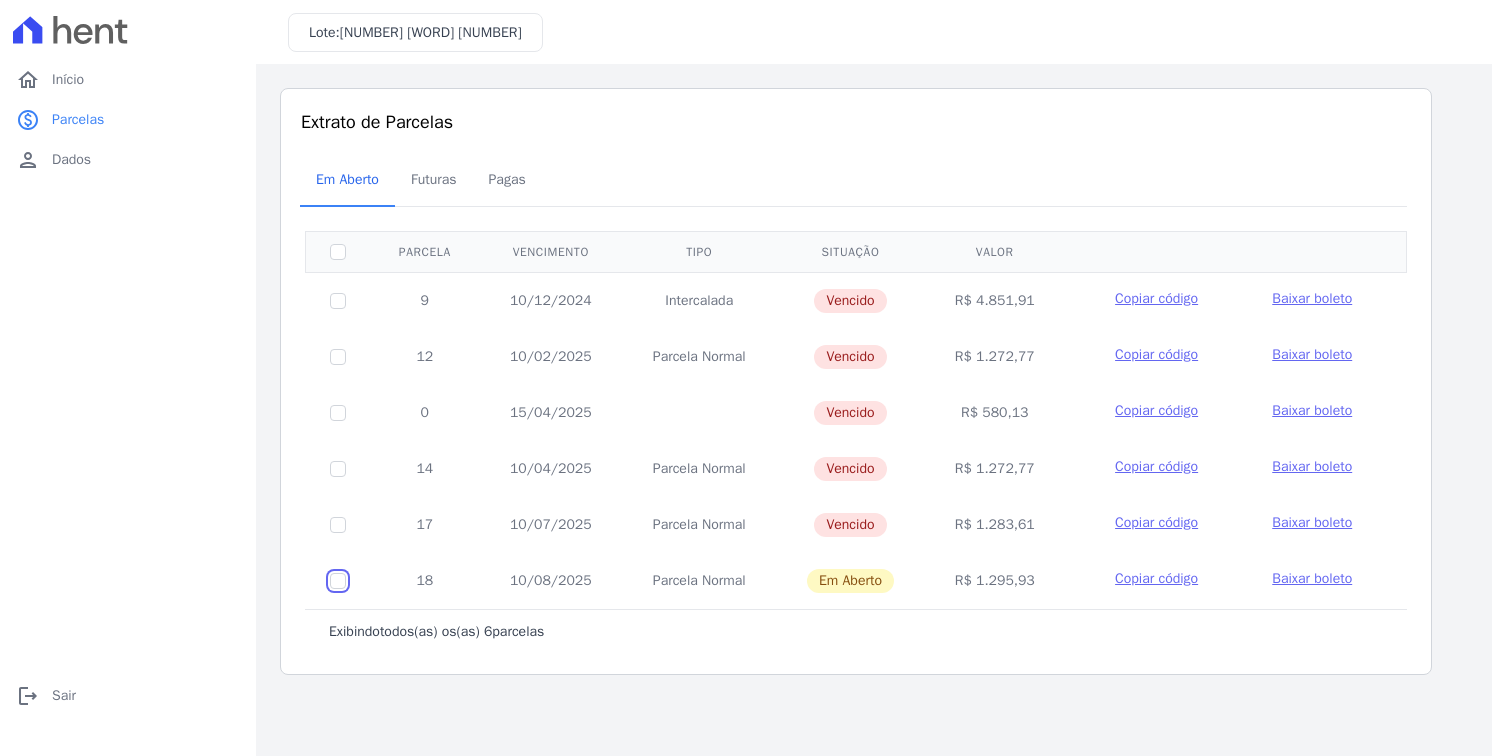 click at bounding box center (338, 581) 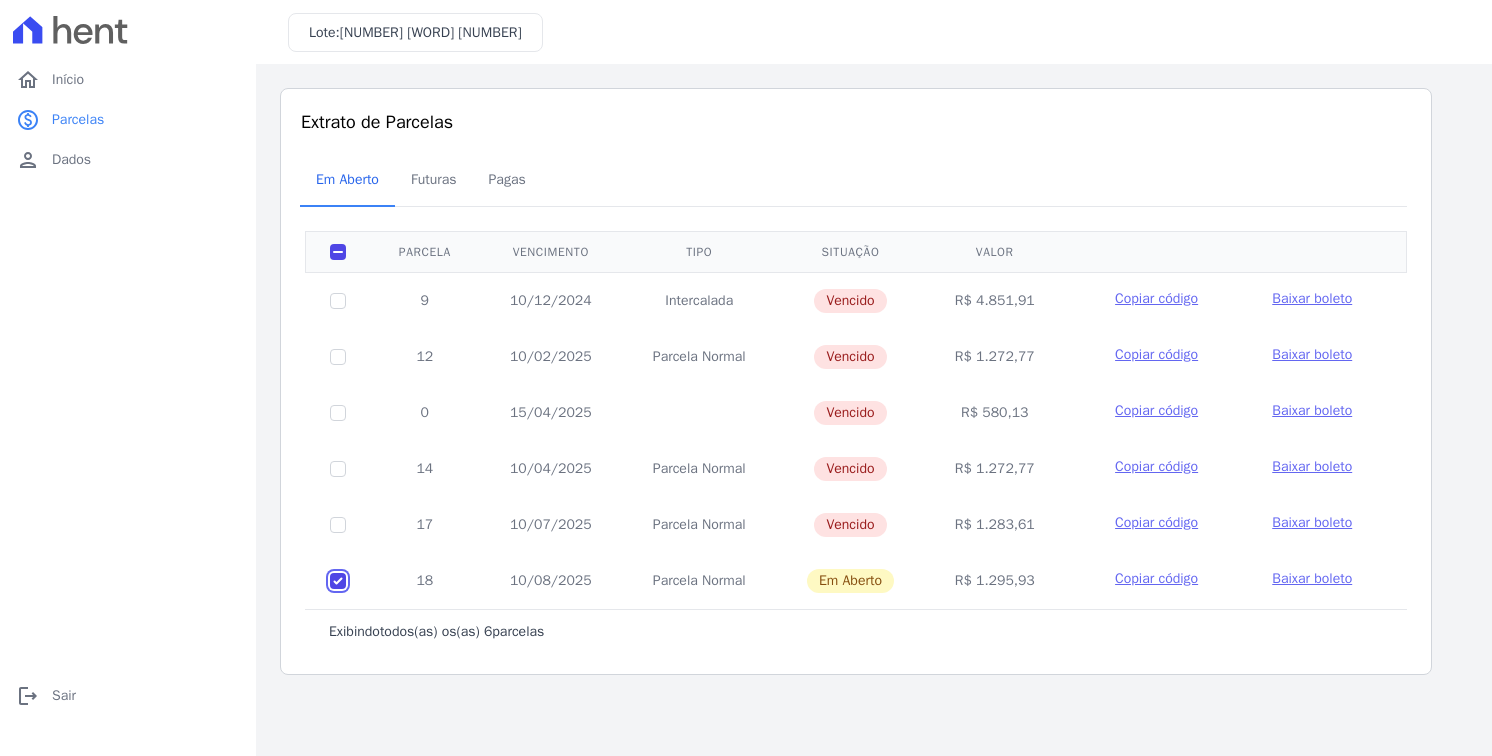 checkbox on "true" 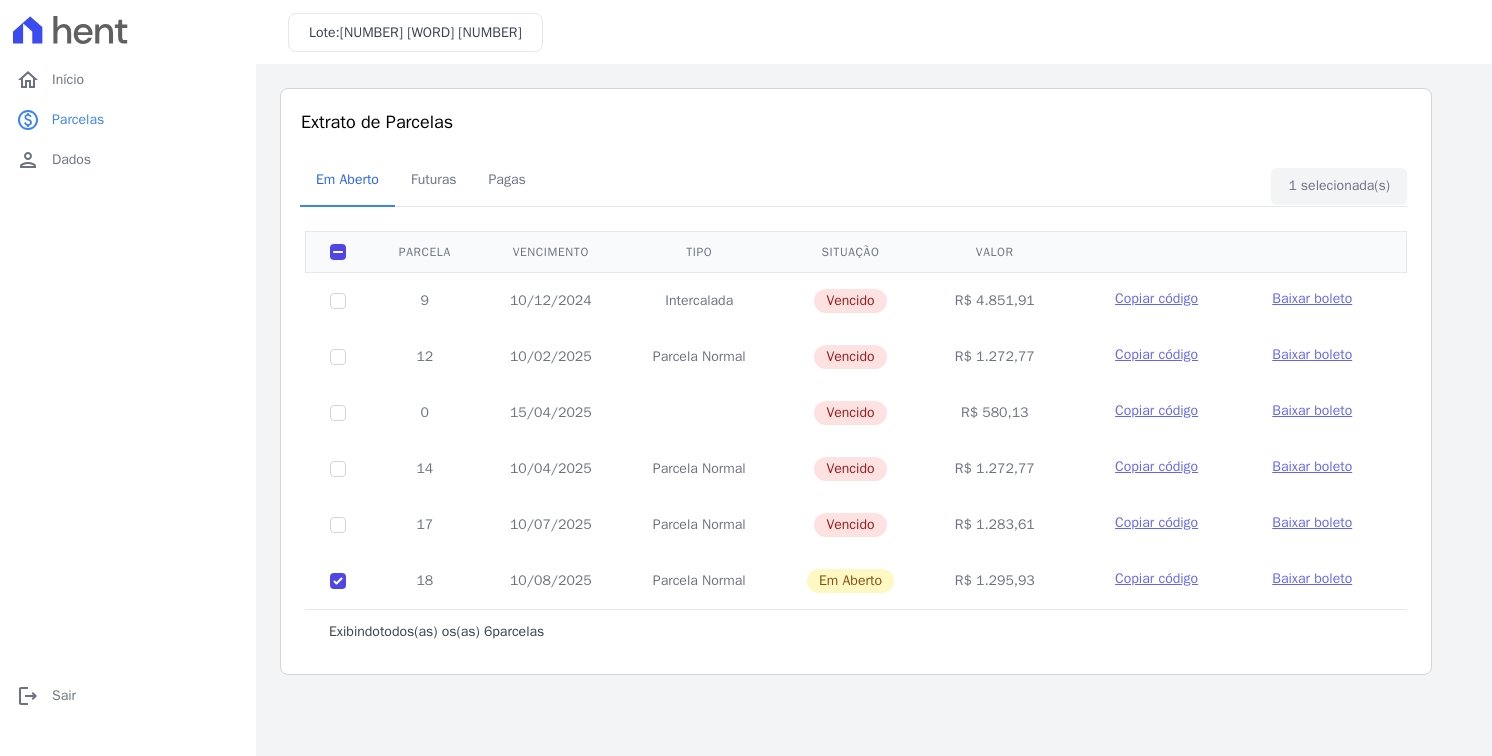 drag, startPoint x: 337, startPoint y: 563, endPoint x: 342, endPoint y: 578, distance: 15.811388 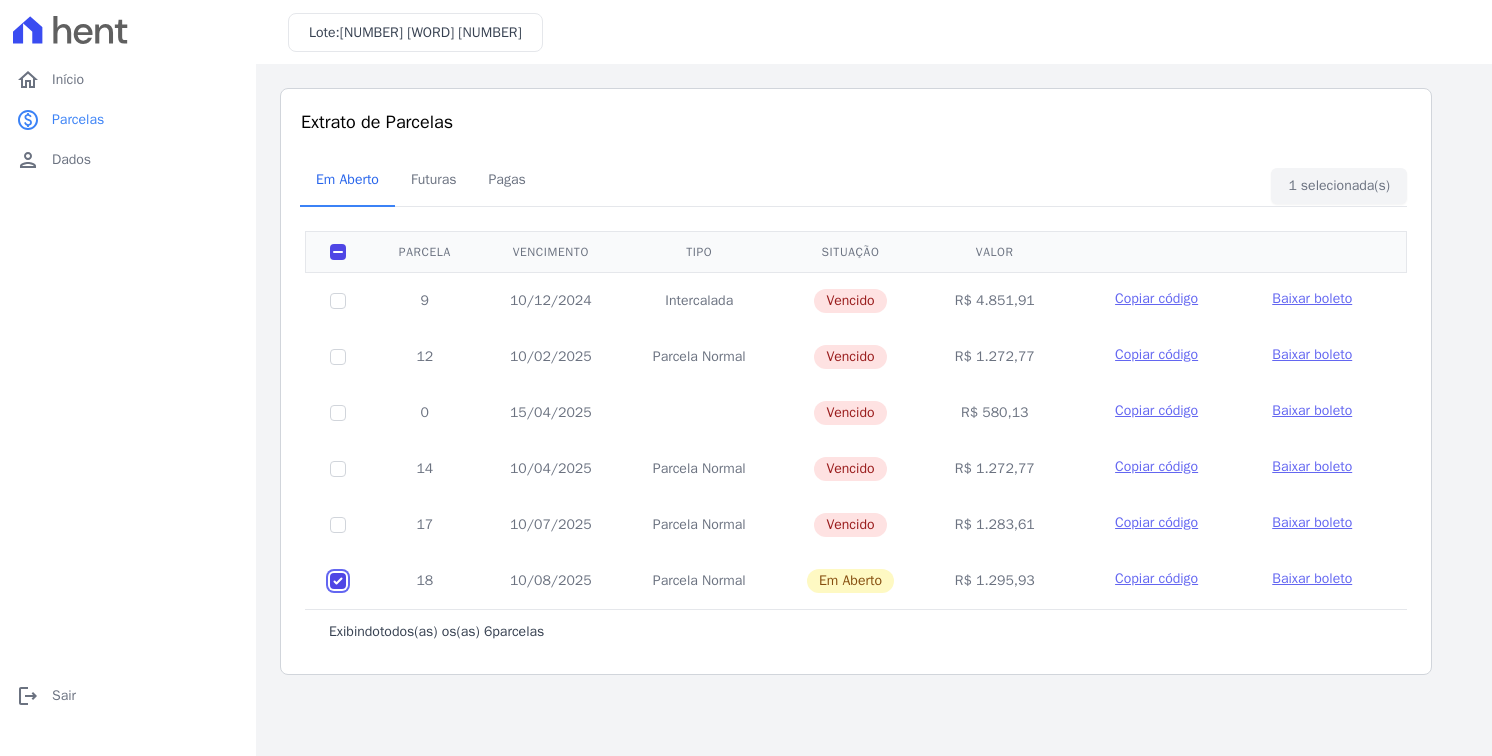 click at bounding box center [338, 581] 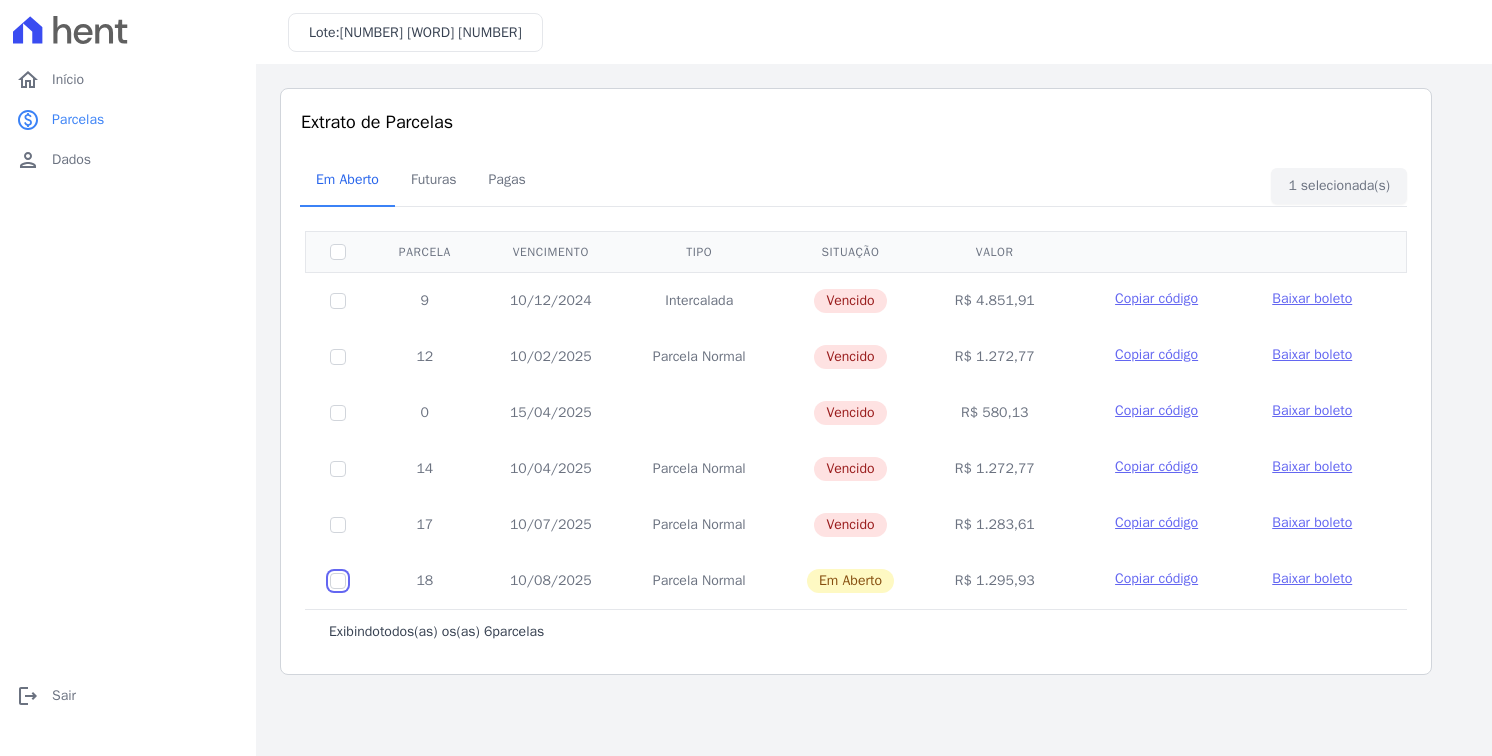 checkbox on "false" 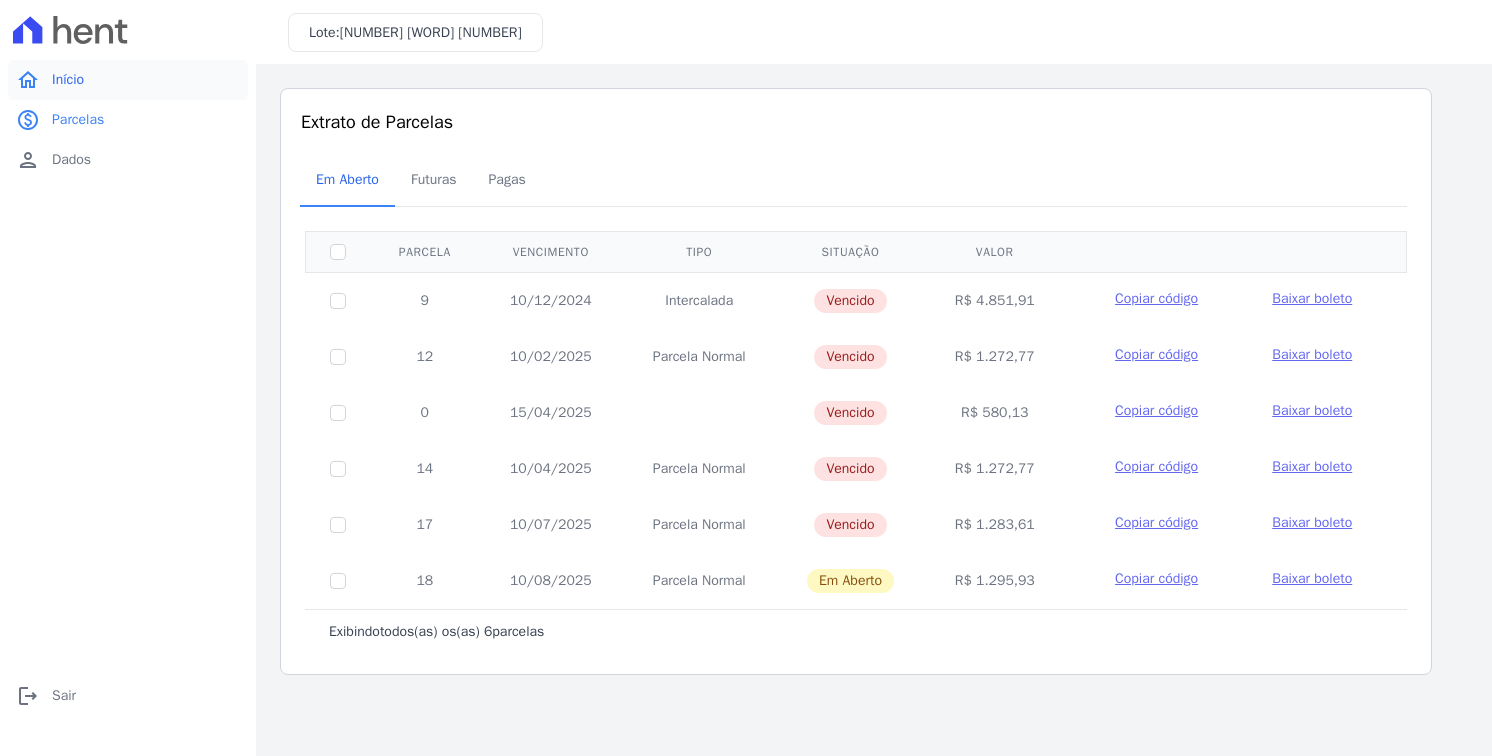 click on "home Início" at bounding box center [128, 80] 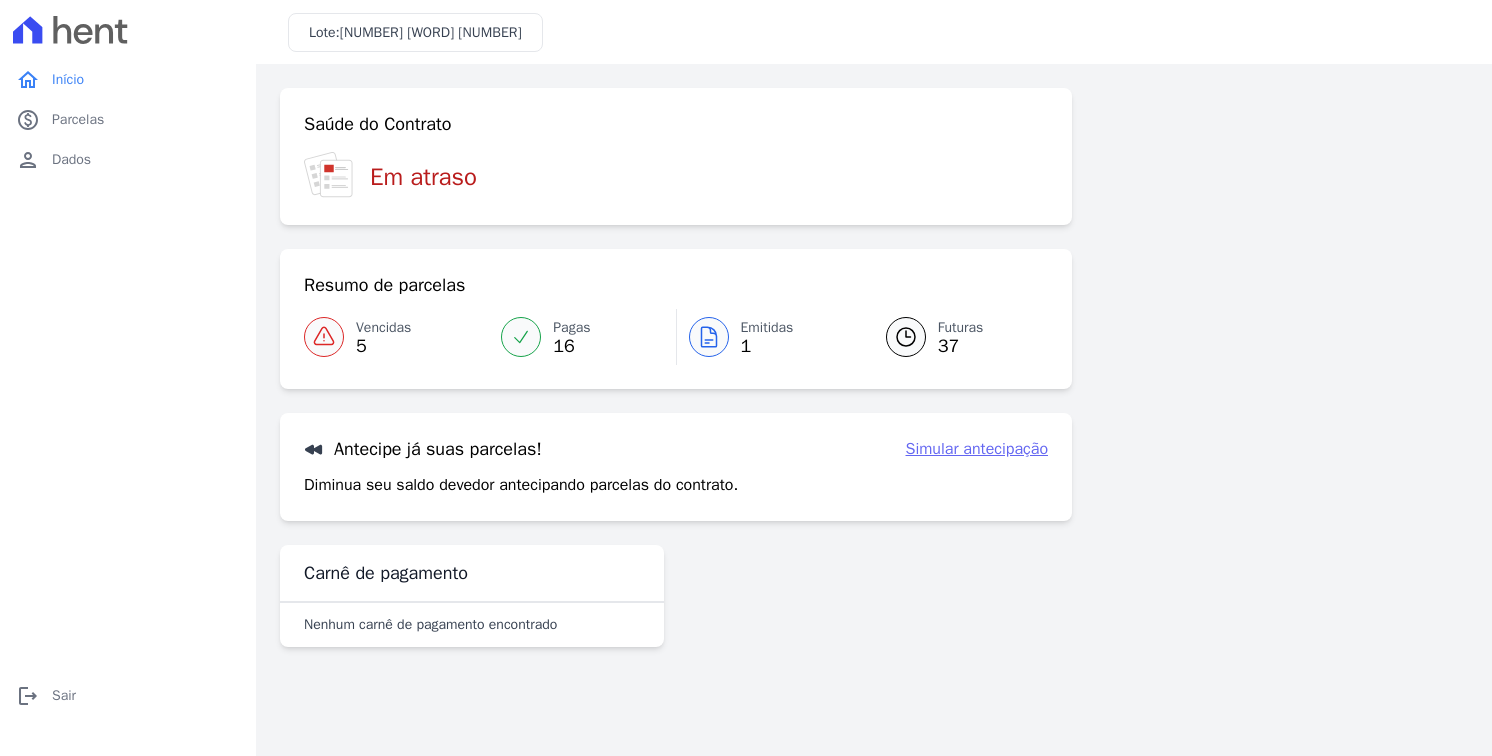 drag, startPoint x: 1180, startPoint y: 347, endPoint x: 1311, endPoint y: 497, distance: 199.1507 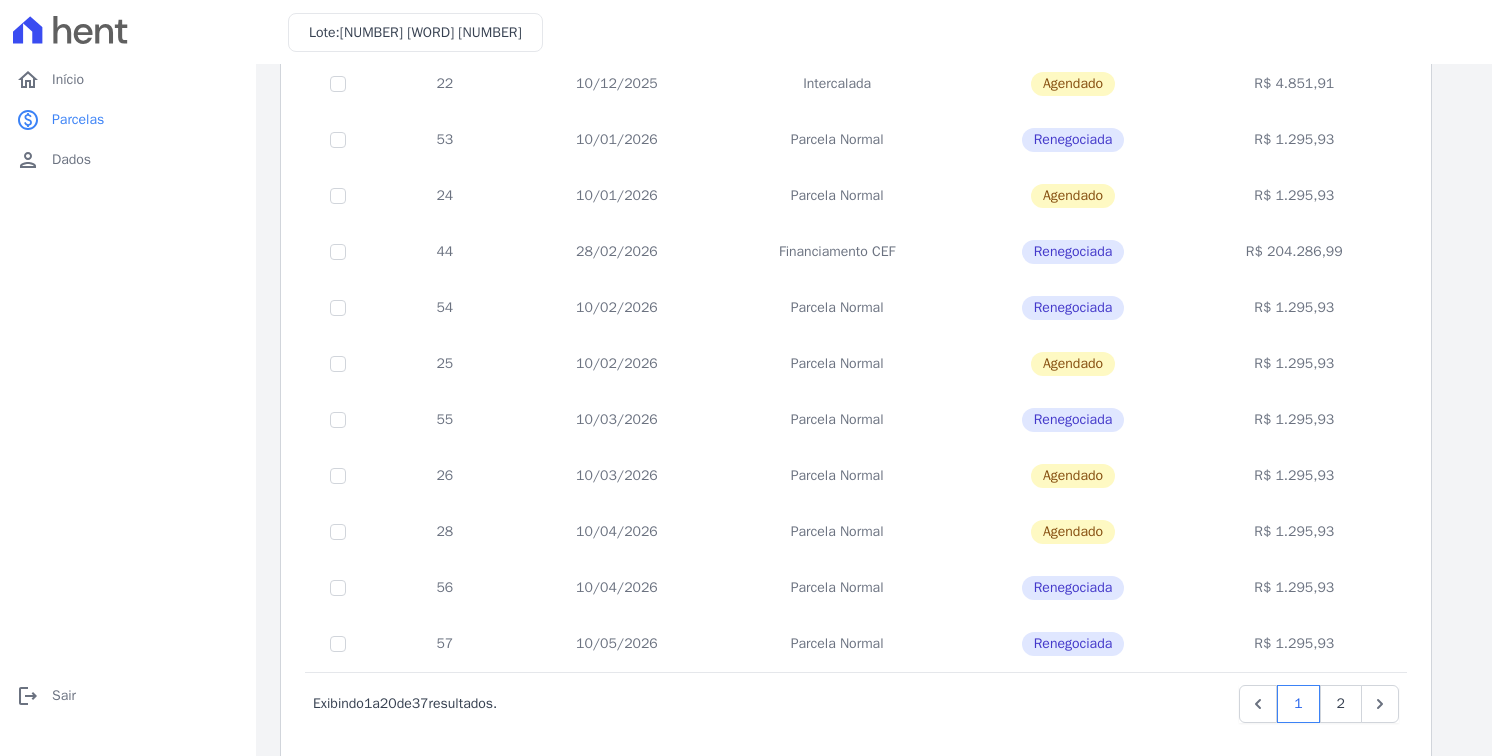 scroll, scrollTop: 750, scrollLeft: 0, axis: vertical 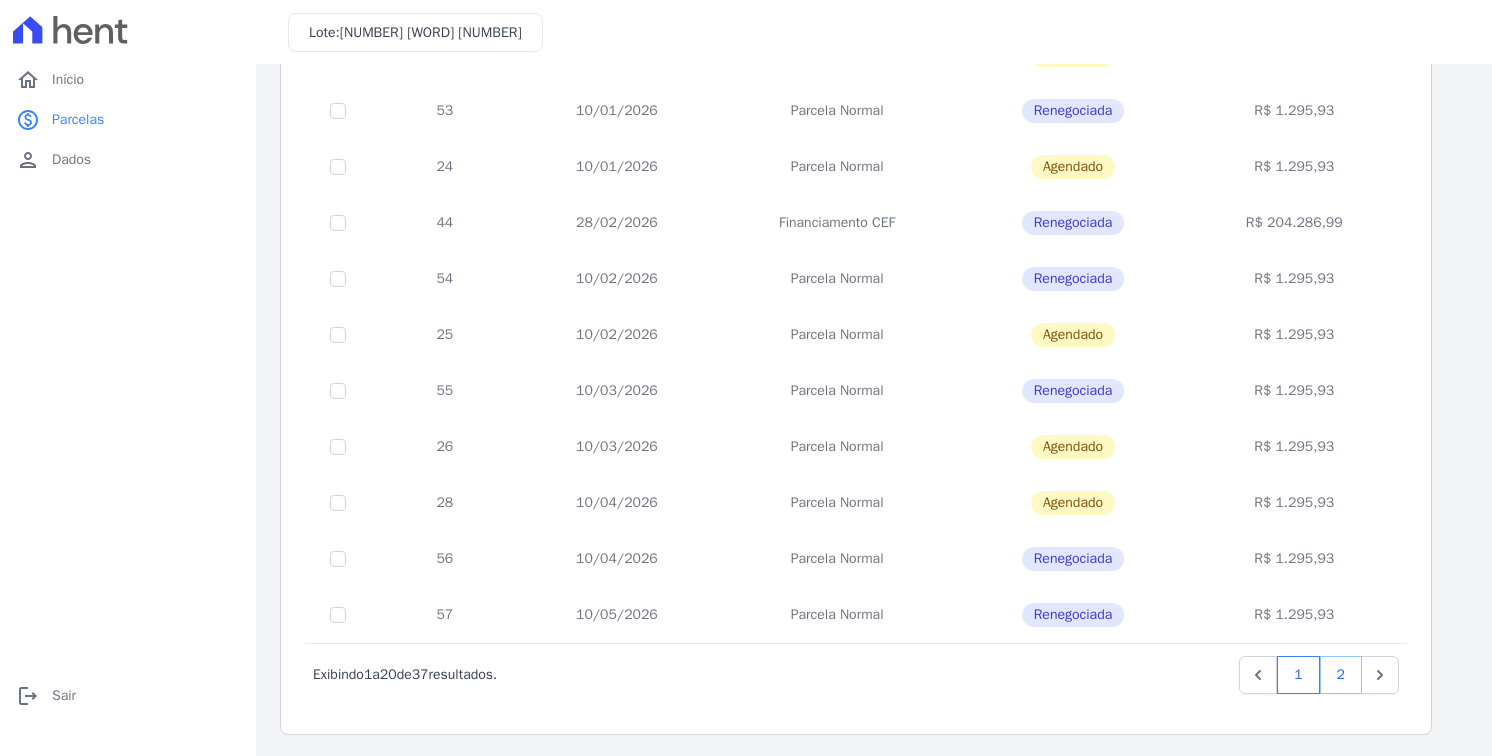 click on "2" at bounding box center (1341, 675) 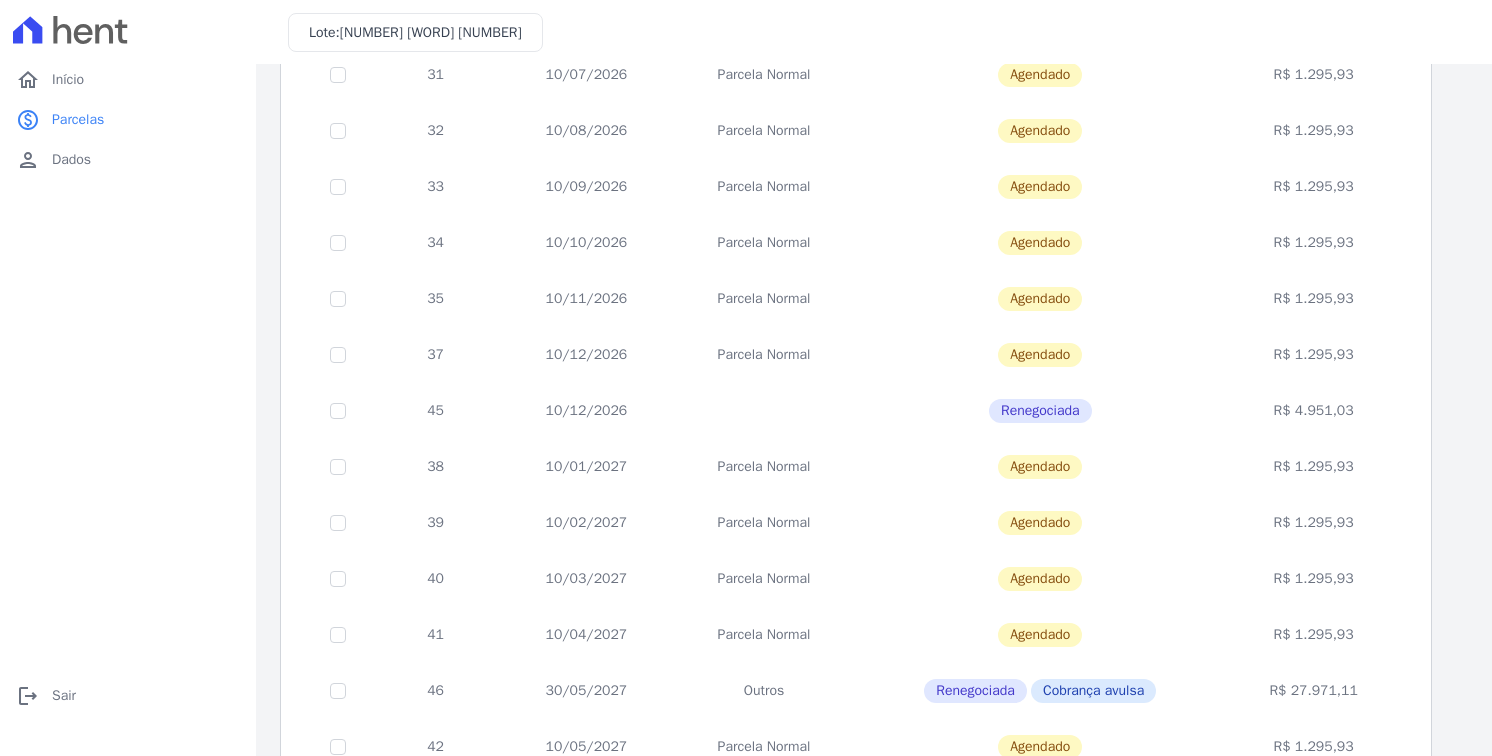 scroll, scrollTop: 582, scrollLeft: 0, axis: vertical 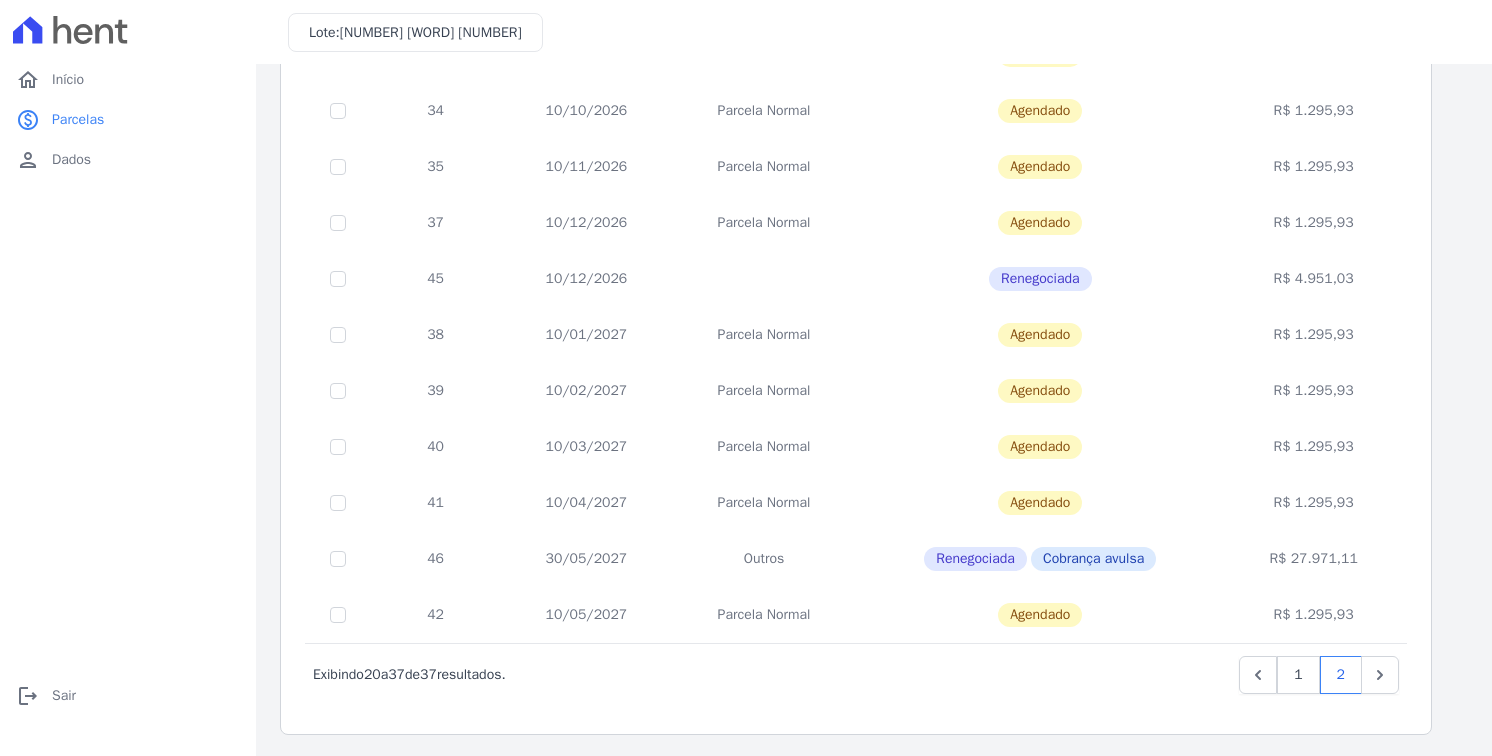 drag, startPoint x: 1446, startPoint y: 573, endPoint x: 1477, endPoint y: 639, distance: 72.91776 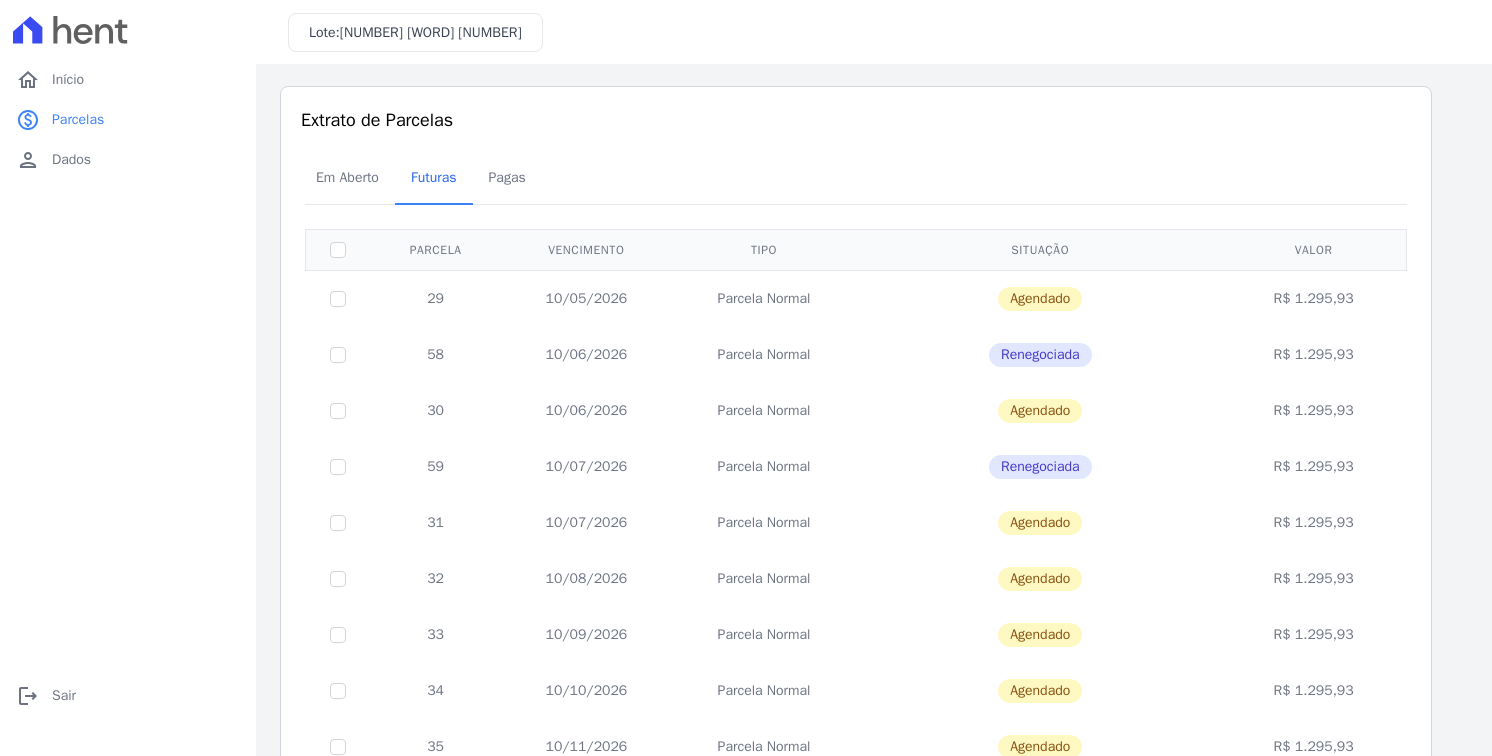 scroll, scrollTop: 0, scrollLeft: 0, axis: both 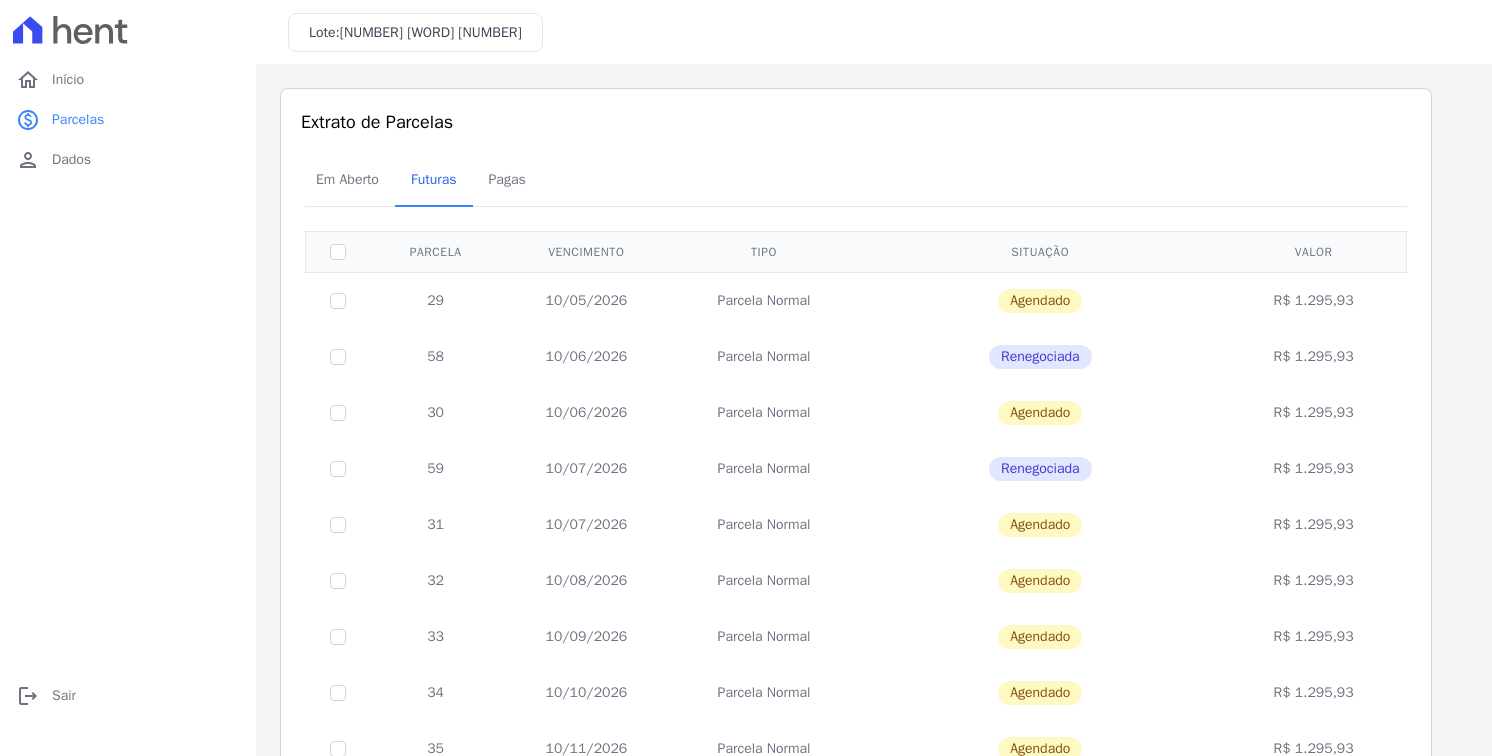 drag, startPoint x: 1464, startPoint y: 421, endPoint x: 1472, endPoint y: 474, distance: 53.600372 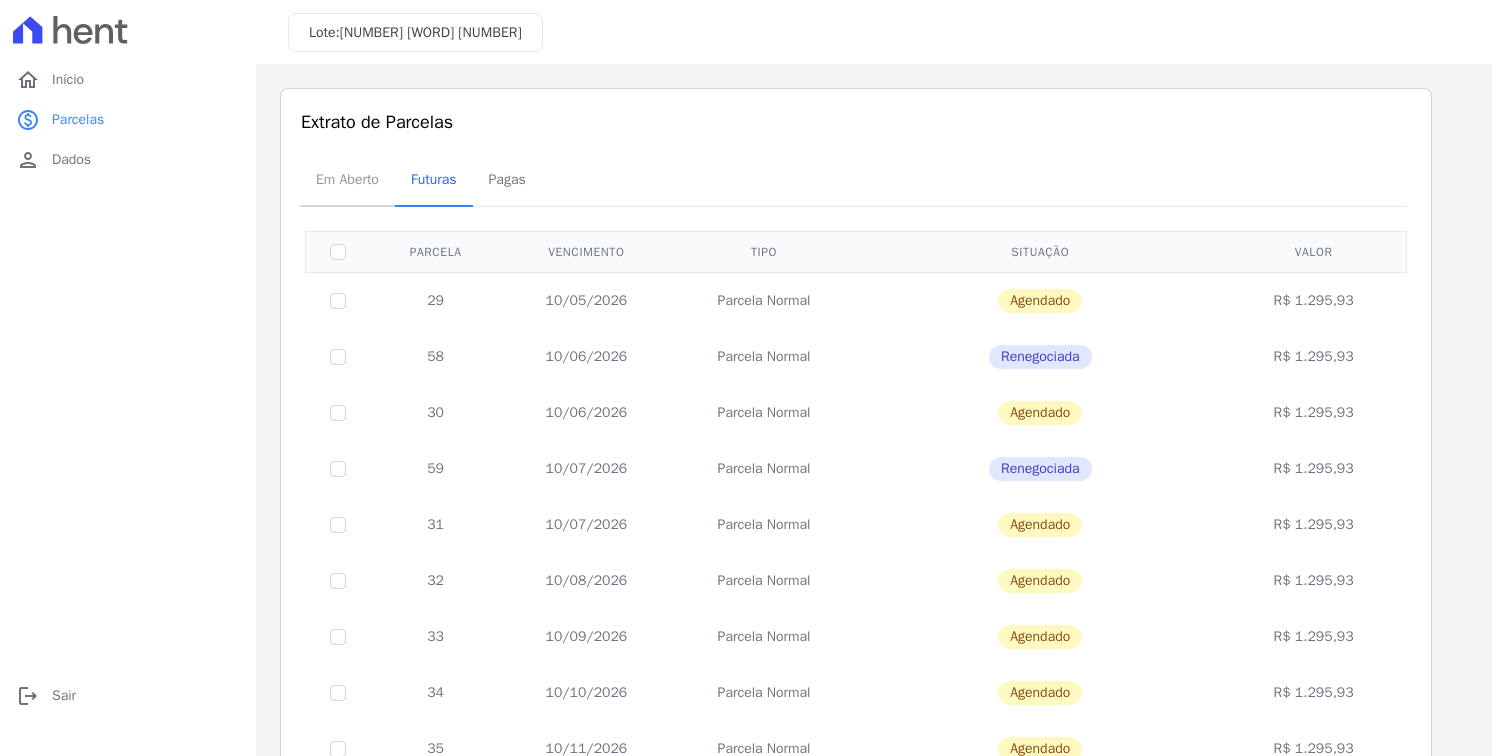 click on "Em Aberto" at bounding box center (347, 179) 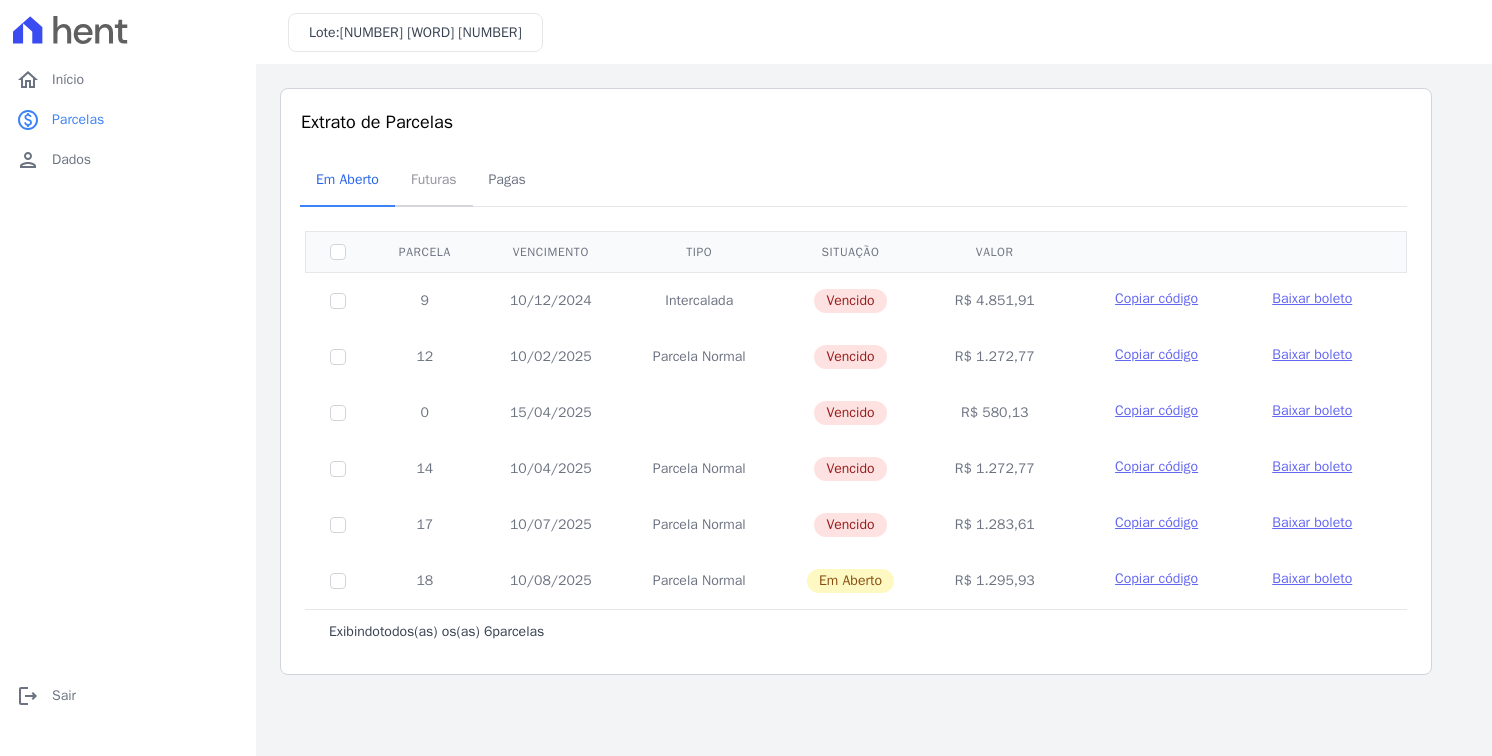 click on "Futuras" at bounding box center (434, 179) 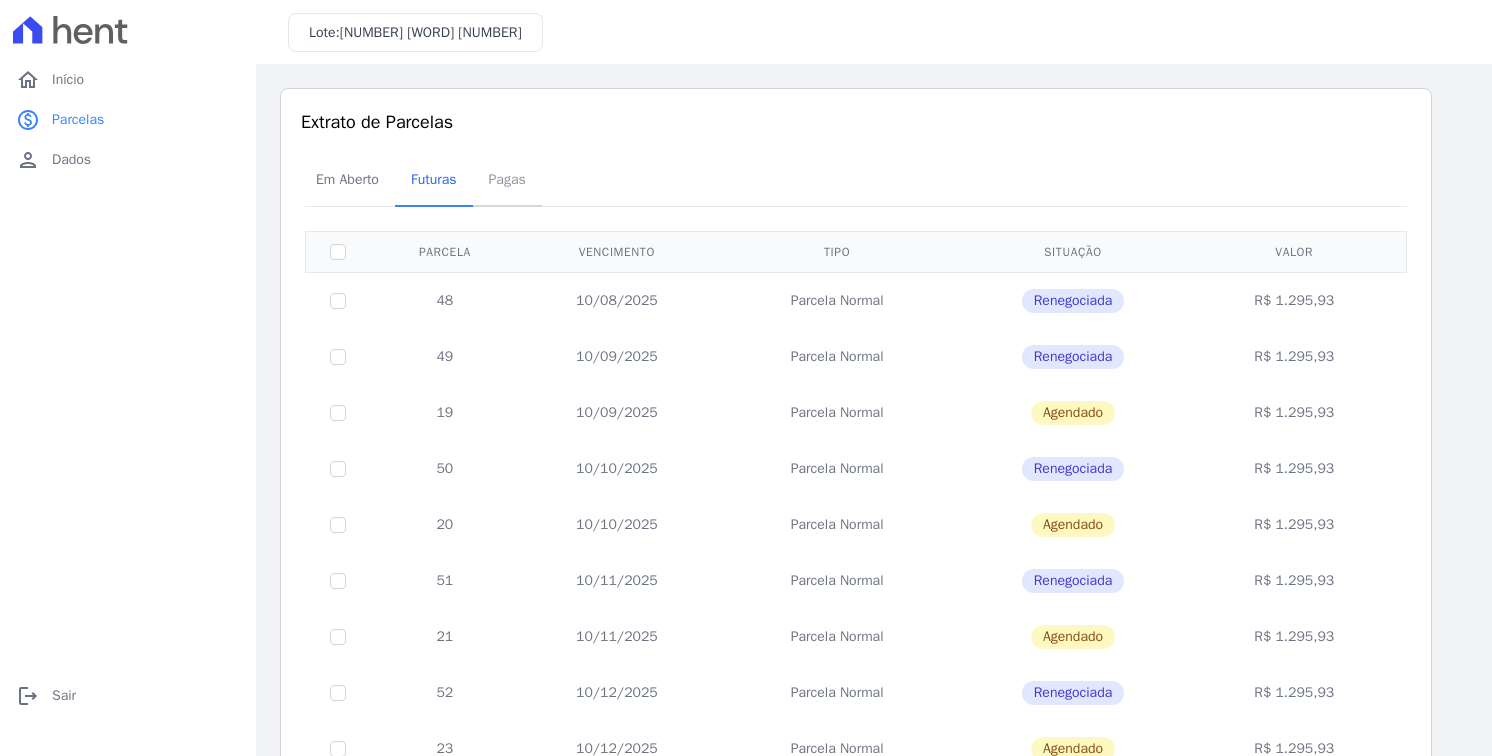 click on "Pagas" at bounding box center [507, 179] 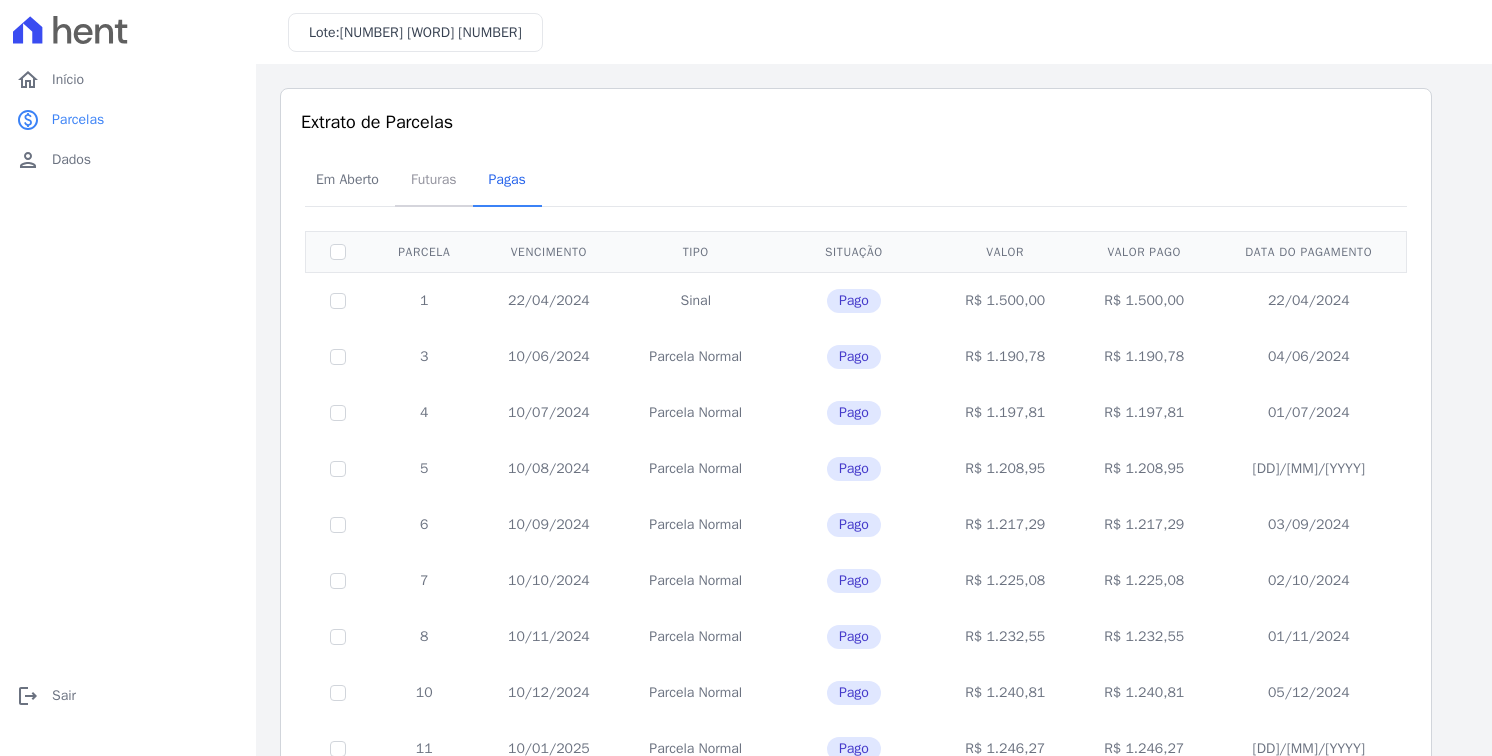 click on "Futuras" at bounding box center [434, 179] 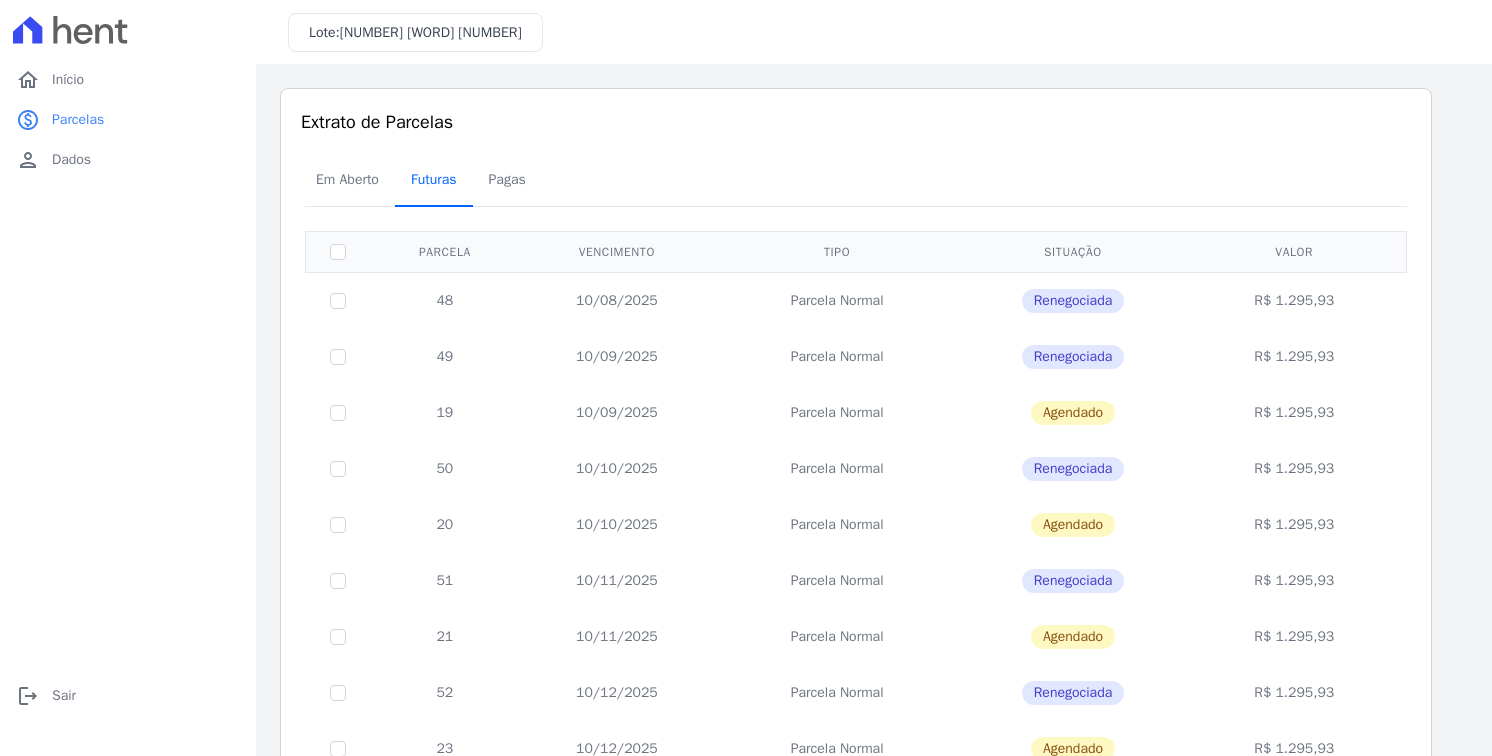 click on "Futuras" at bounding box center [434, 179] 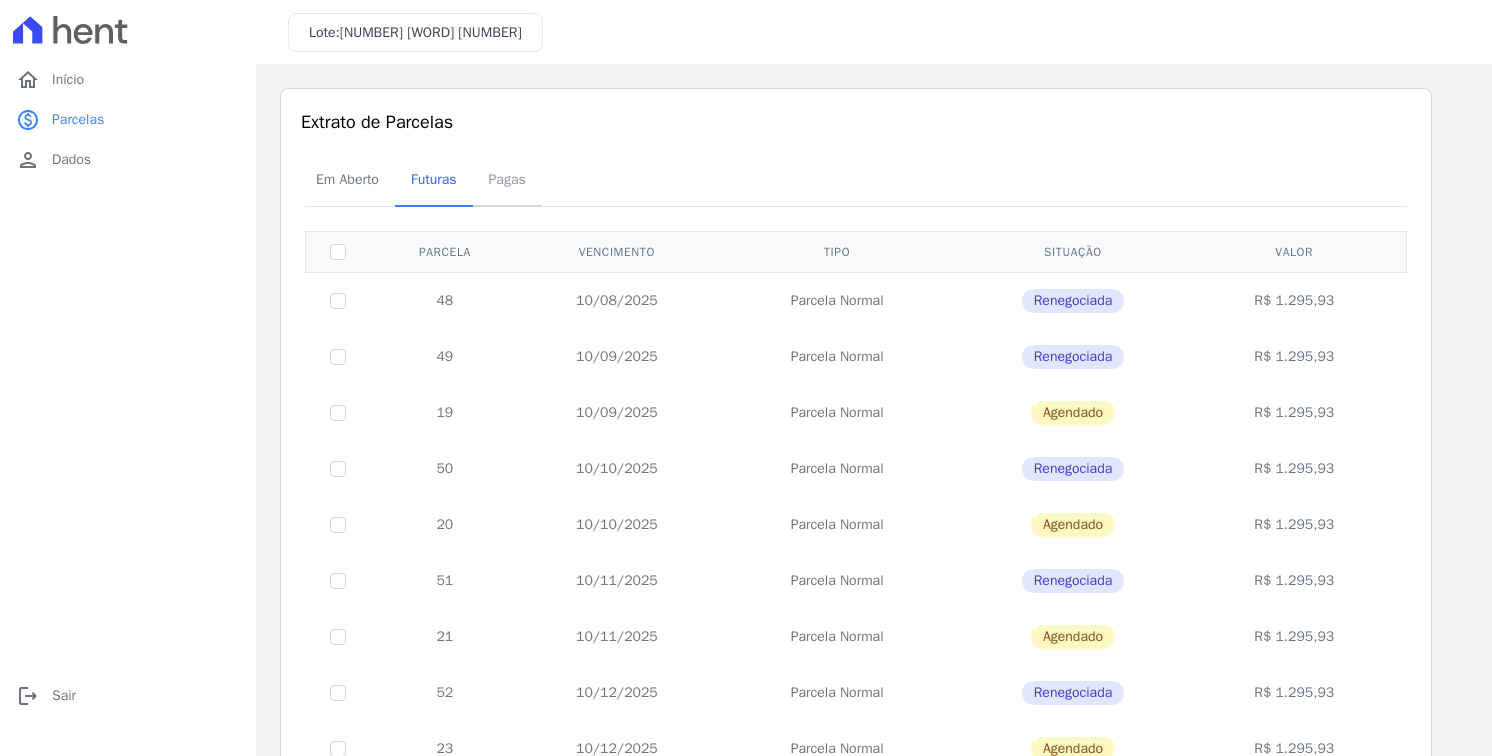 click on "Pagas" at bounding box center (507, 179) 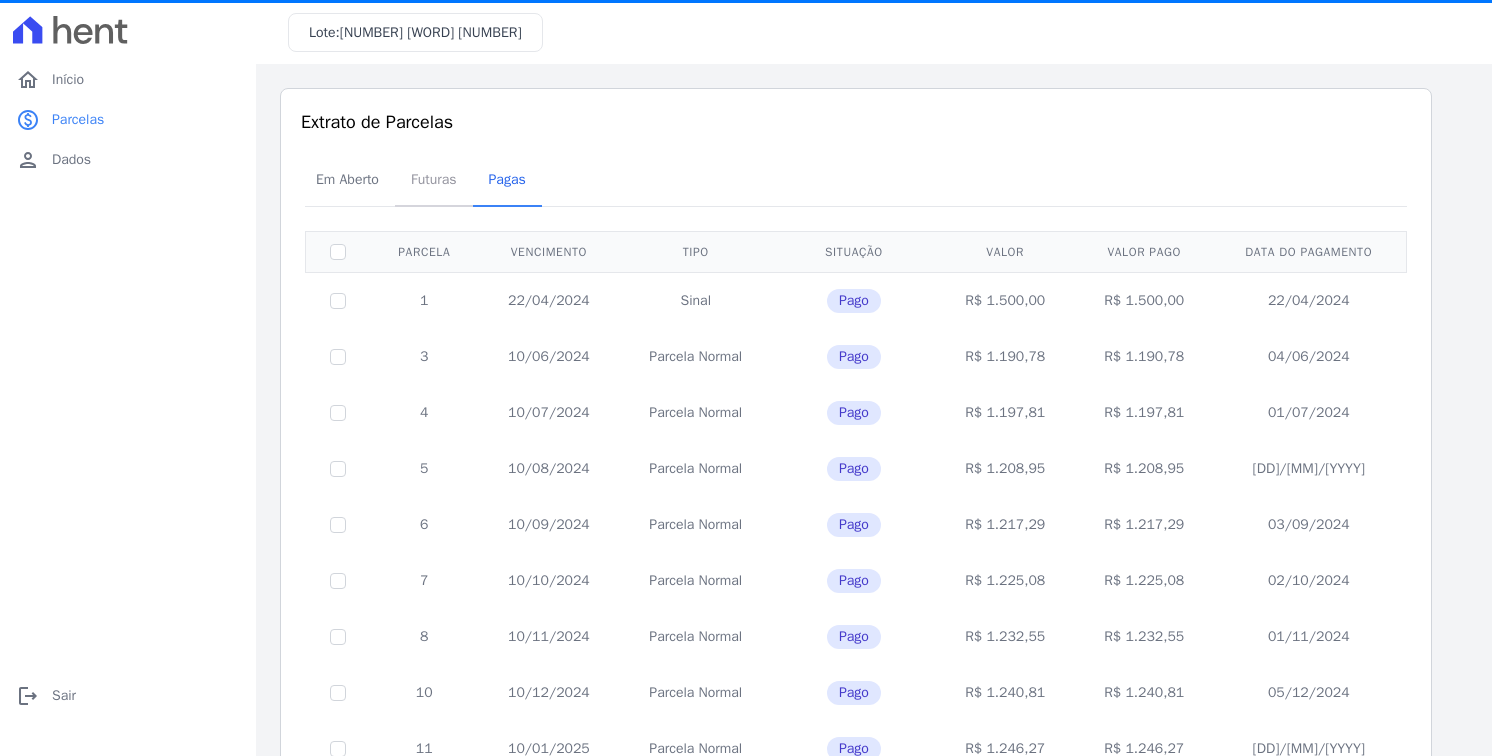 click on "Futuras" at bounding box center (434, 179) 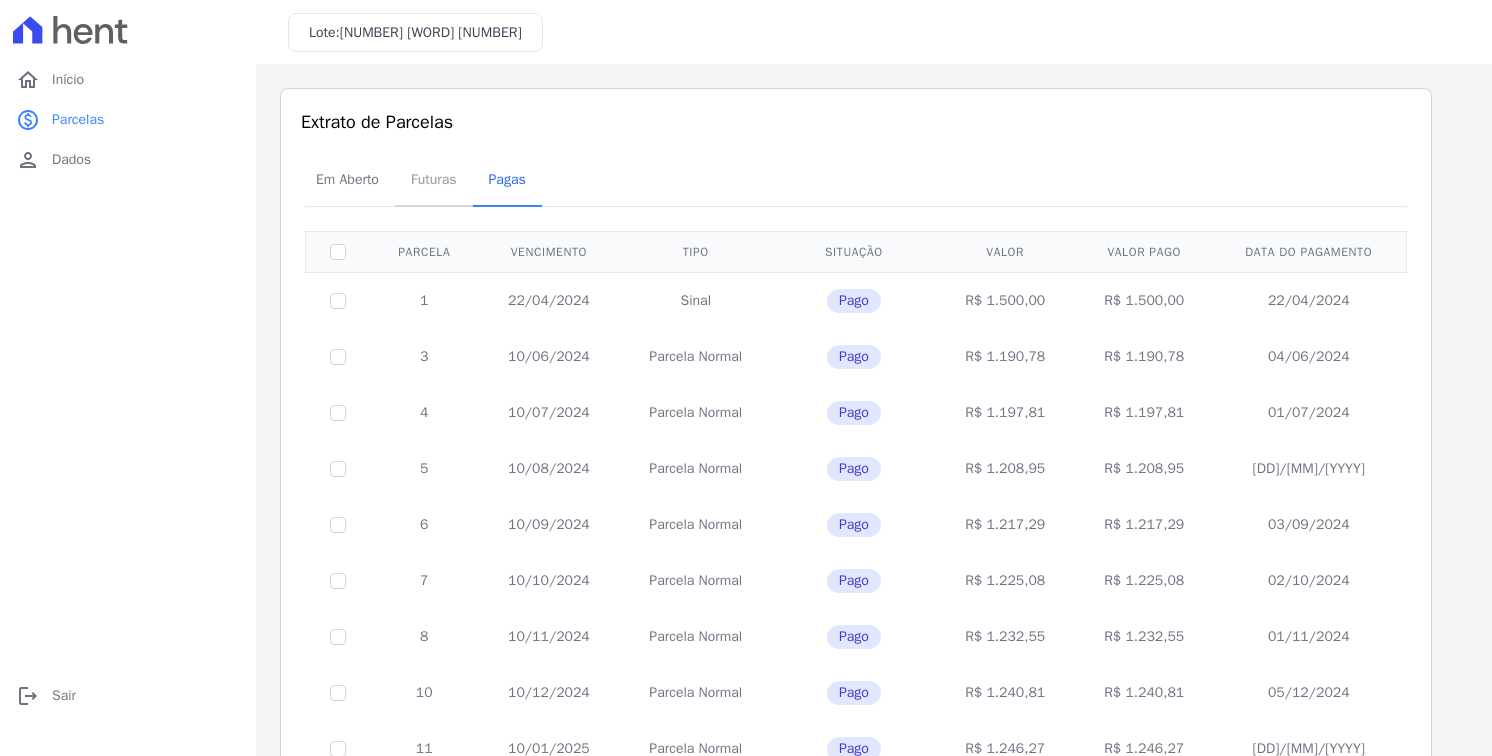 click on "Futuras" at bounding box center (434, 179) 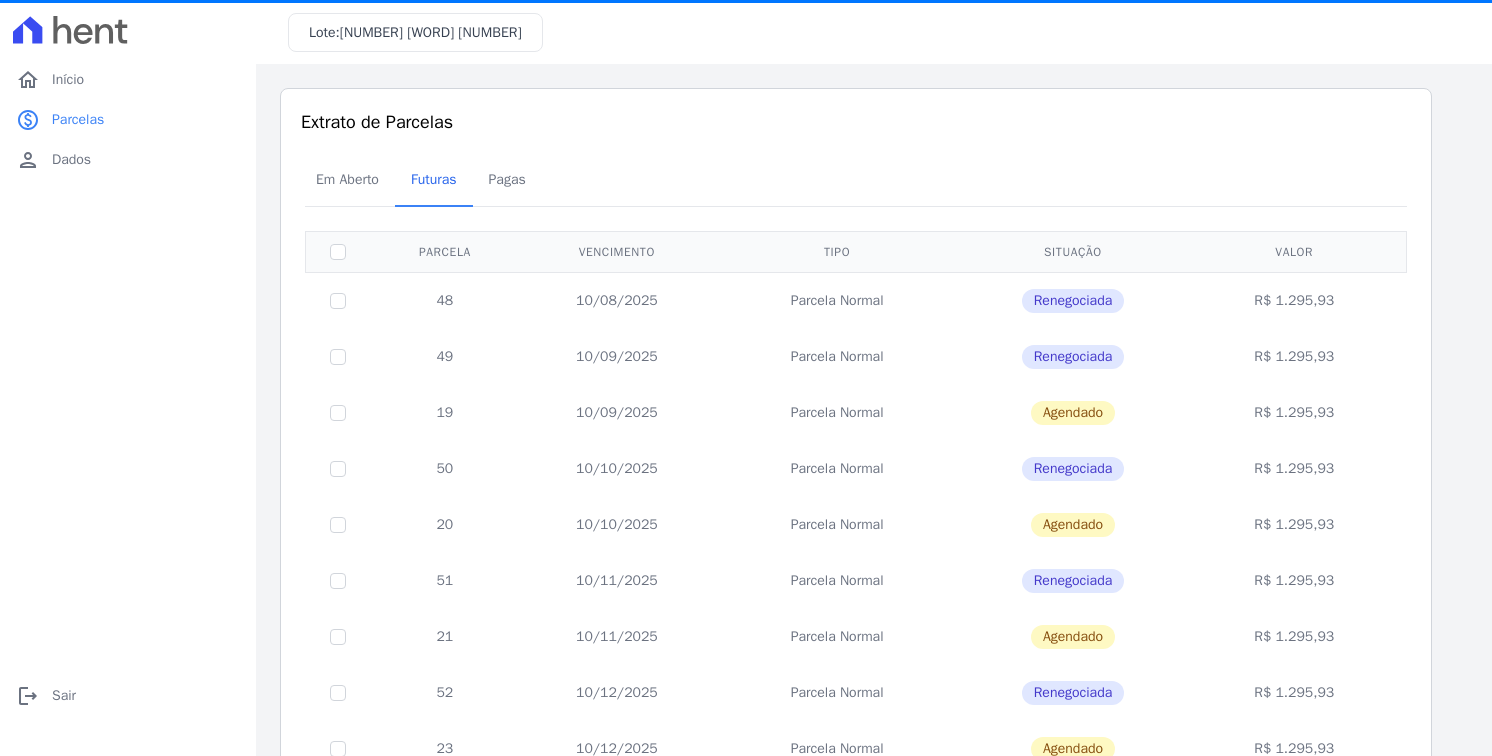 click on "Em Aberto
Futuras
Pagas" at bounding box center (856, 180) 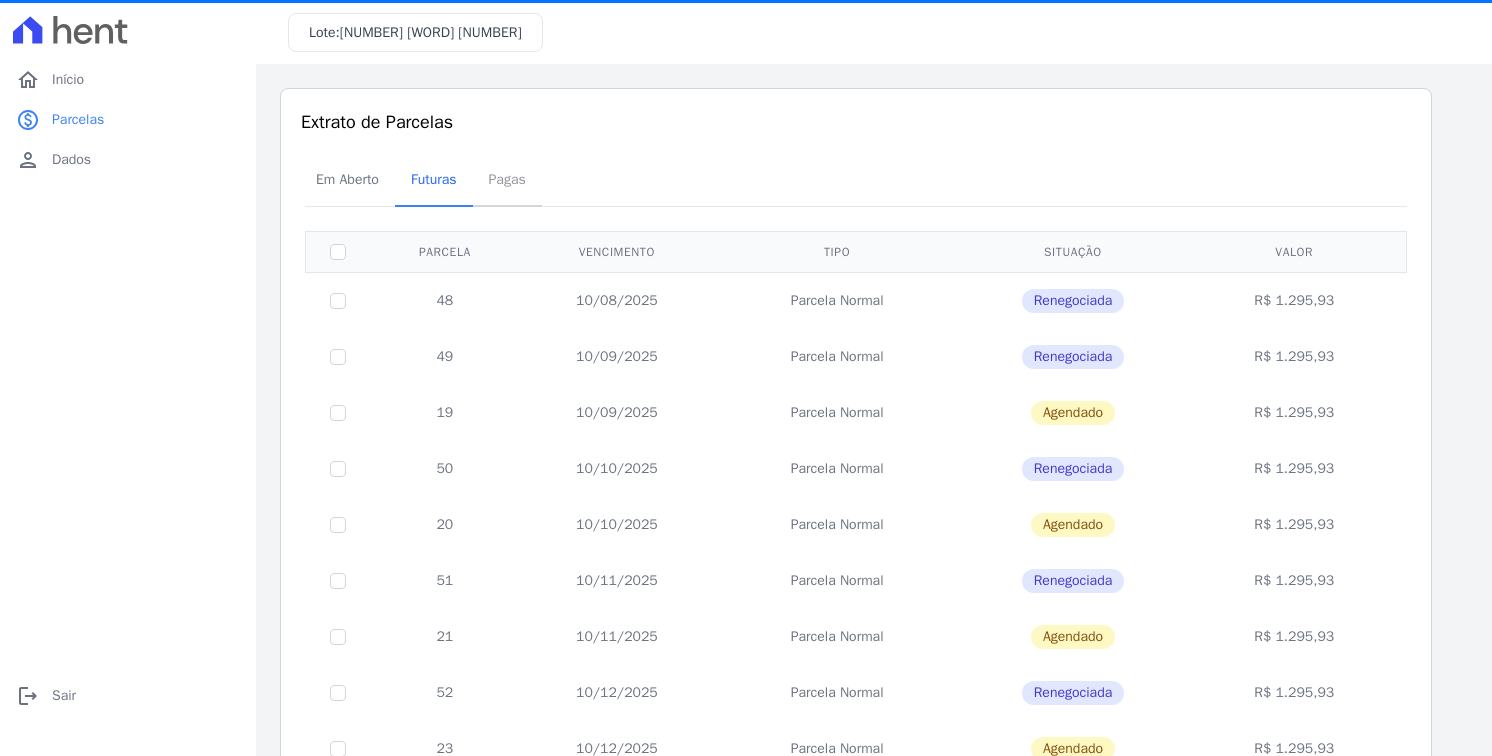 click on "Pagas" at bounding box center (507, 181) 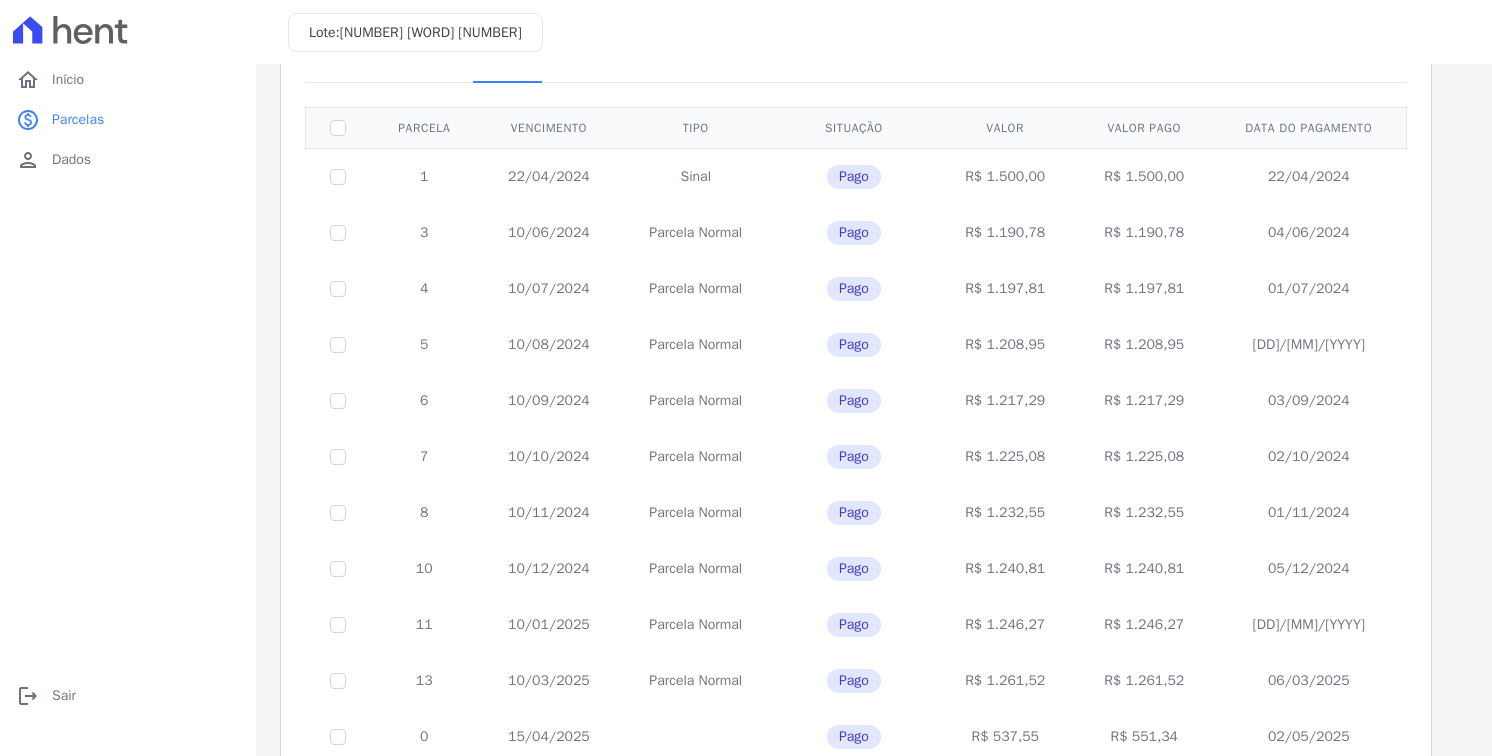 scroll, scrollTop: 100, scrollLeft: 0, axis: vertical 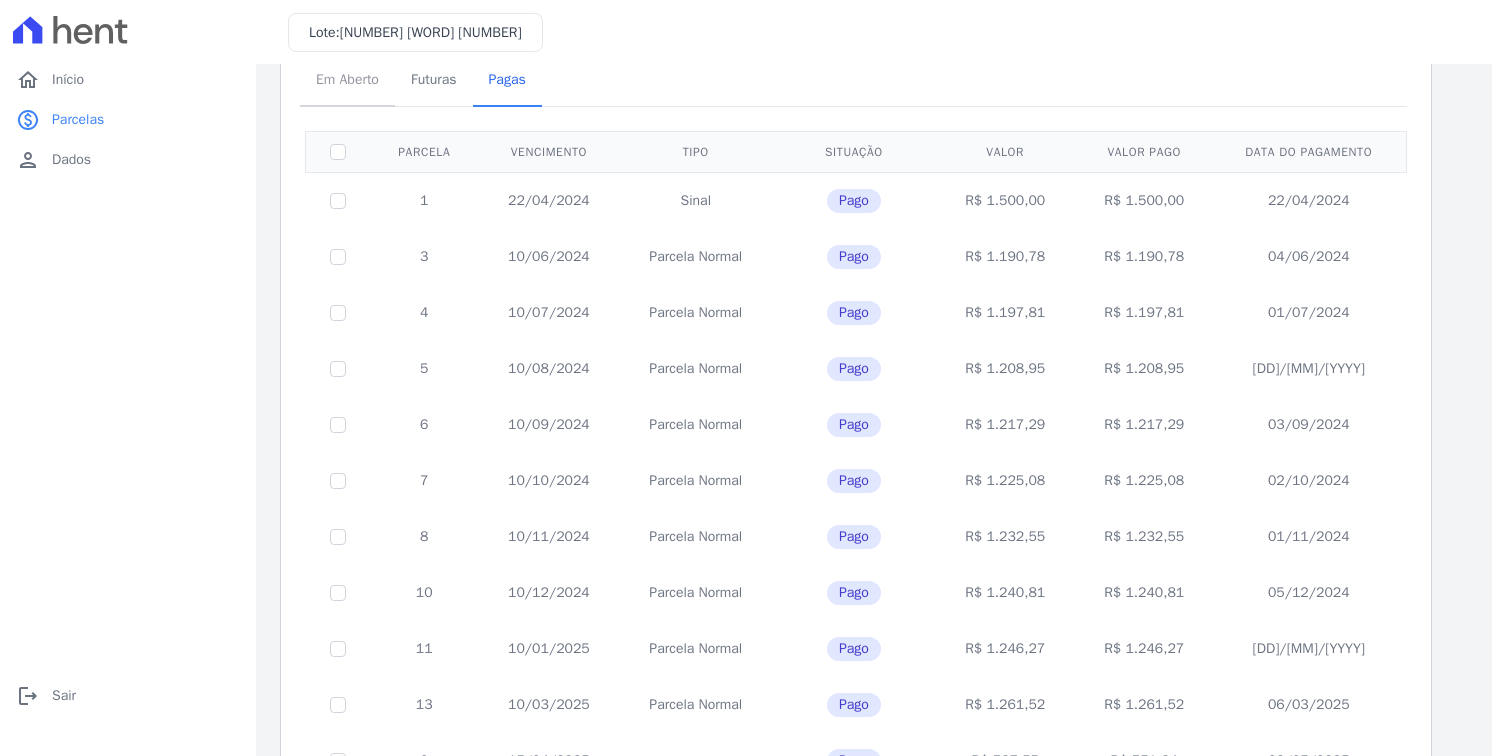 click on "Em Aberto" at bounding box center [347, 79] 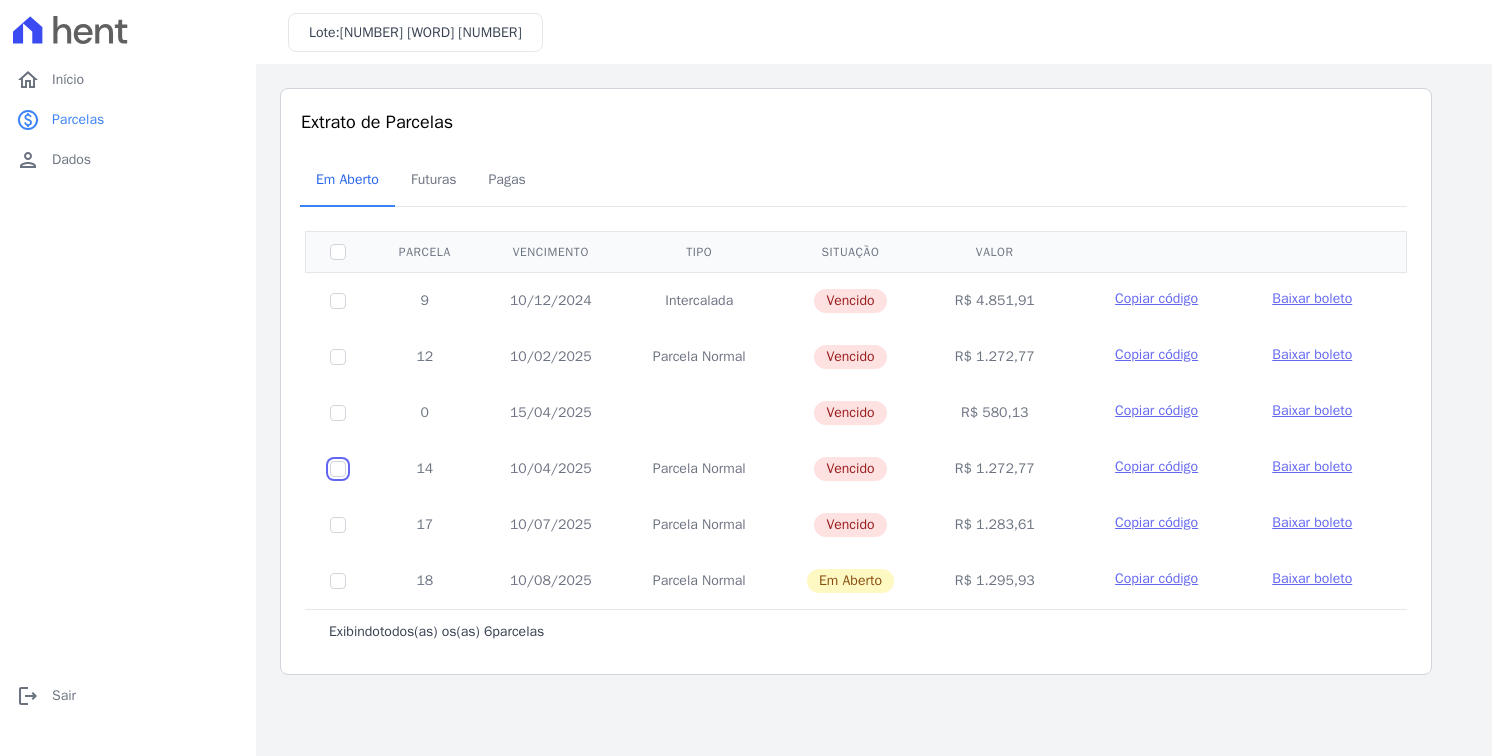 click at bounding box center [338, 301] 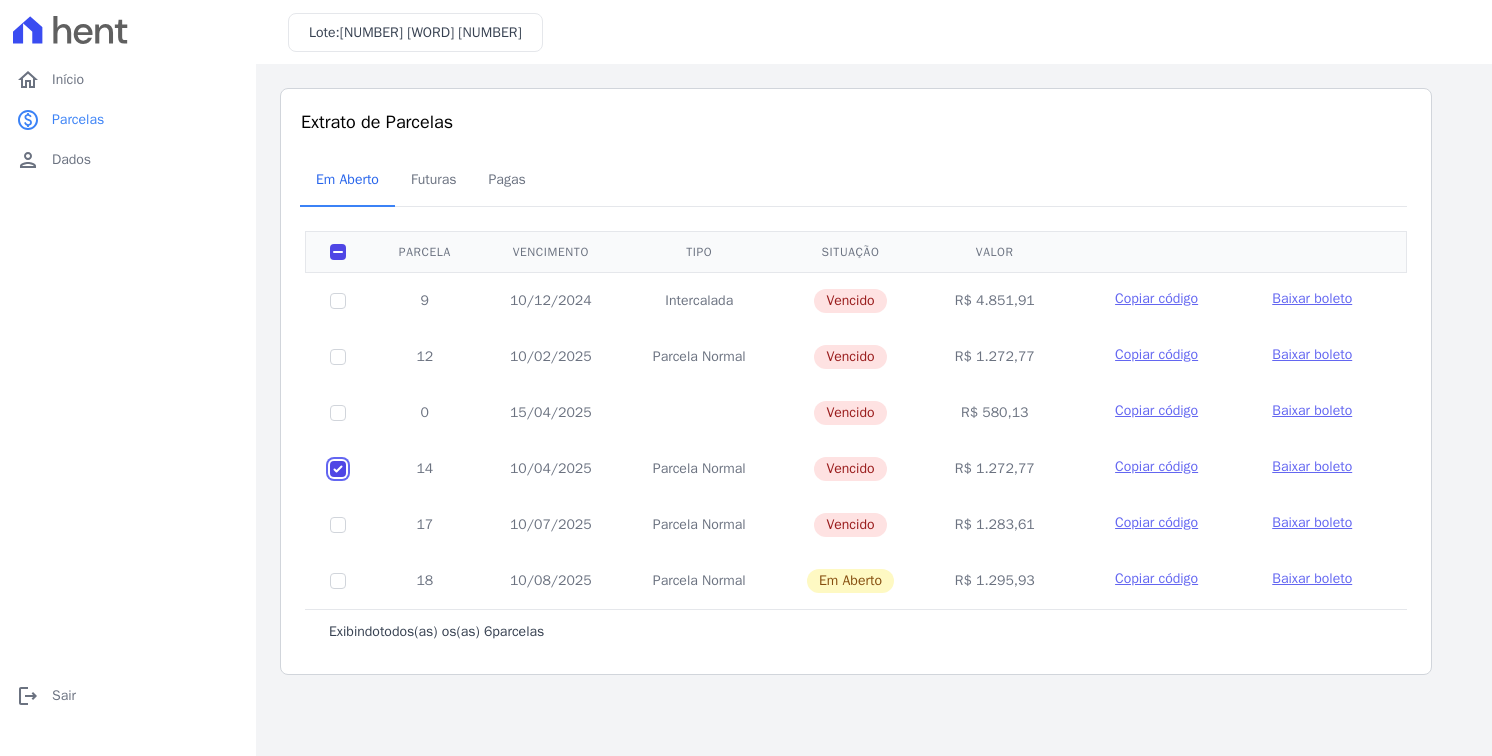 checkbox on "true" 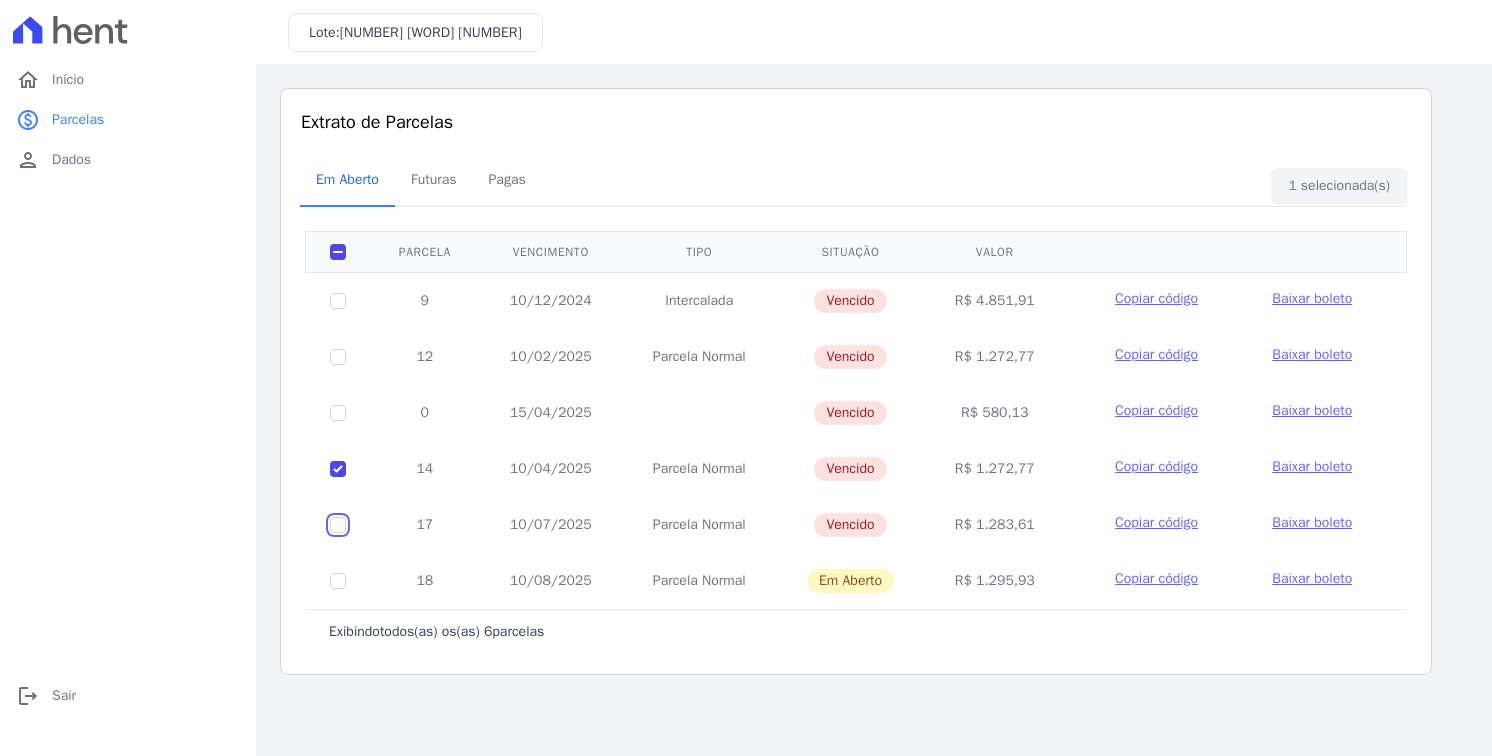 click at bounding box center [338, 301] 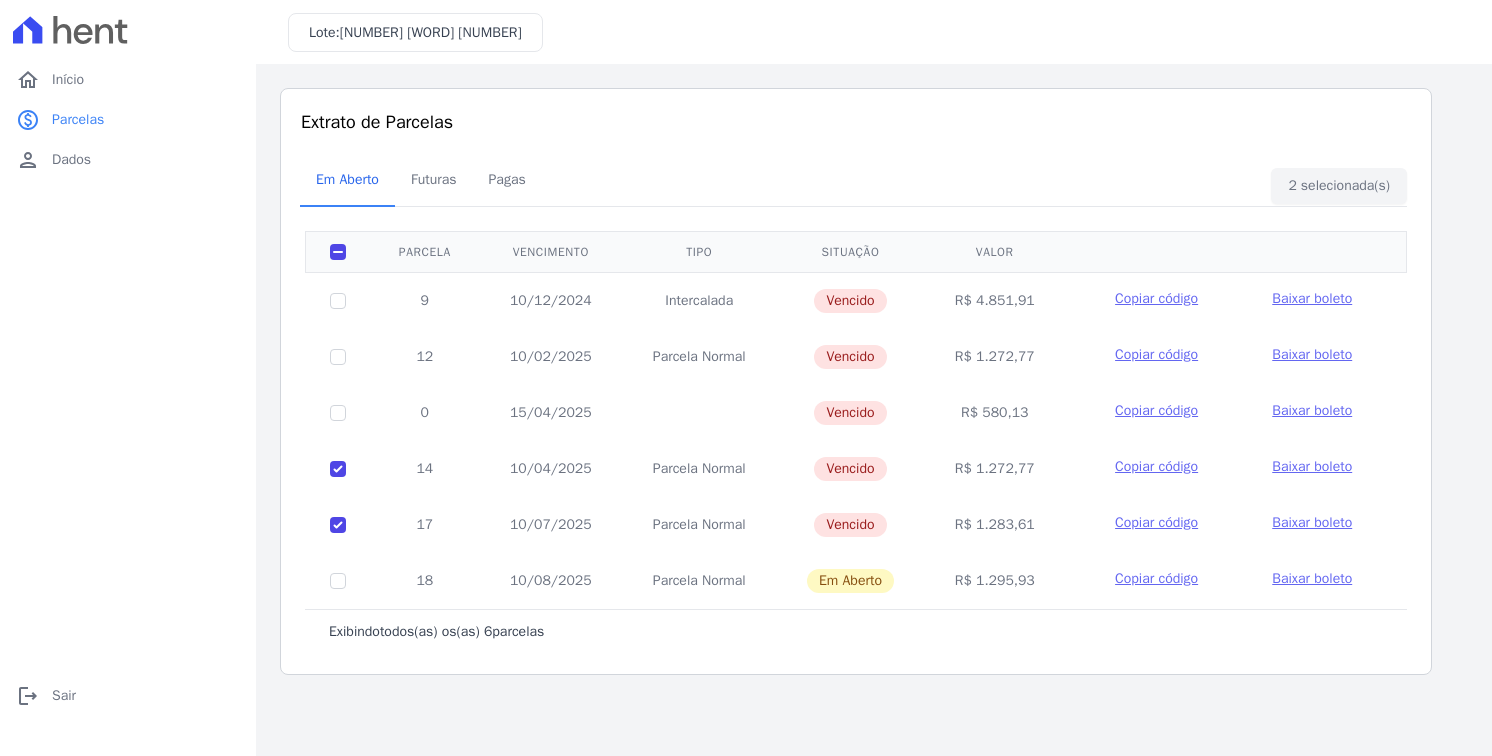click at bounding box center [338, 581] 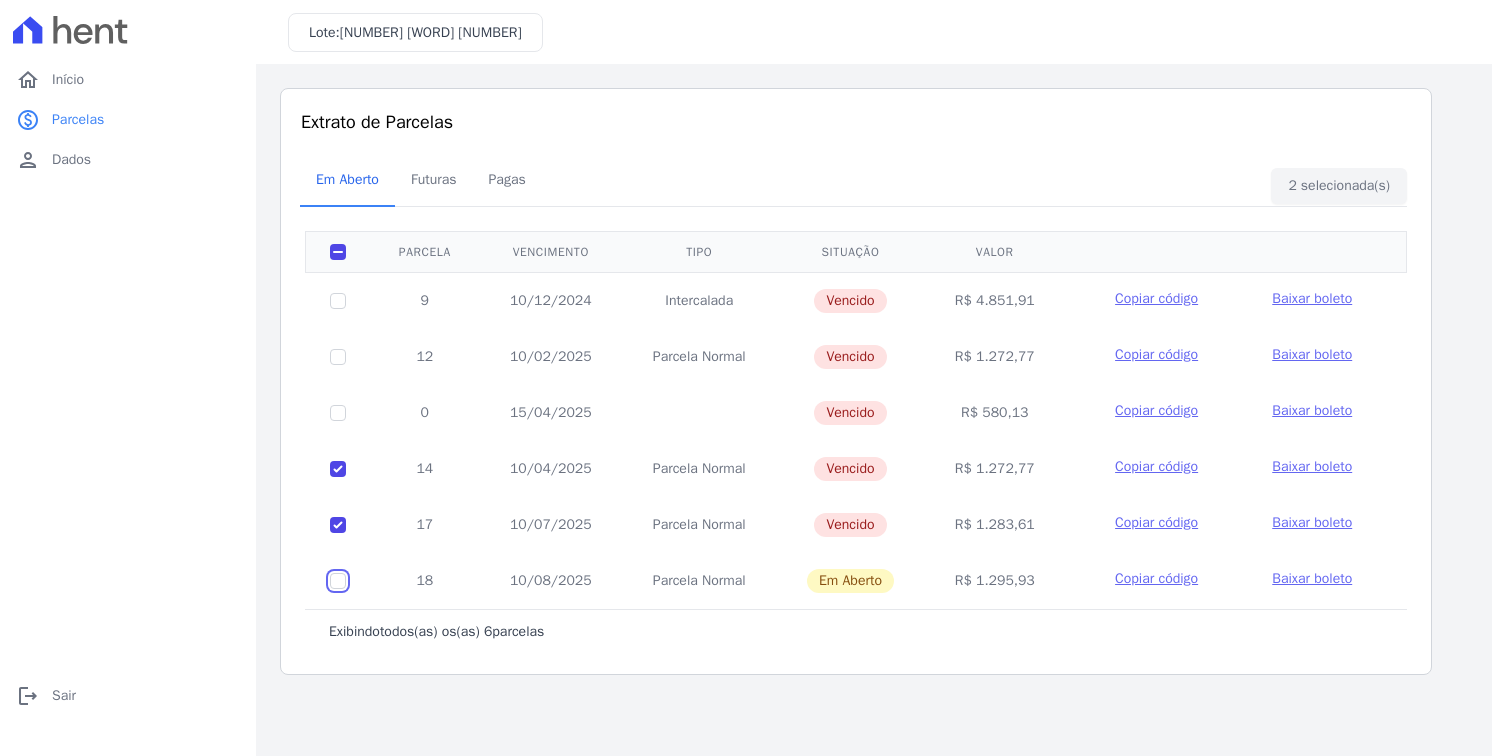 click at bounding box center (338, 581) 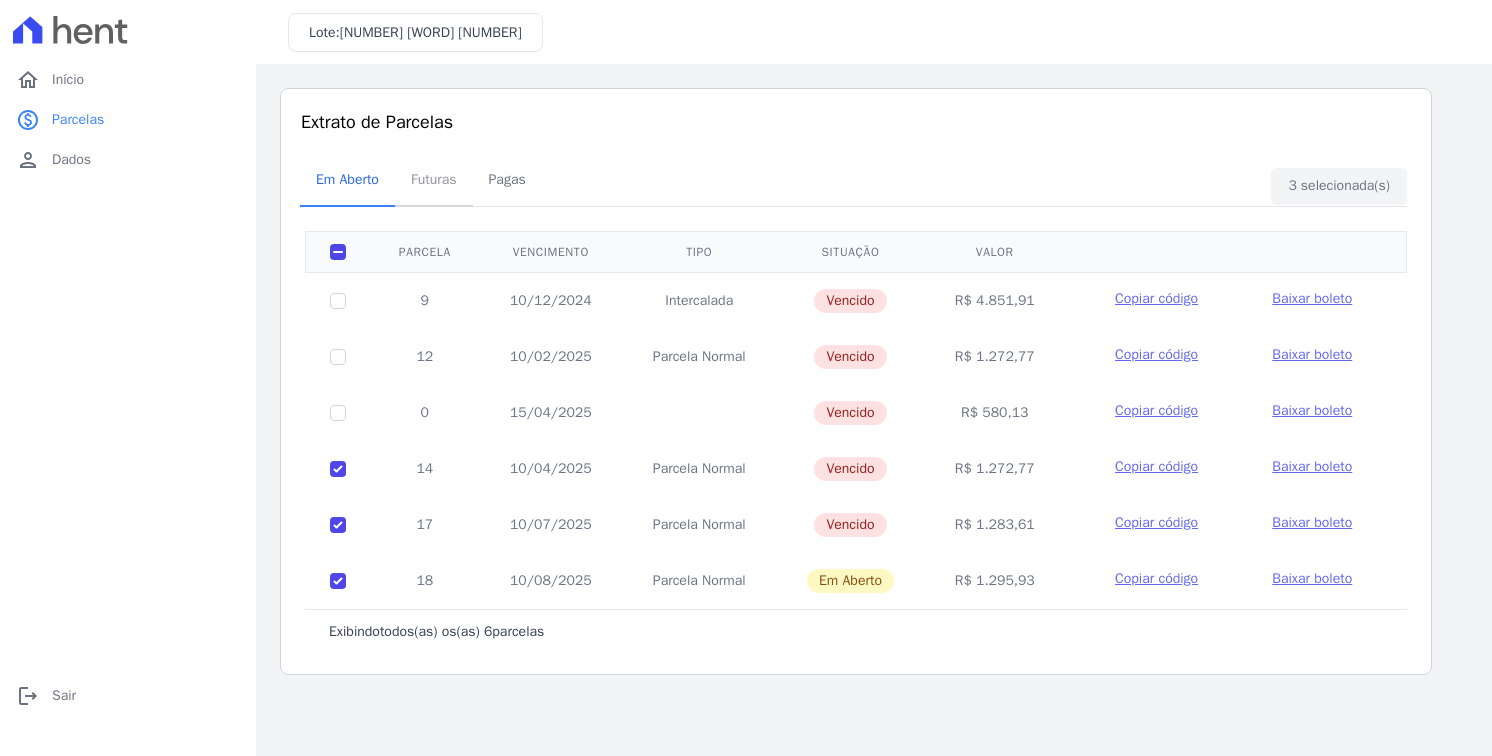 click on "Futuras" at bounding box center [434, 179] 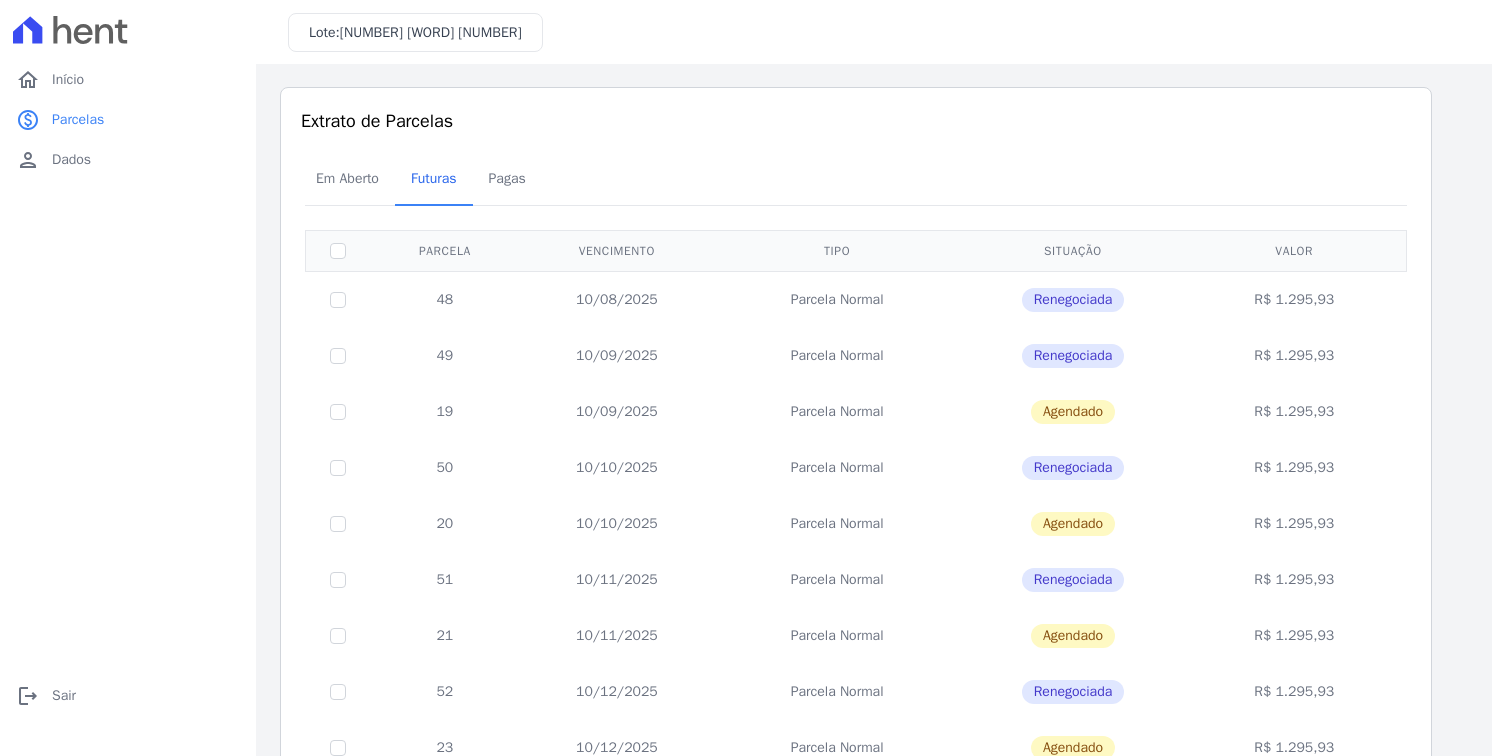 scroll, scrollTop: 0, scrollLeft: 0, axis: both 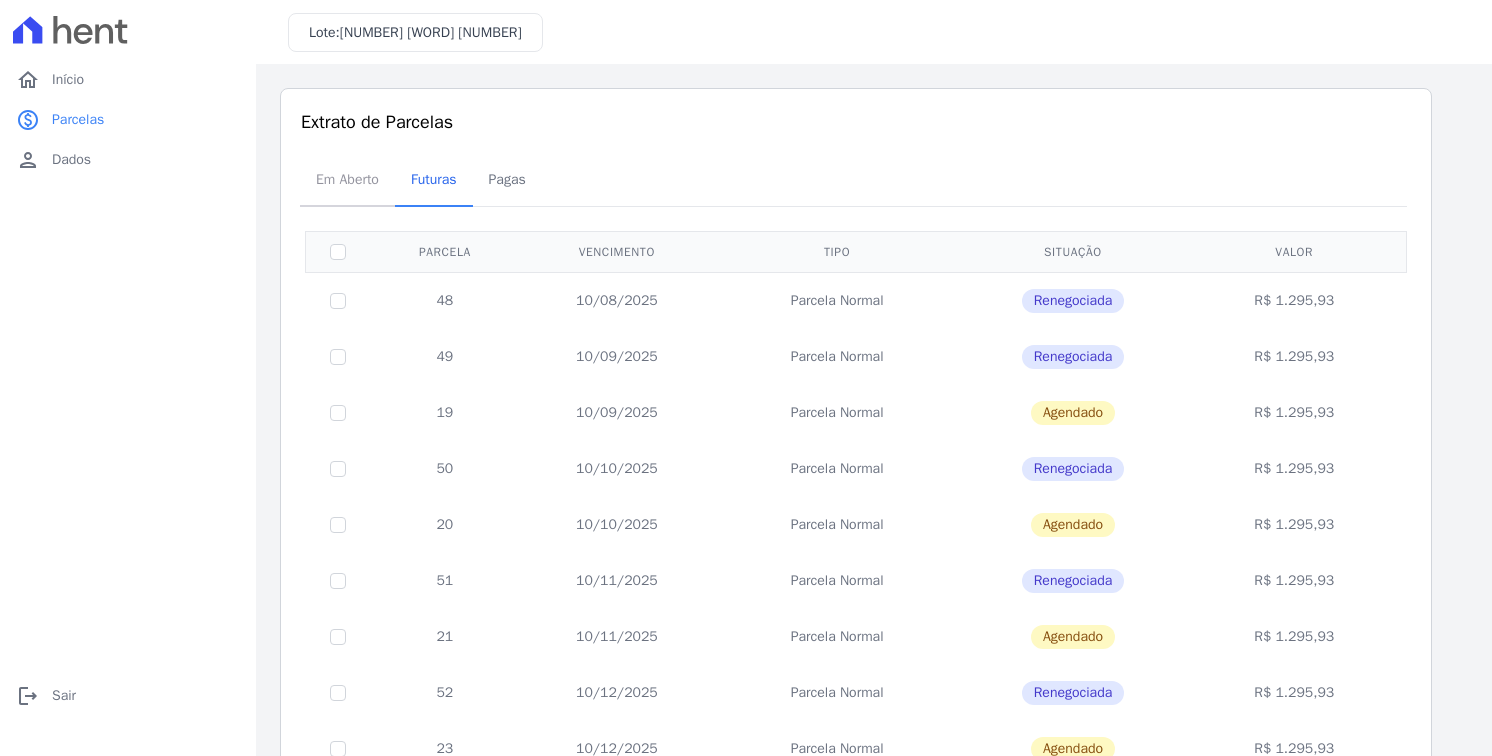 click on "Em Aberto" at bounding box center (347, 179) 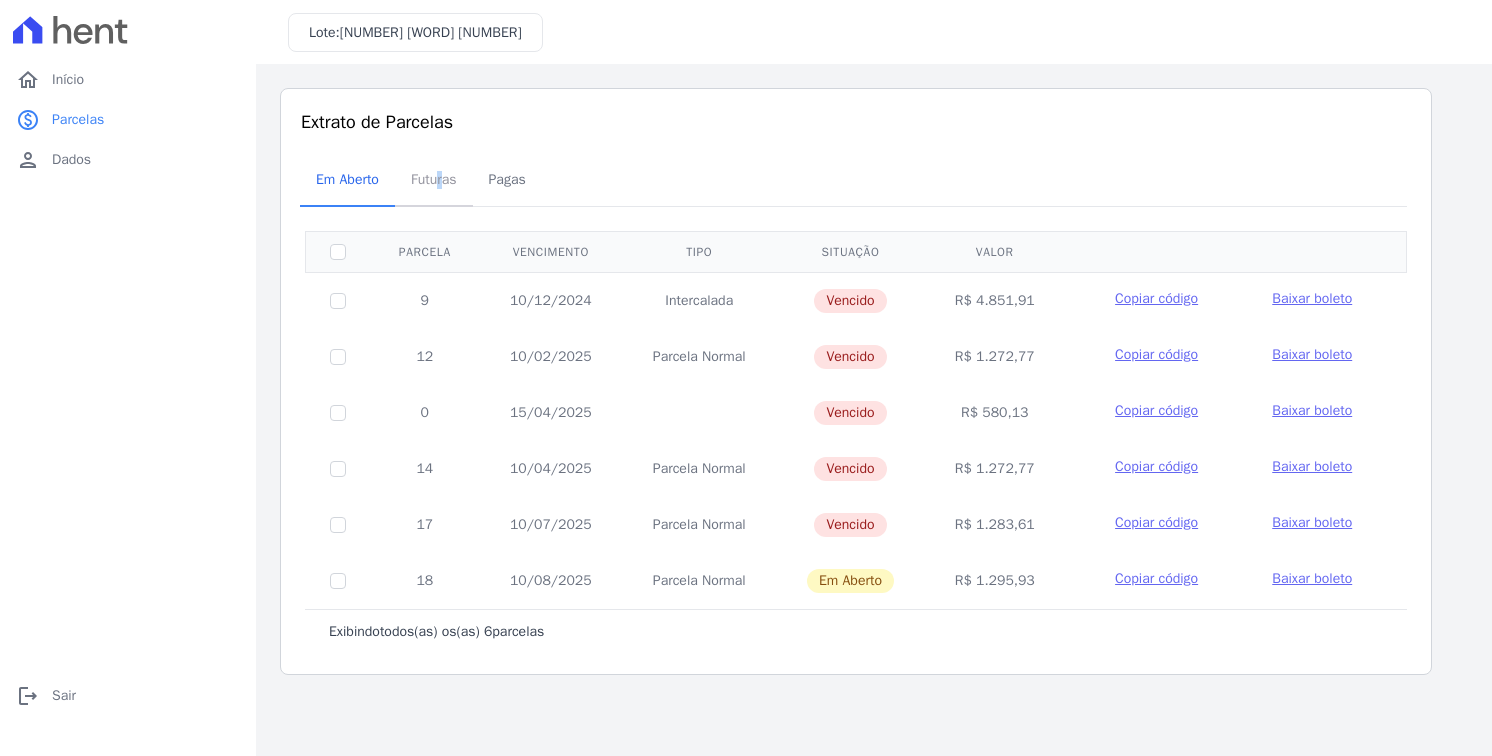click on "Futuras" at bounding box center (434, 181) 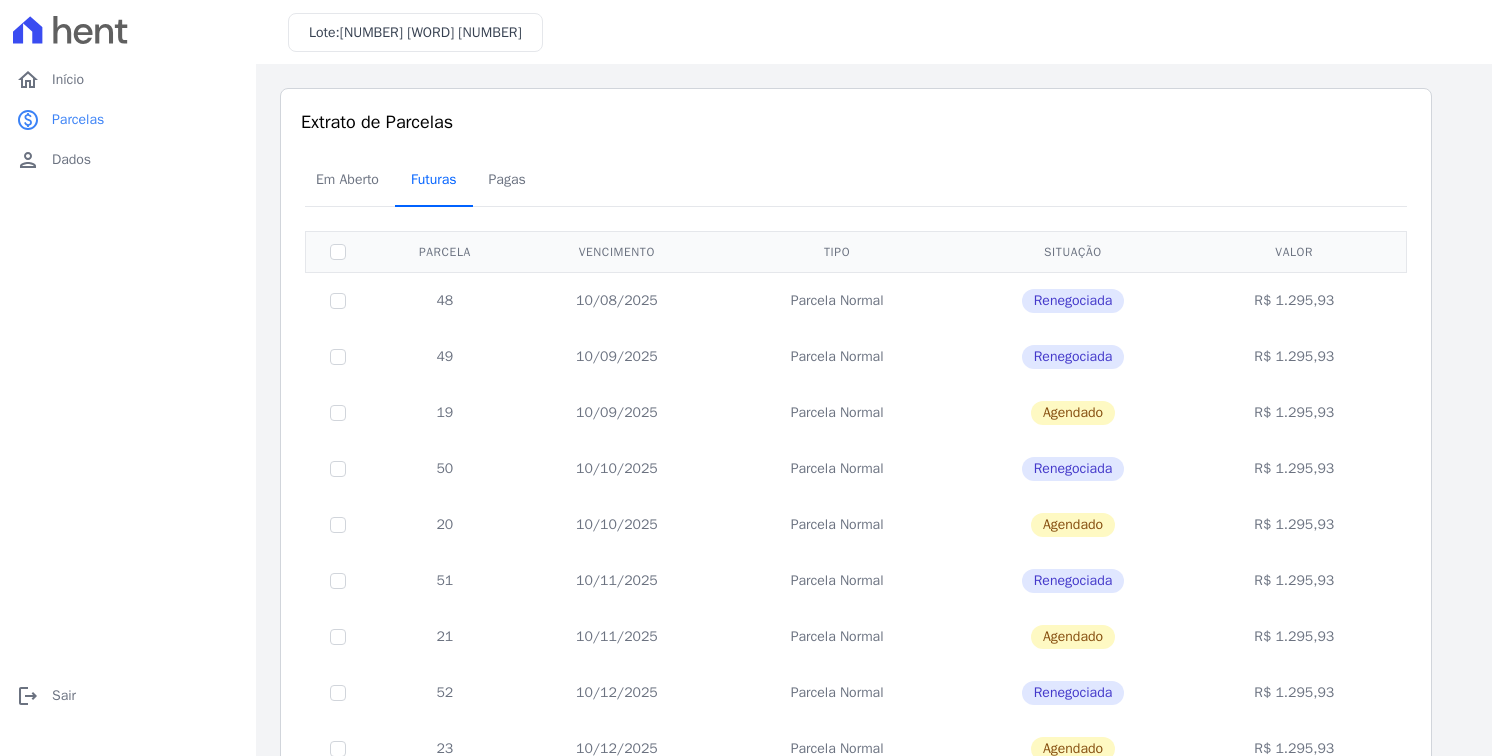 click on "Futuras" at bounding box center (434, 179) 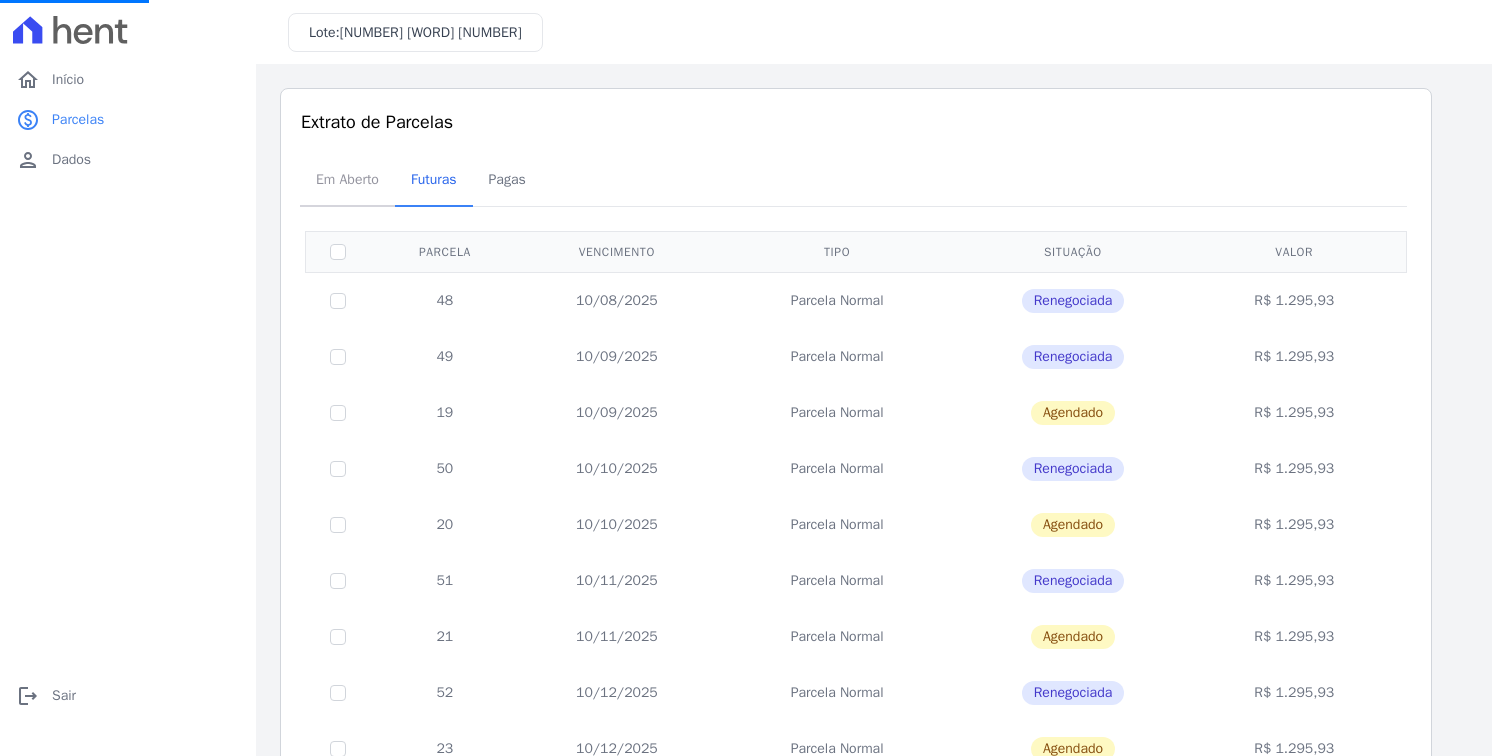 click on "Em Aberto" at bounding box center (347, 179) 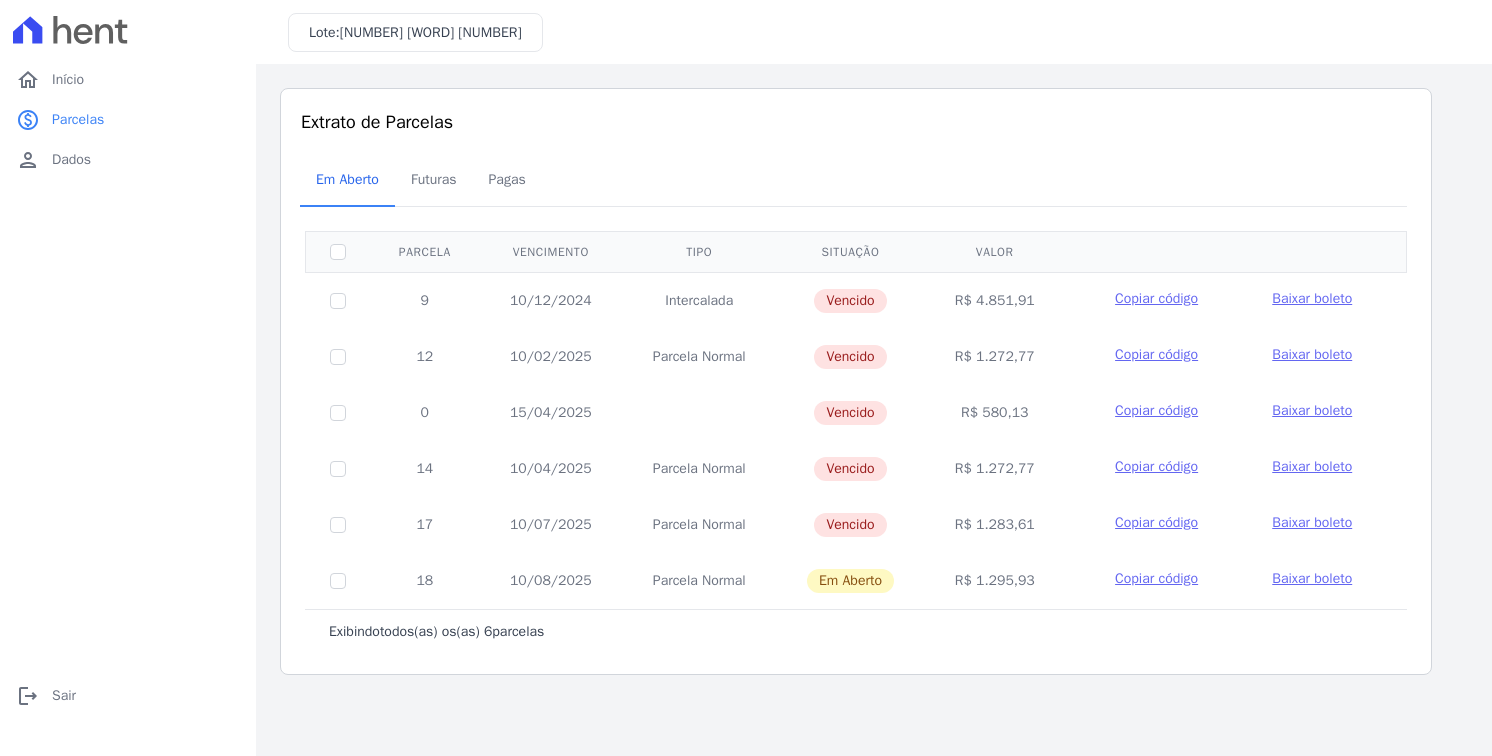 drag, startPoint x: 961, startPoint y: 299, endPoint x: 1017, endPoint y: 308, distance: 56.718605 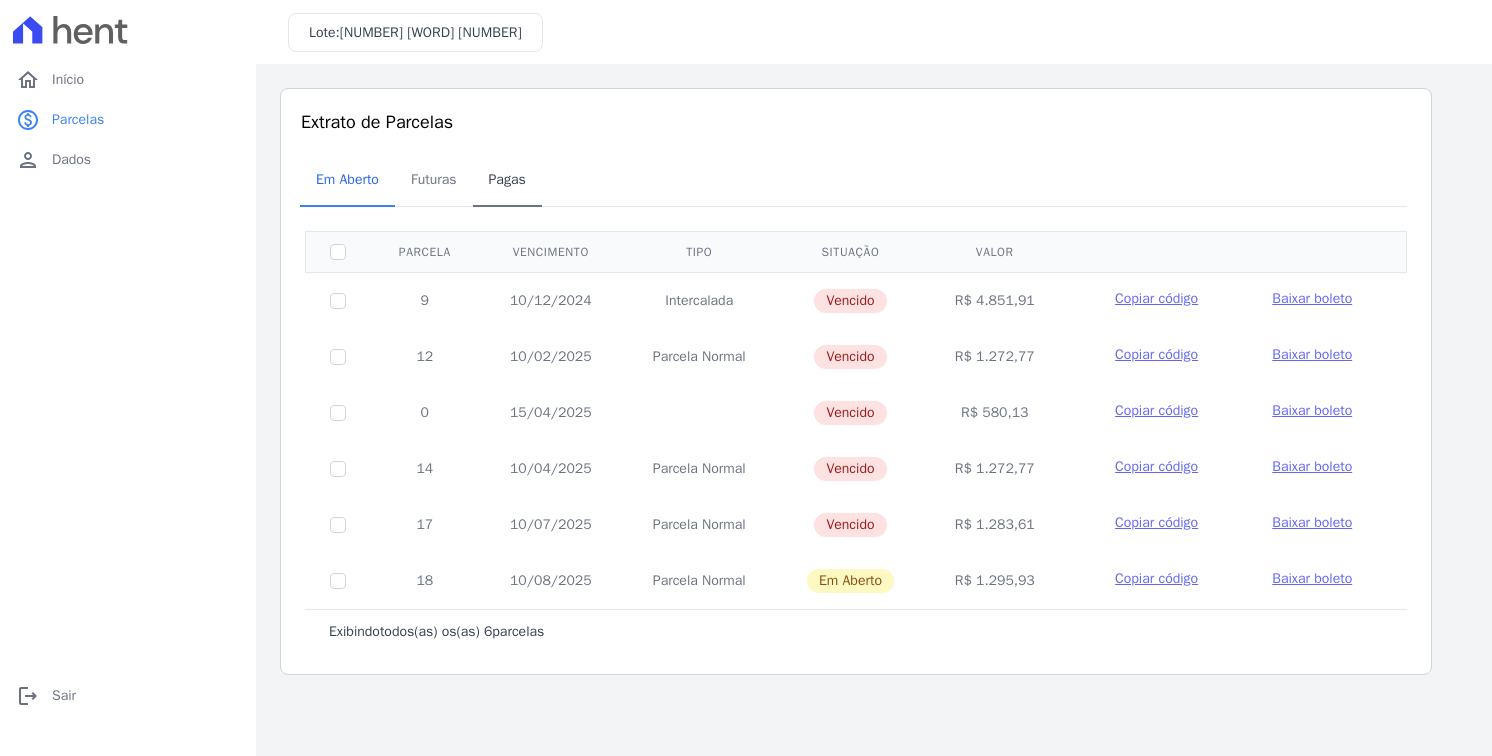 drag, startPoint x: 516, startPoint y: 209, endPoint x: 517, endPoint y: 194, distance: 15.033297 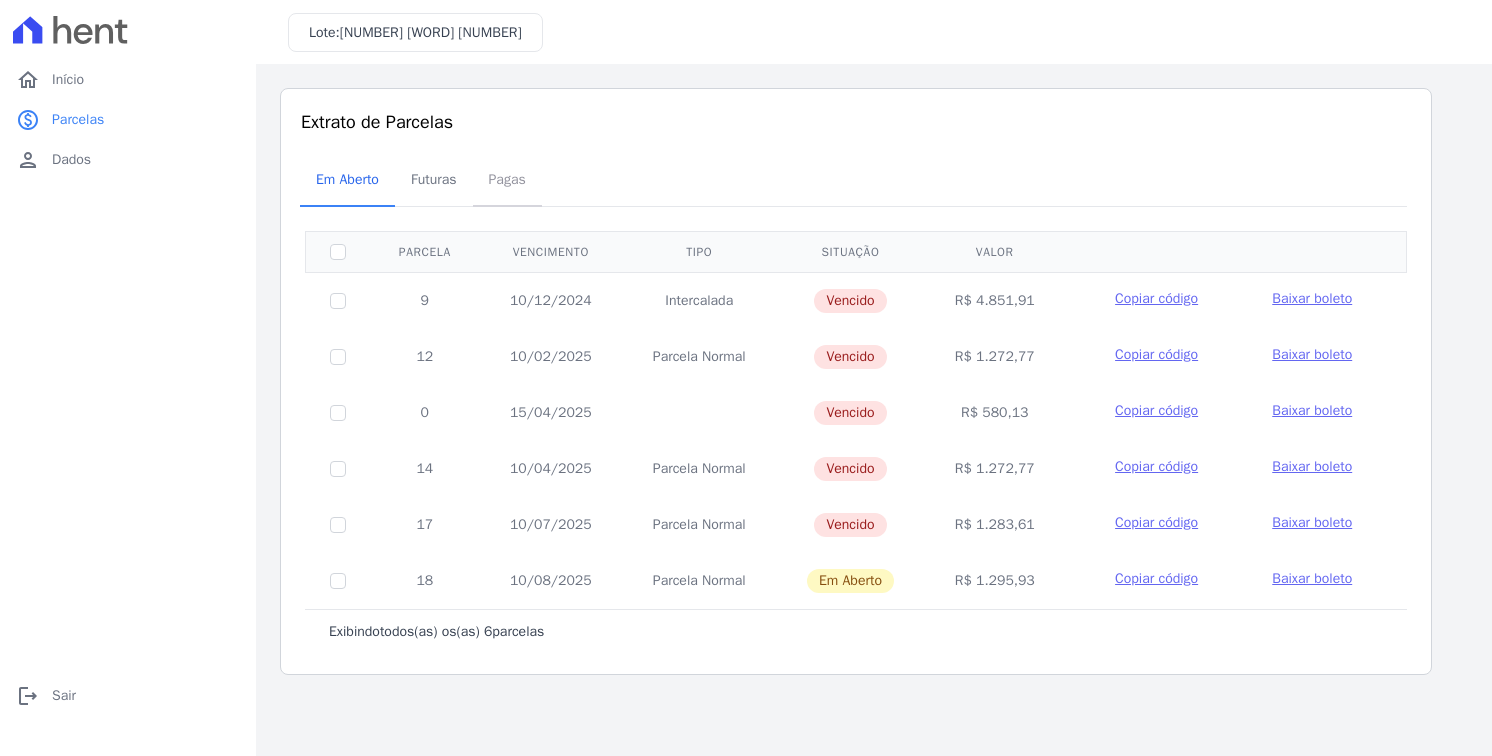 click on "Pagas" at bounding box center (507, 179) 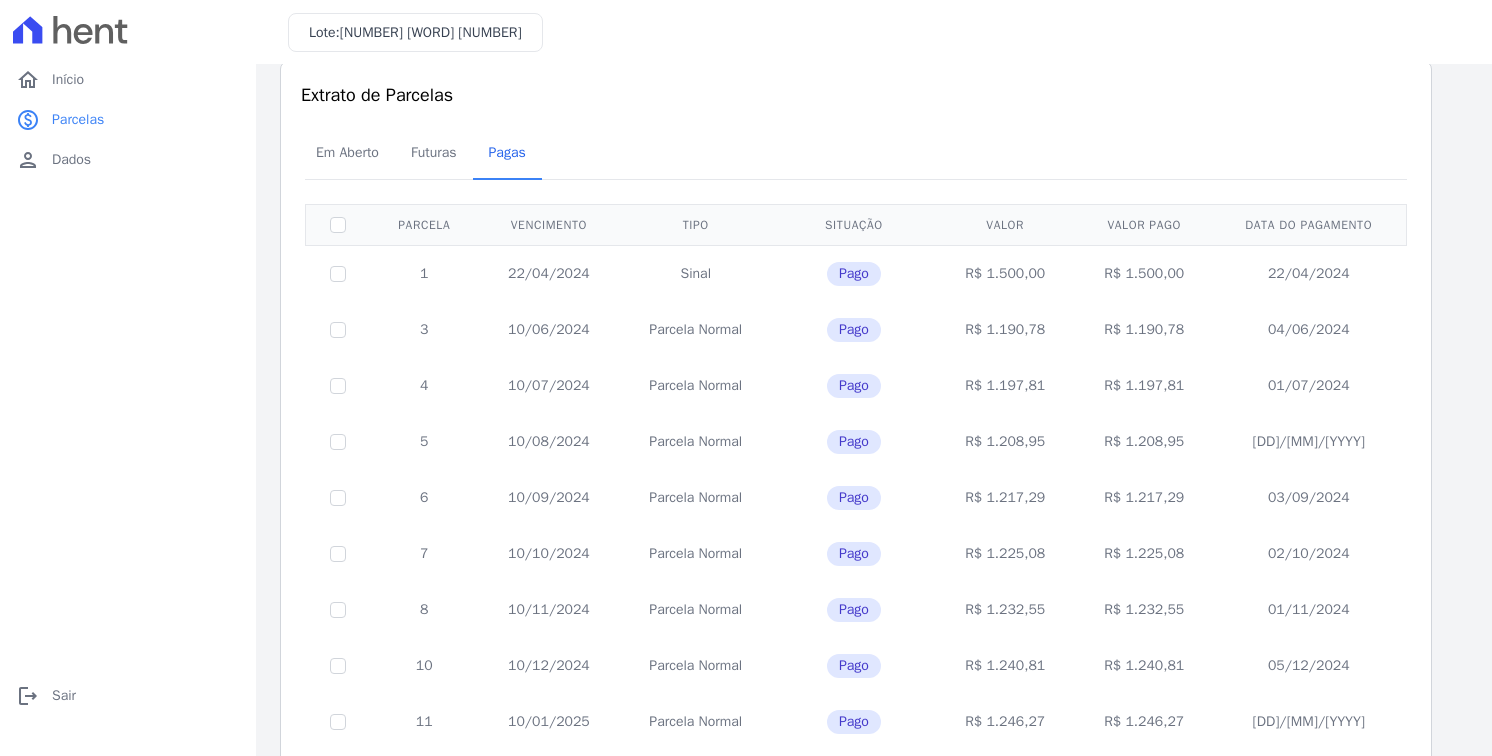 scroll, scrollTop: 0, scrollLeft: 0, axis: both 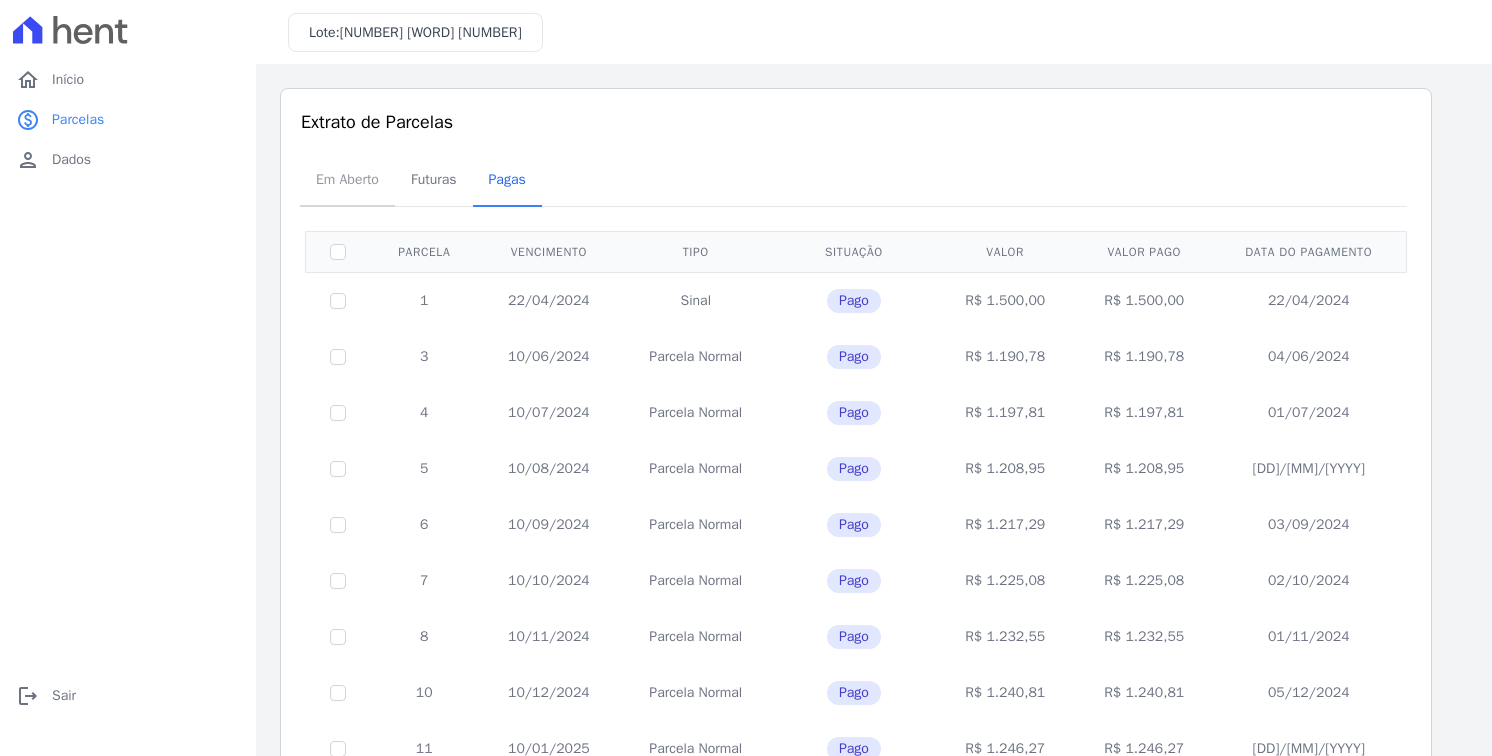 click on "Em Aberto" at bounding box center [347, 179] 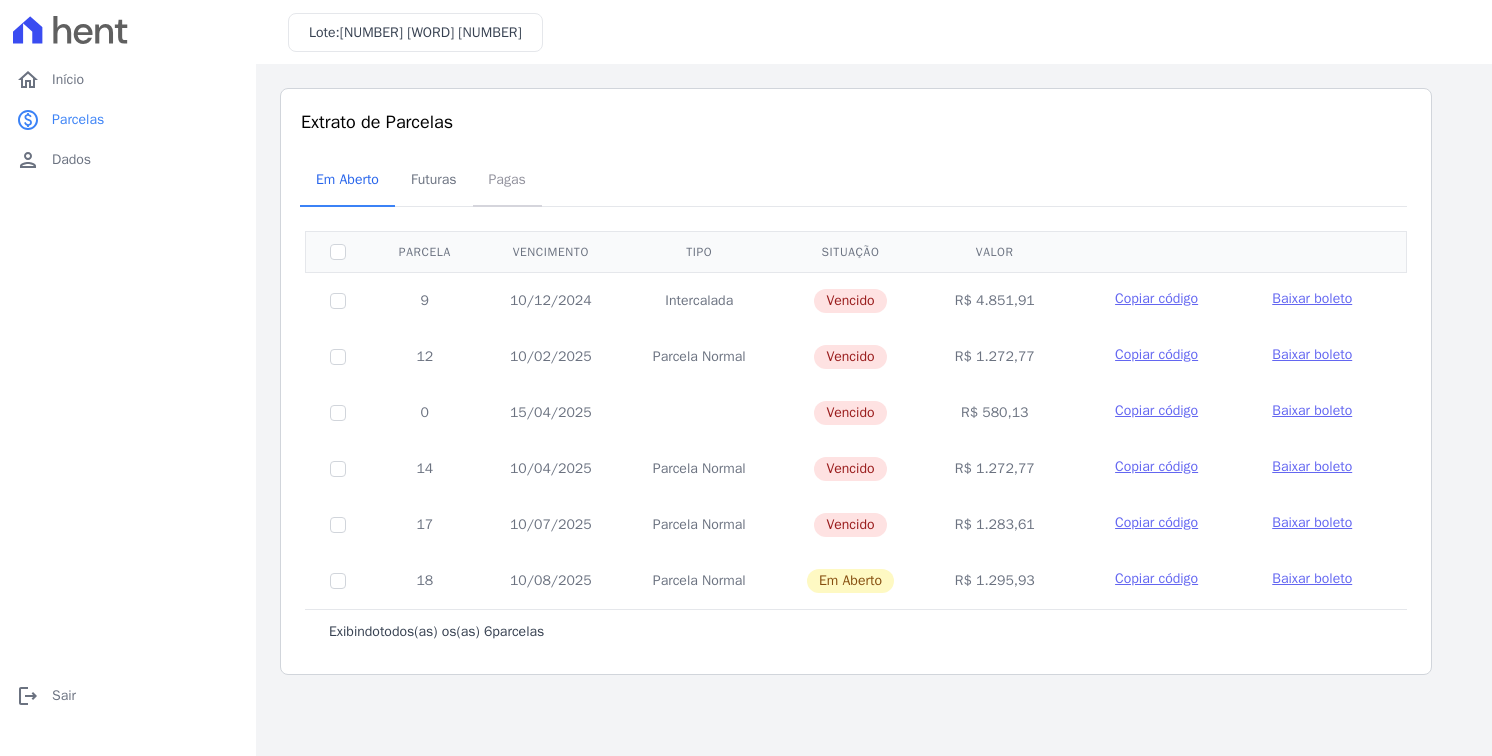 click on "Pagas" at bounding box center [507, 179] 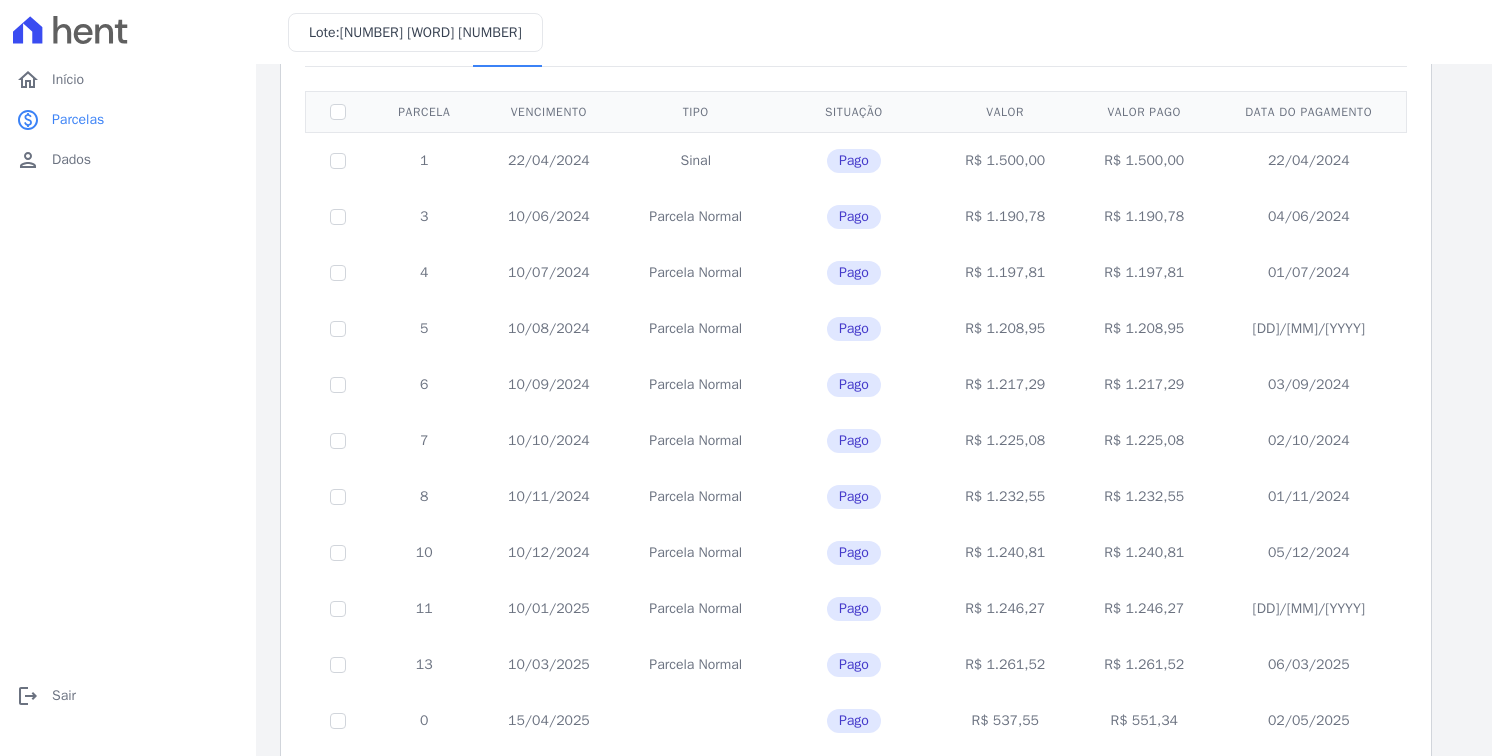 scroll, scrollTop: 100, scrollLeft: 0, axis: vertical 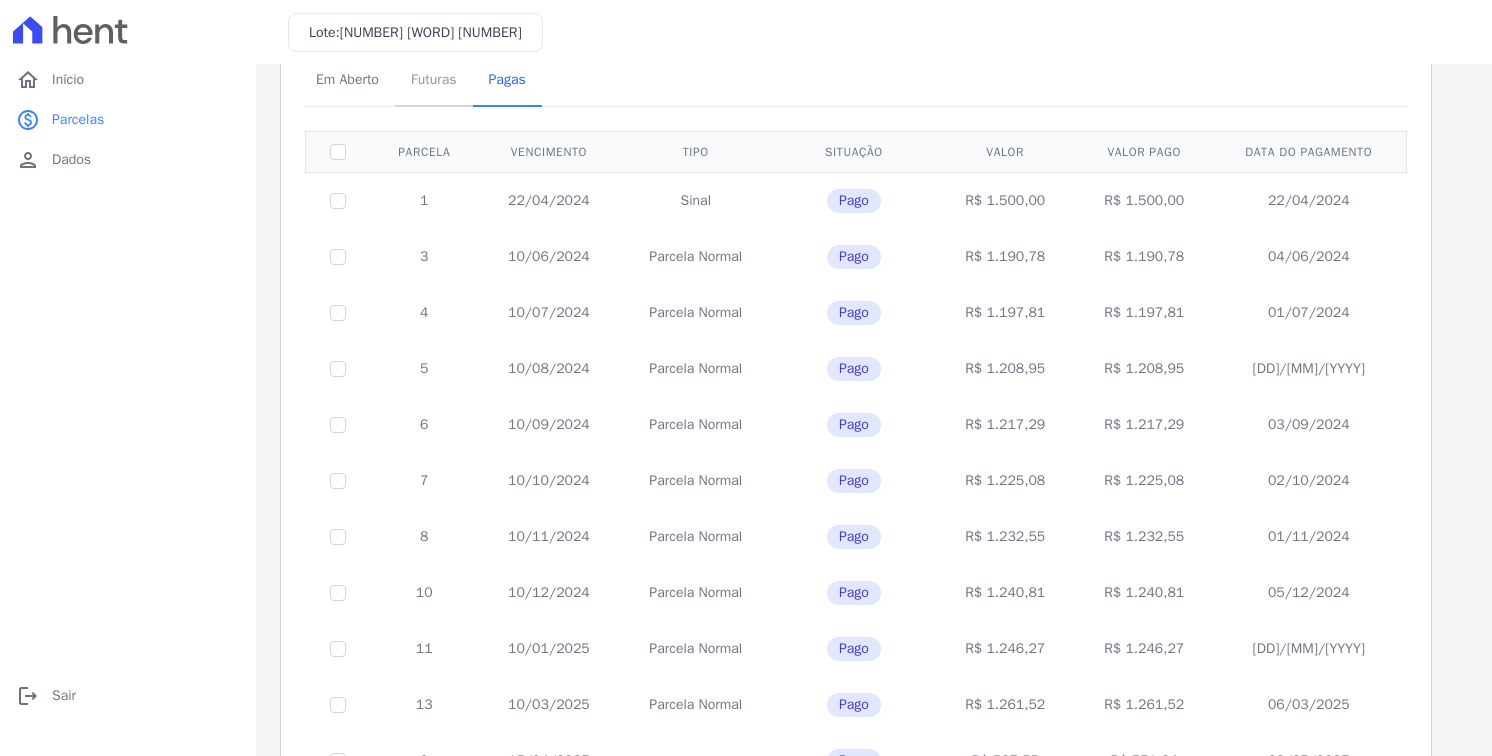 click on "Futuras" at bounding box center [434, 79] 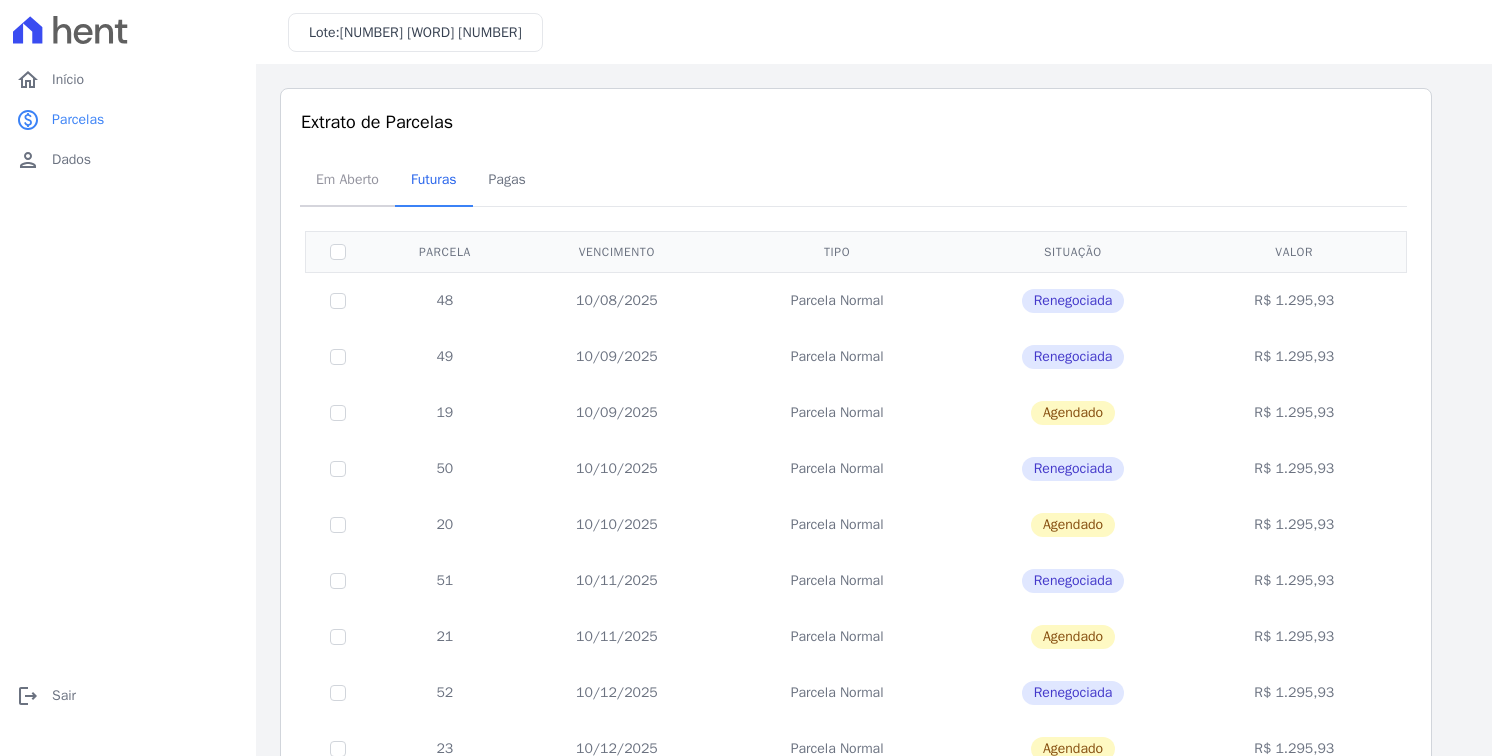 click on "Em Aberto" at bounding box center [347, 179] 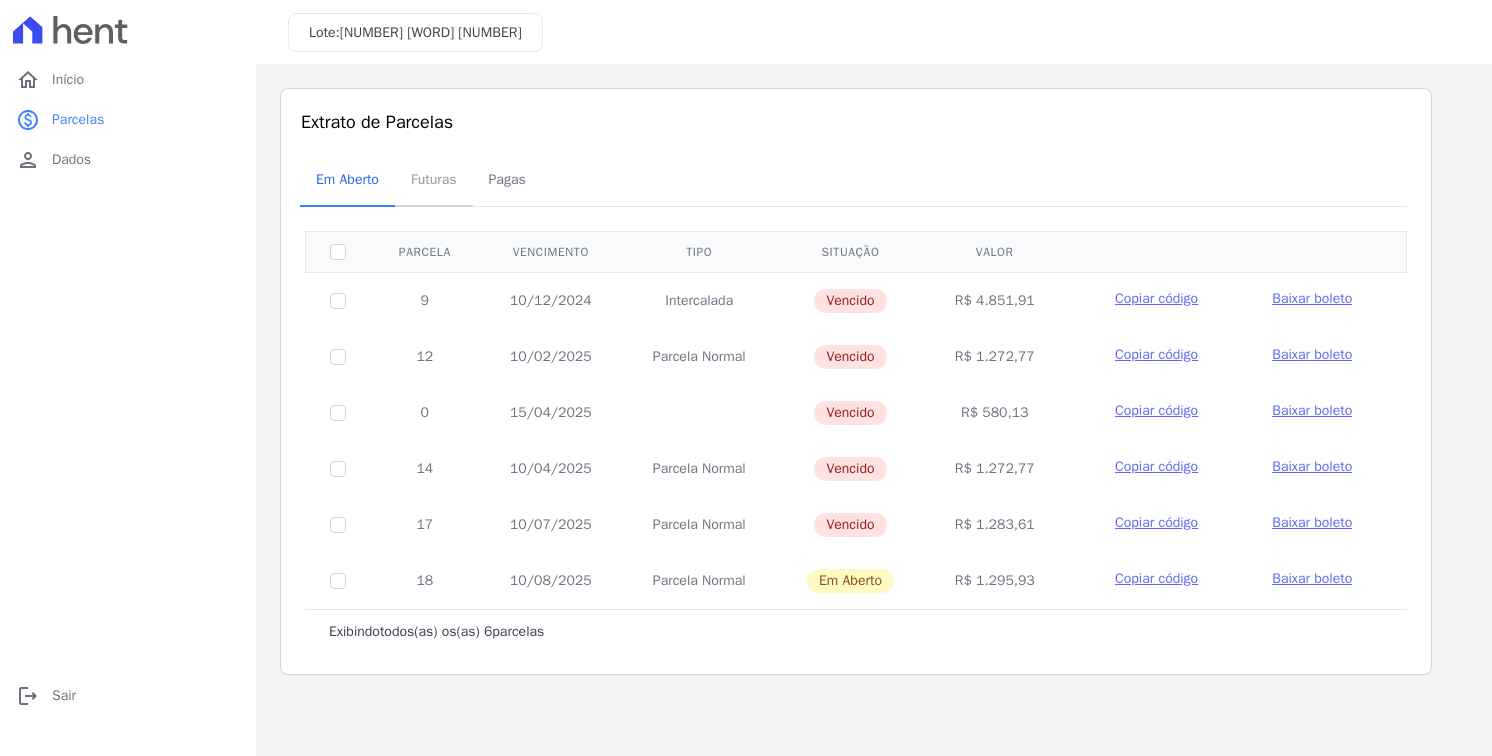 click on "Futuras" at bounding box center (434, 181) 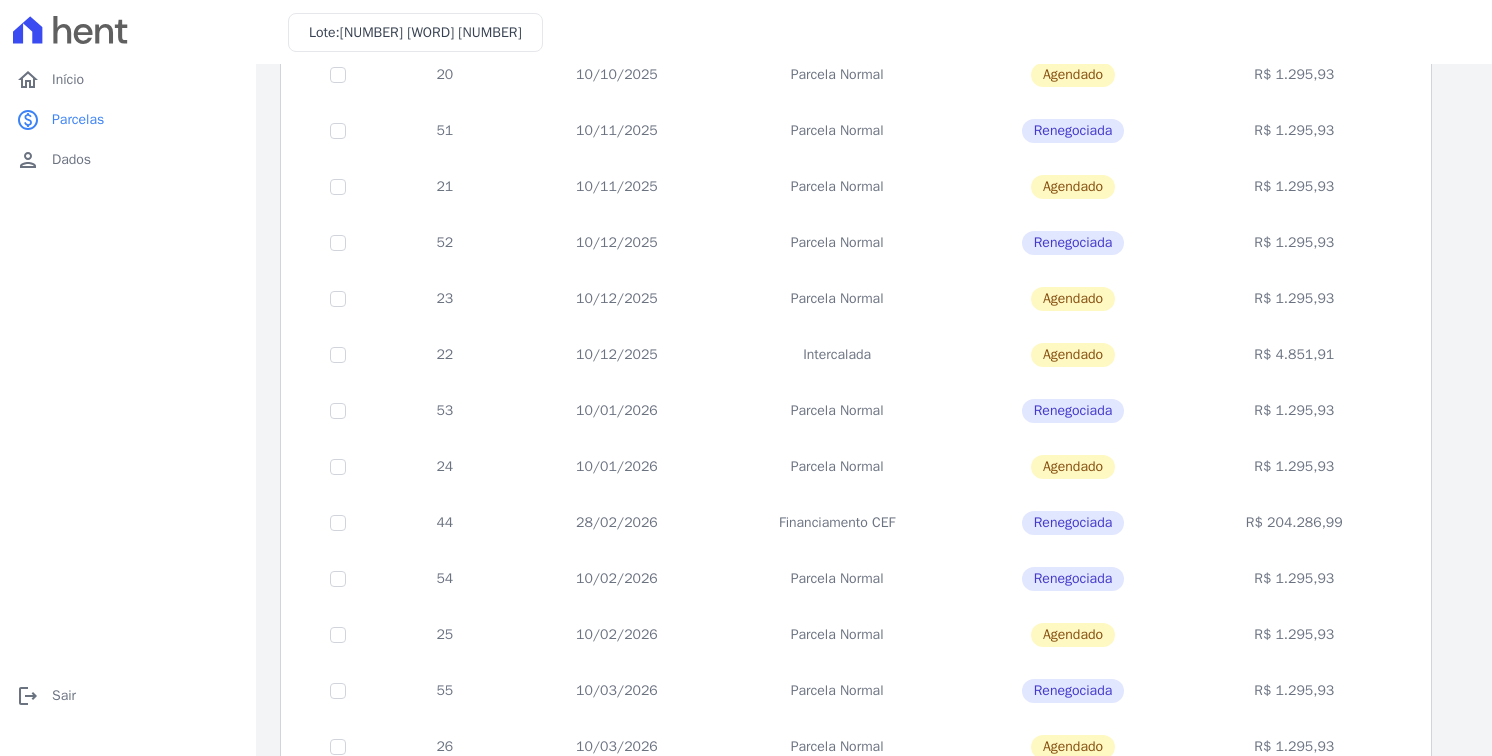 scroll, scrollTop: 0, scrollLeft: 0, axis: both 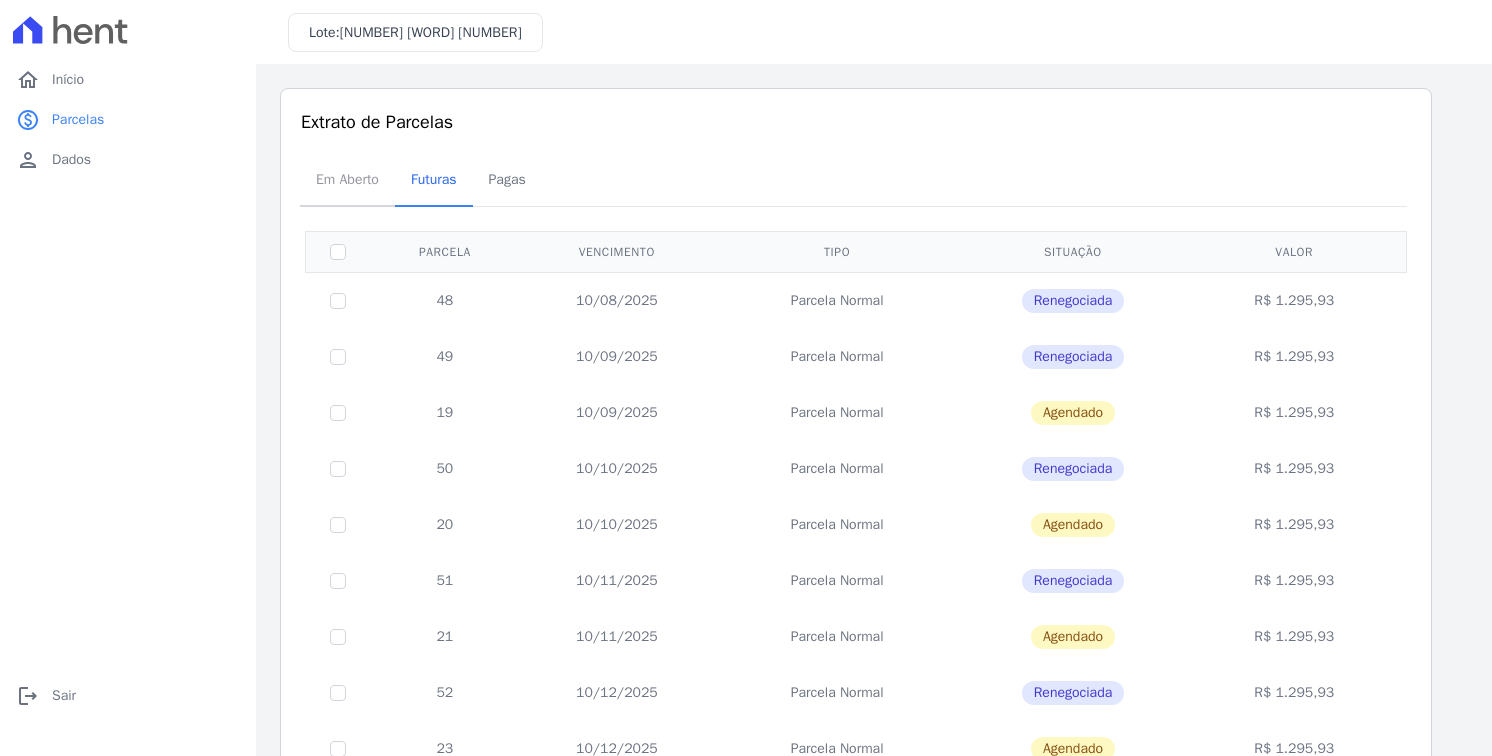 click on "Em Aberto" at bounding box center [347, 179] 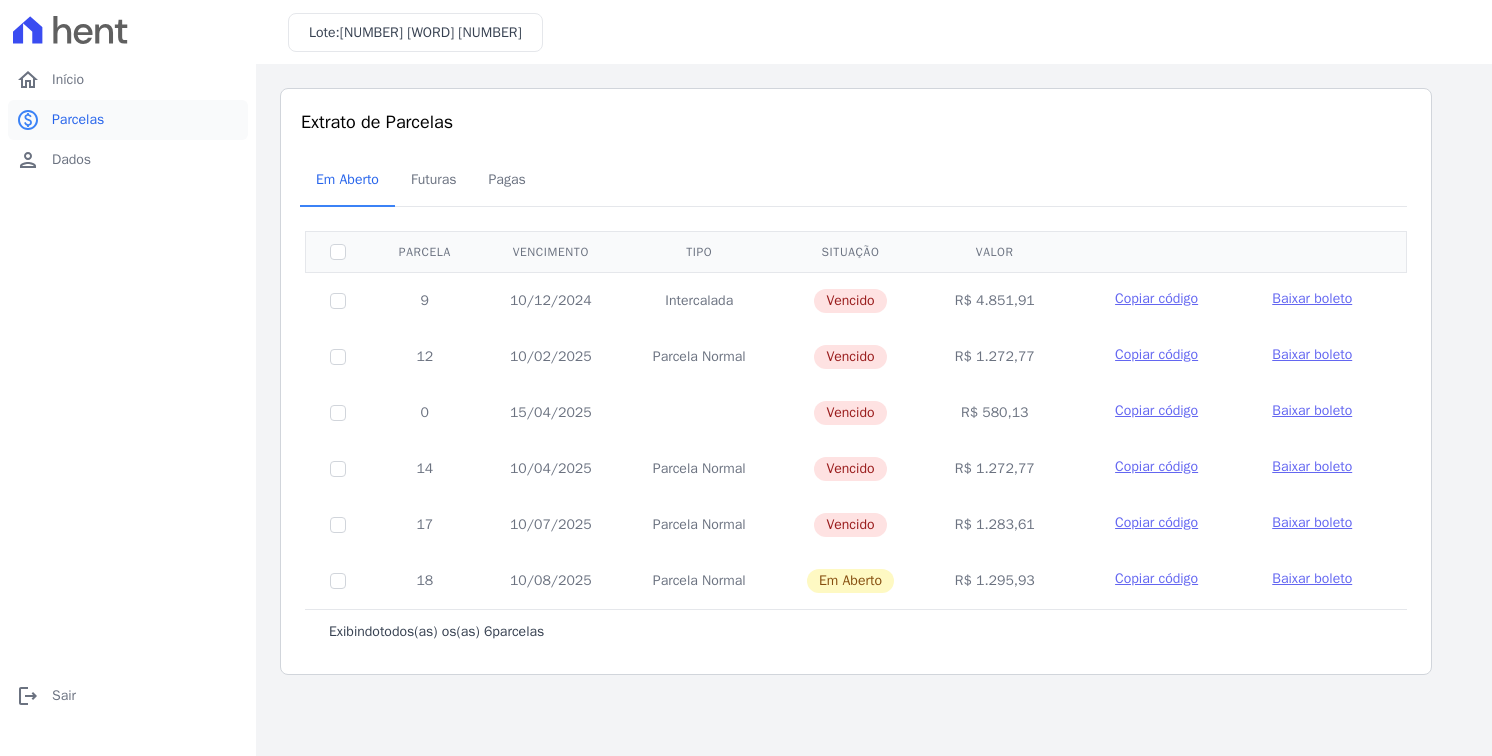 click on "paid Parcelas" at bounding box center (128, 120) 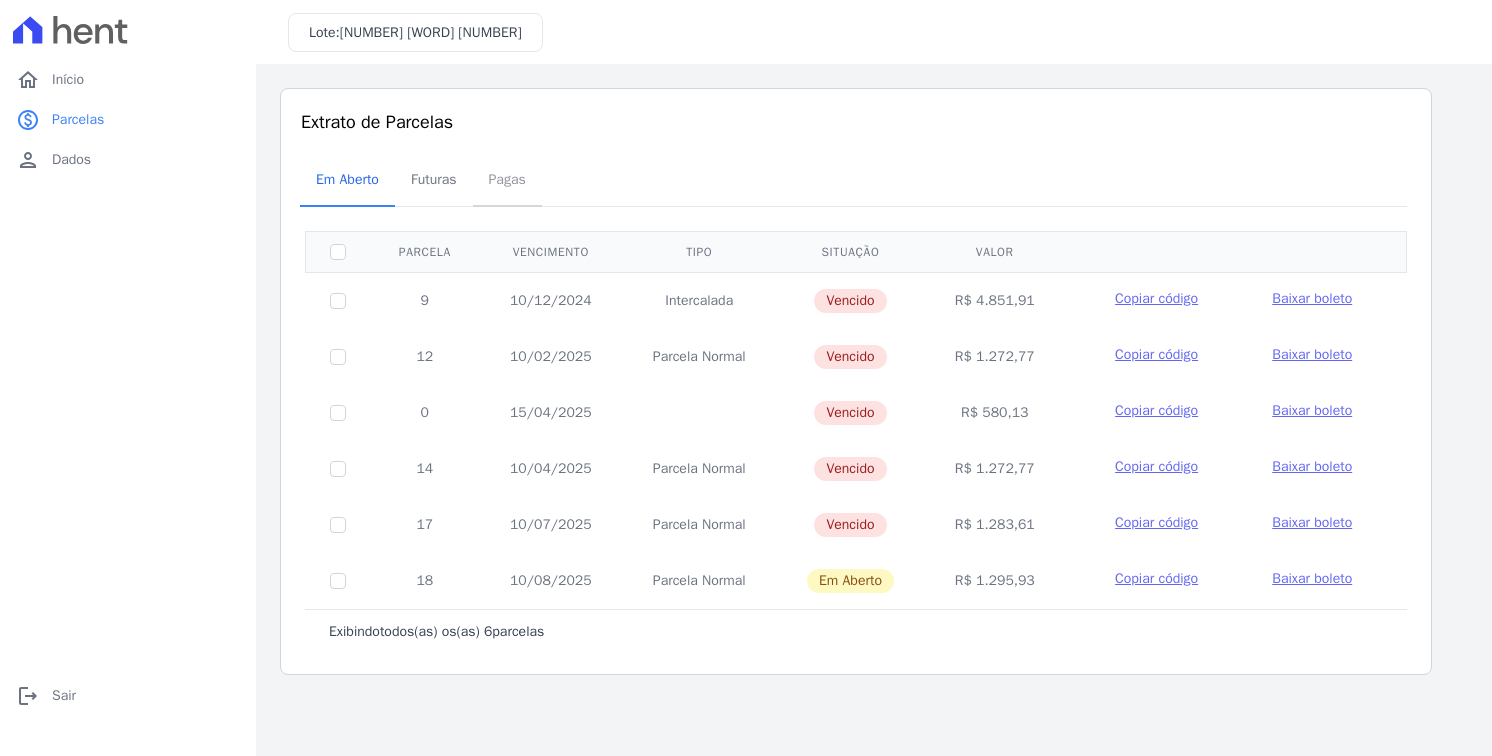 click on "Pagas" at bounding box center [507, 179] 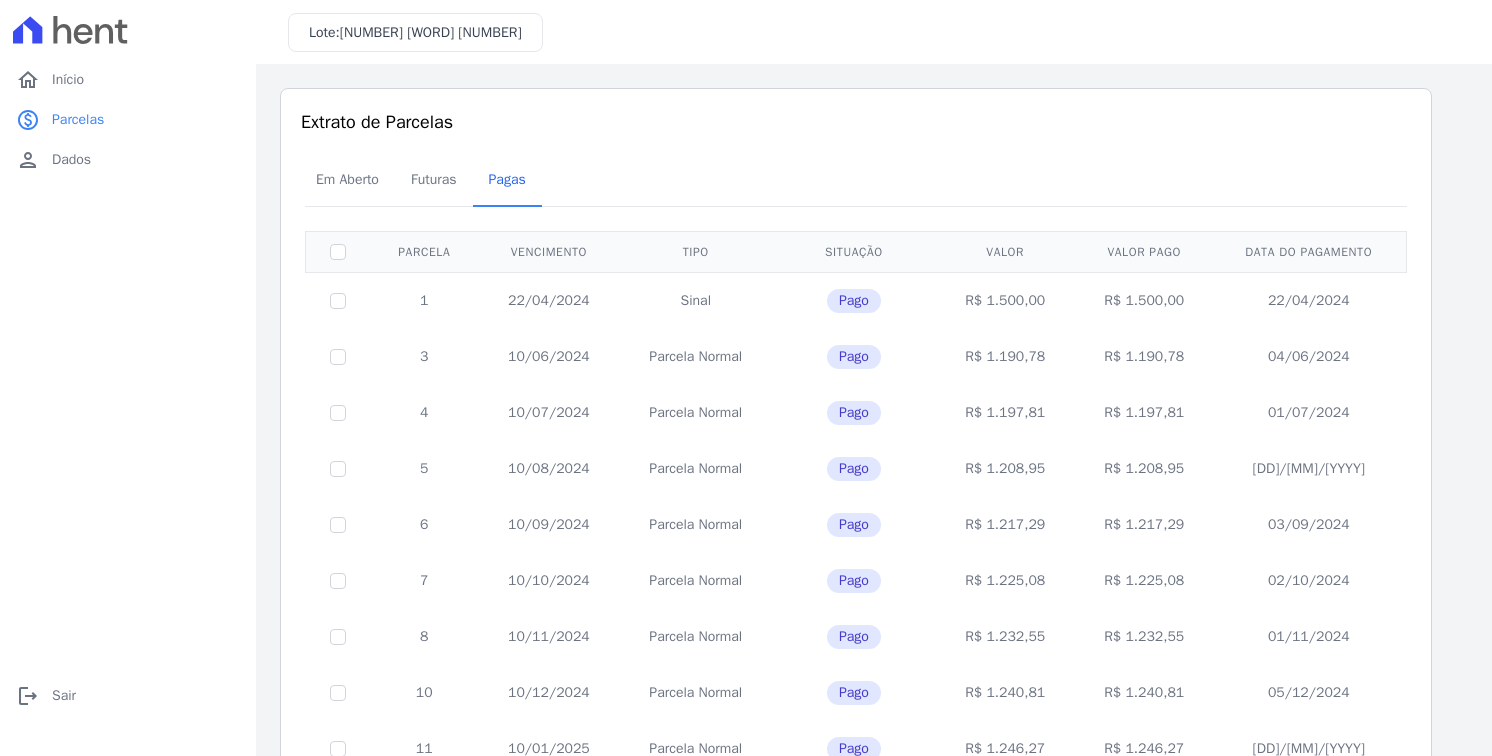 drag, startPoint x: 736, startPoint y: 189, endPoint x: 606, endPoint y: 164, distance: 132.38202 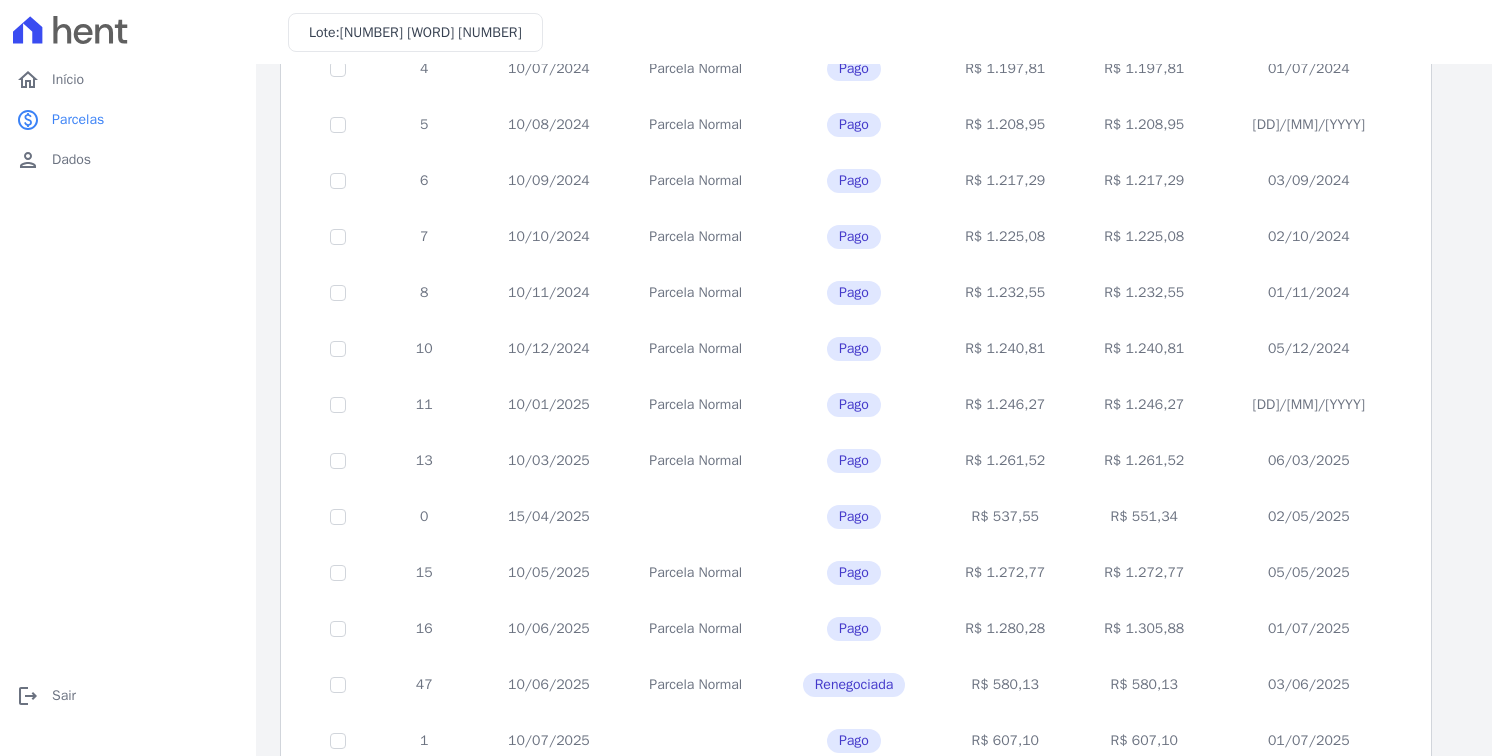 scroll, scrollTop: 400, scrollLeft: 0, axis: vertical 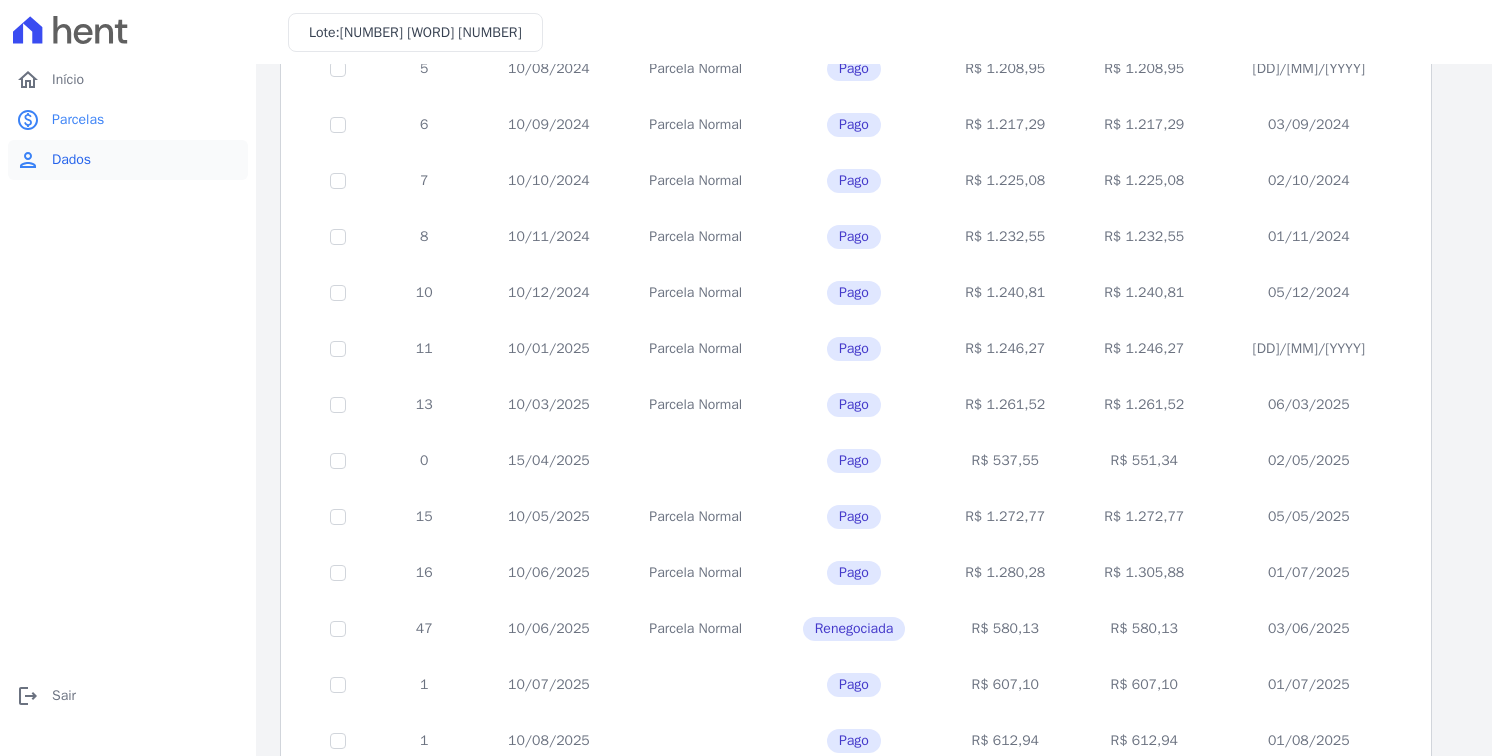 click on "person Dados" at bounding box center [128, 160] 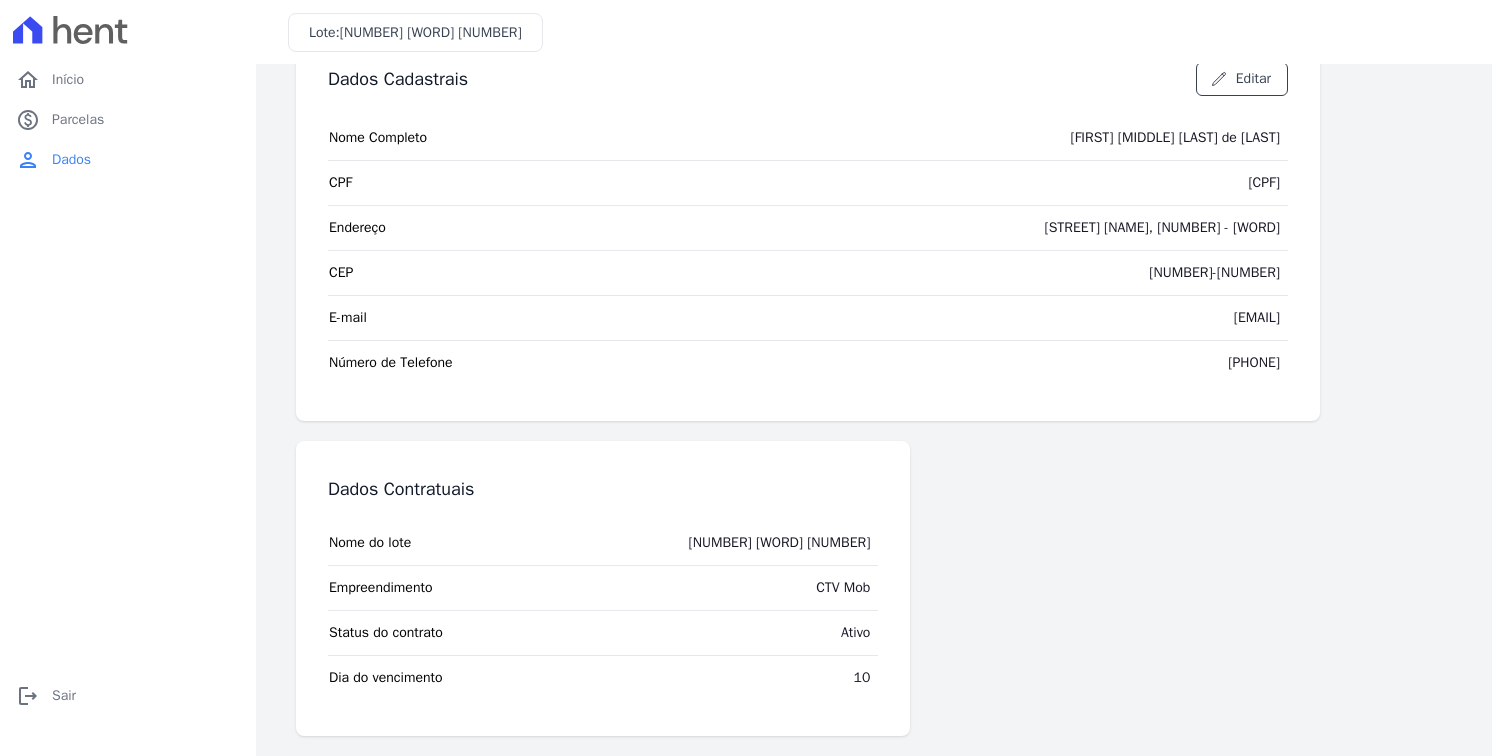 scroll, scrollTop: 64, scrollLeft: 0, axis: vertical 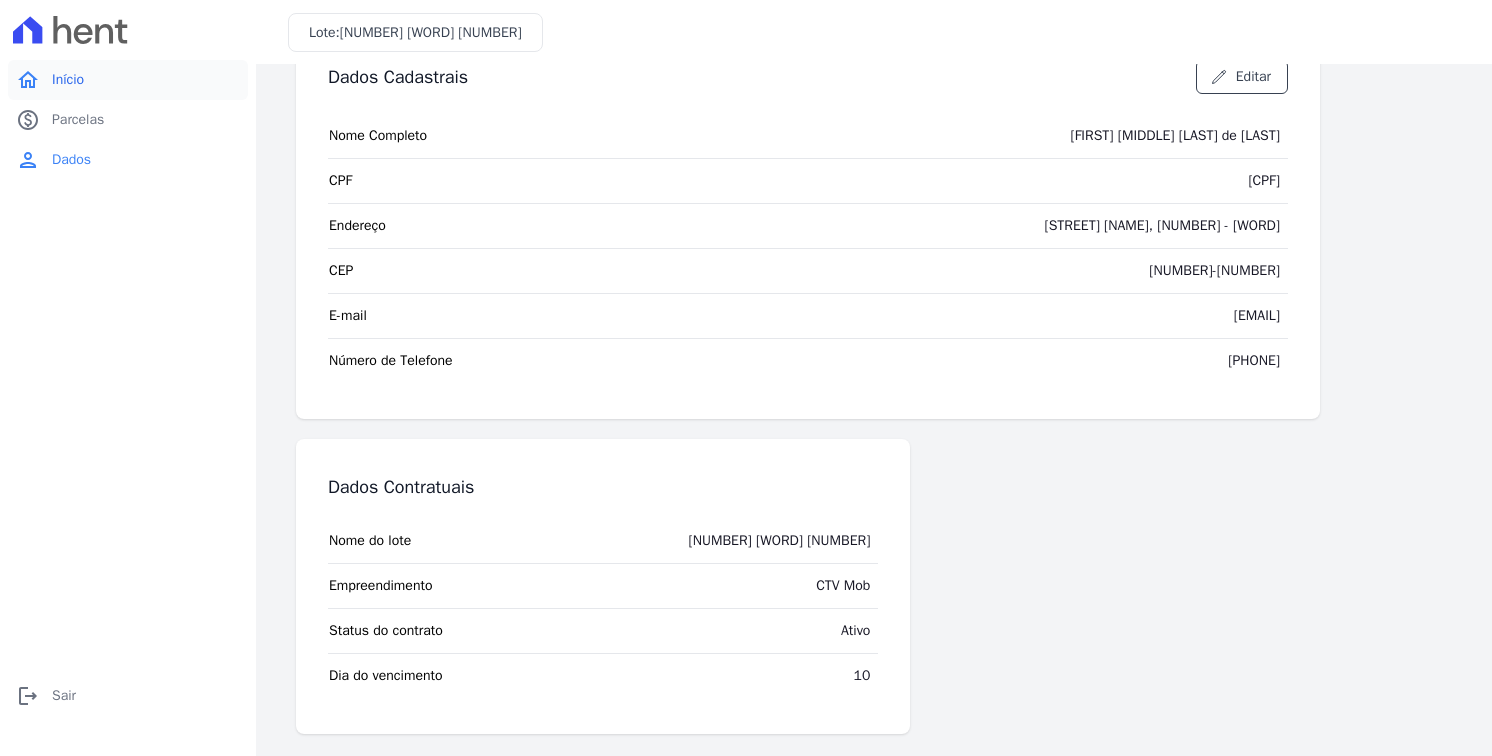 click on "home Início" at bounding box center (128, 80) 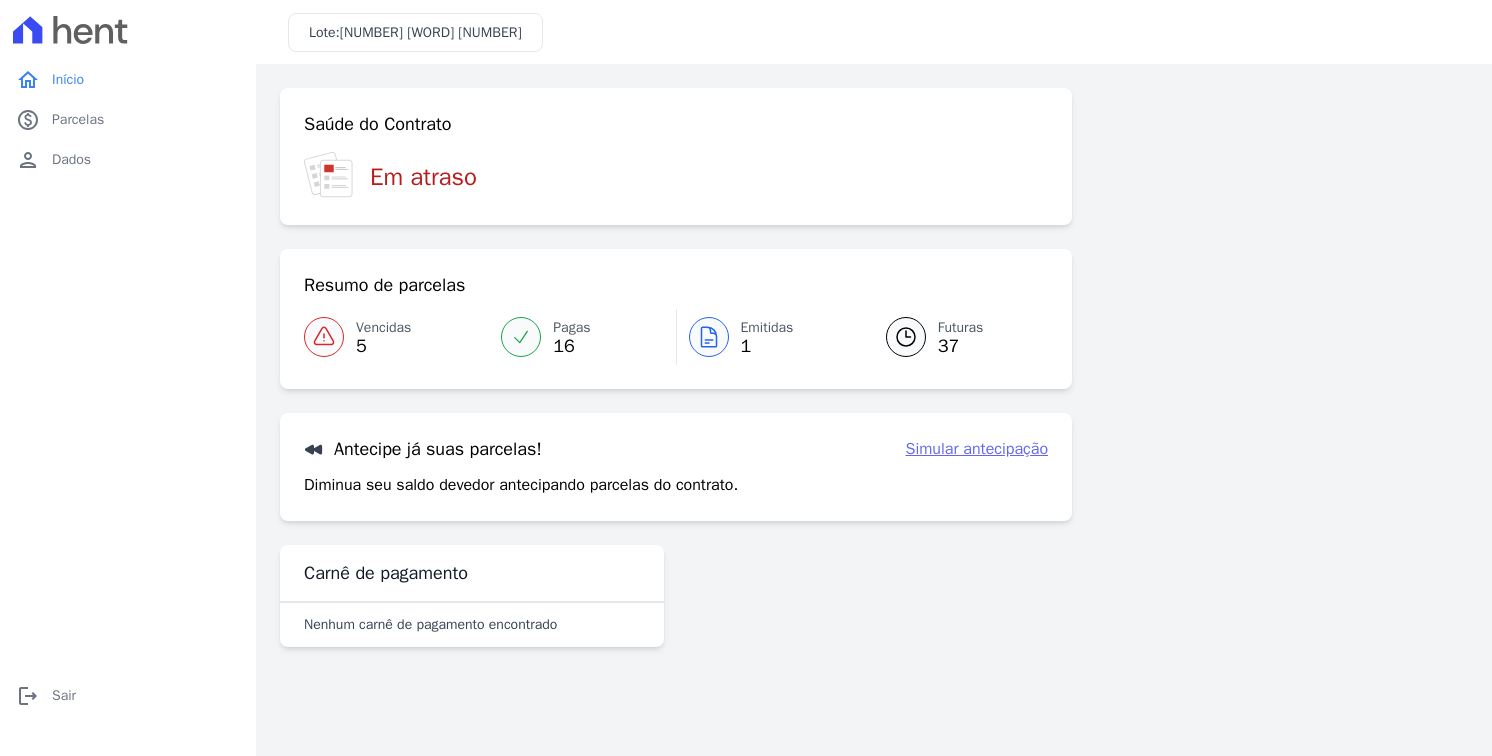 click on "Em atraso" at bounding box center (676, 176) 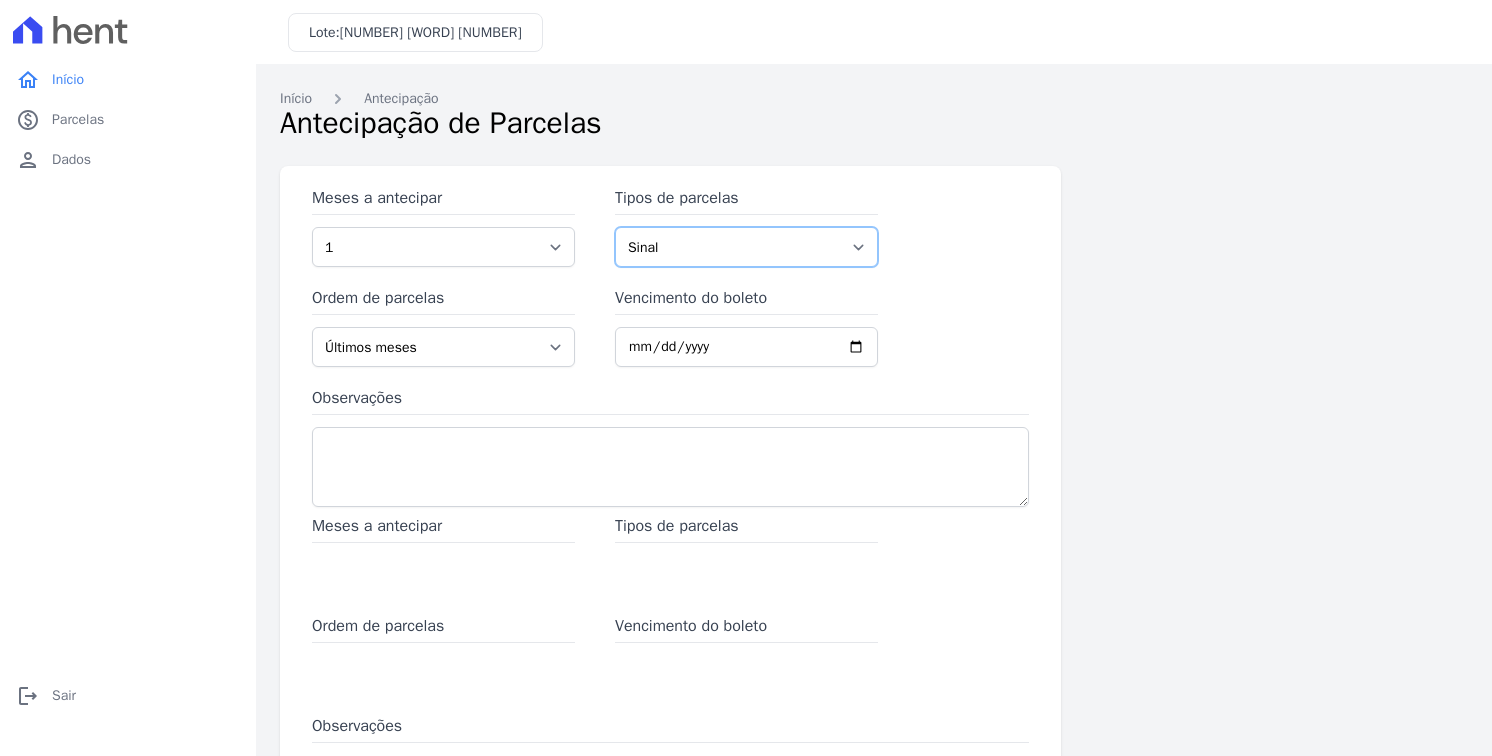 click on "Sinal
Financiamento CEF
Parcela Normal
Intercalada
Outros" at bounding box center (746, 247) 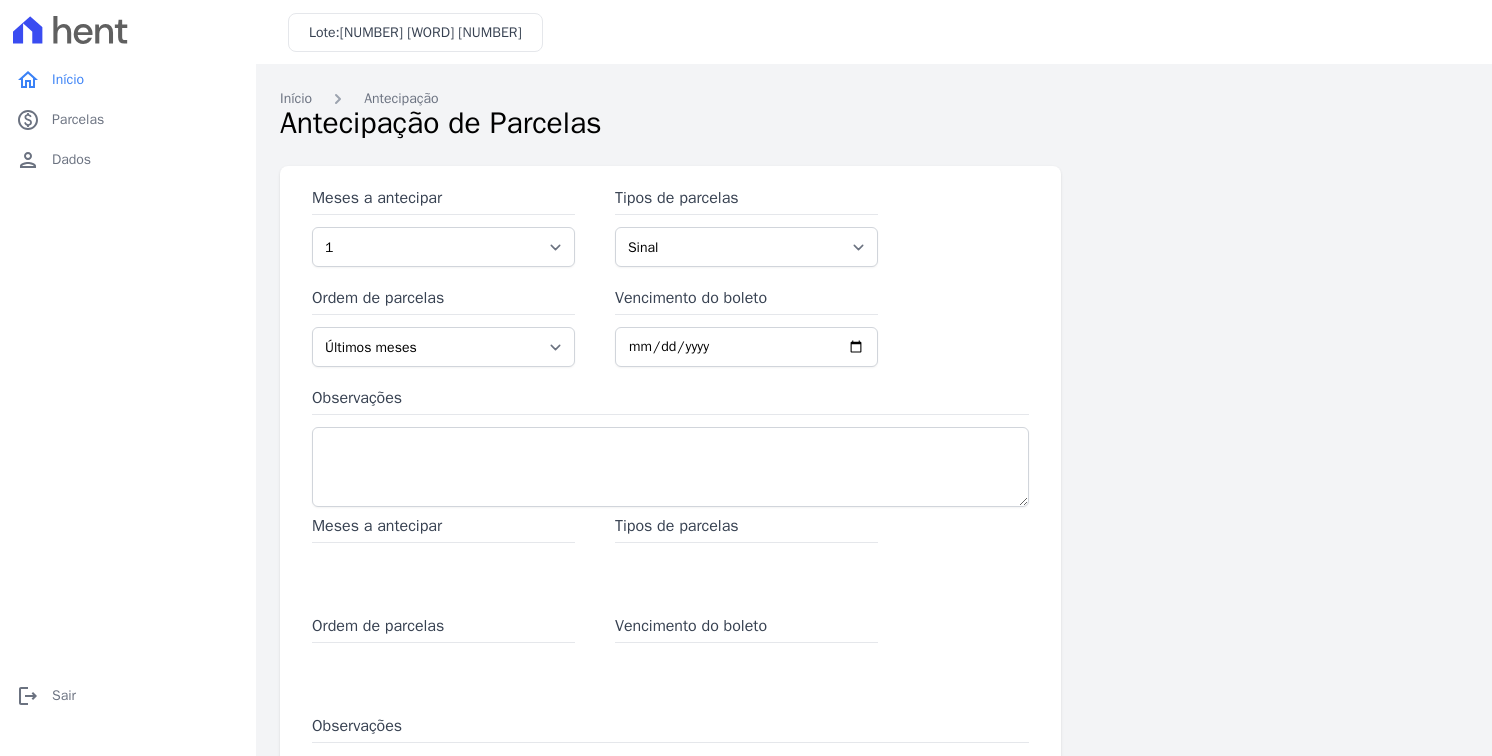 drag, startPoint x: 594, startPoint y: 264, endPoint x: 579, endPoint y: 259, distance: 15.811388 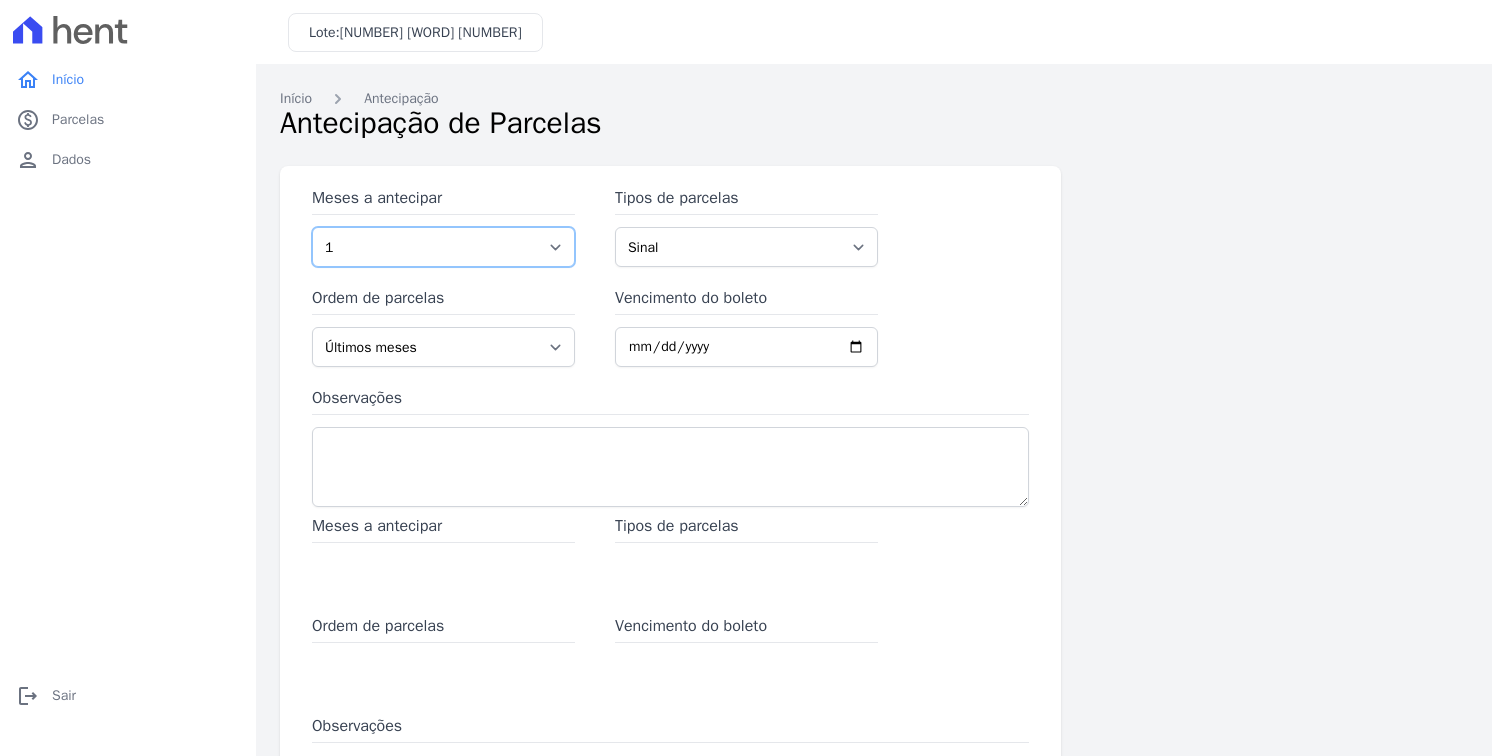 click on "1
2
3
4
5
6
7
8
9
10
11
12
13
14
15
16
17
18
19
20
21
22
23
24
25
26
27
28
29
30
31
32
33
34
35
36
37
38" at bounding box center [443, 247] 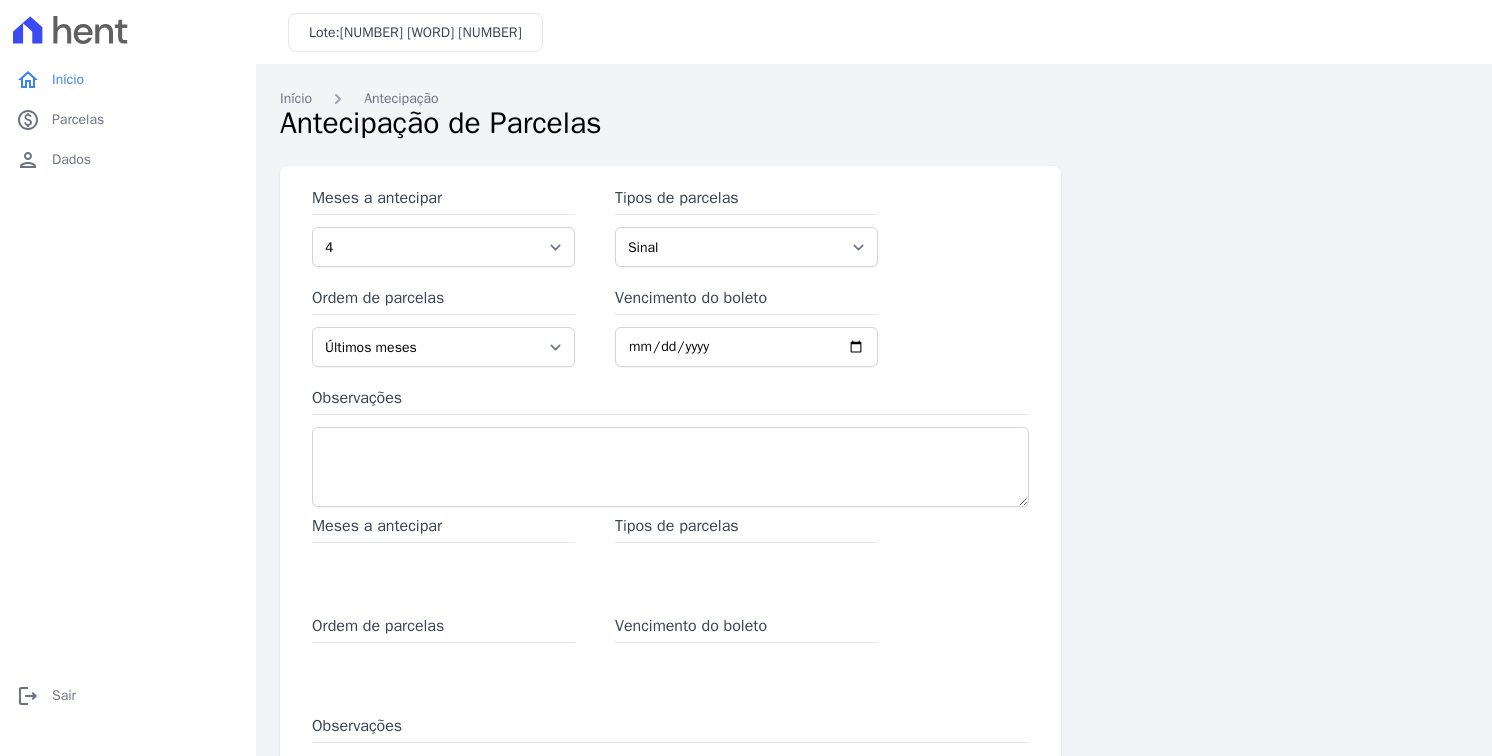click on "Meses a antecipar
[NUMBER]
[NUMBER]
[NUMBER]
[NUMBER]
[NUMBER]
[NUMBER]
[NUMBER]
[NUMBER]
[NUMBER]
[NUMBER]
[NUMBER]
[NUMBER]
[NUMBER]
[NUMBER]
[NUMBER]
[NUMBER]
[NUMBER]
[NUMBER]
[NUMBER]
[NUMBER]
[NUMBER]
[NUMBER]
[NUMBER]
[NUMBER]
[NUMBER]
[NUMBER]
[NUMBER]
[NUMBER]
[NUMBER]
[NUMBER]
[NUMBER]
[NUMBER]
[NUMBER]
[NUMBER]
[NUMBER]
[NUMBER]
[NUMBER]
[NUMBER]
Tipos de parcelas
Sinal
Financiamento CEF
Parcela Normal
Intercalada
Outros
Ordem de parcelas
Últimos meses
Primeiros meses
Vencimento do boleto
Observações" at bounding box center (670, 350) 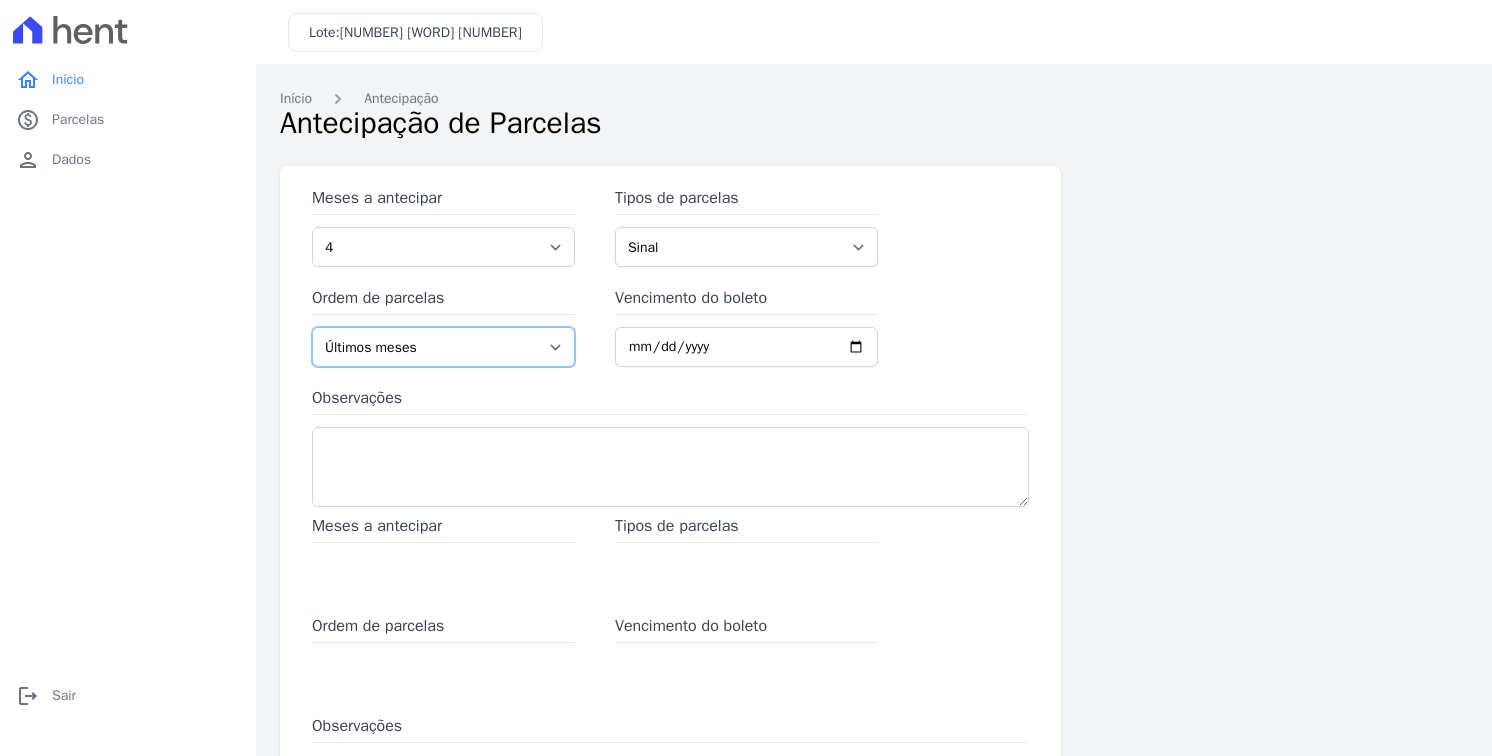 click on "Últimos meses
Primeiros meses" at bounding box center [443, 347] 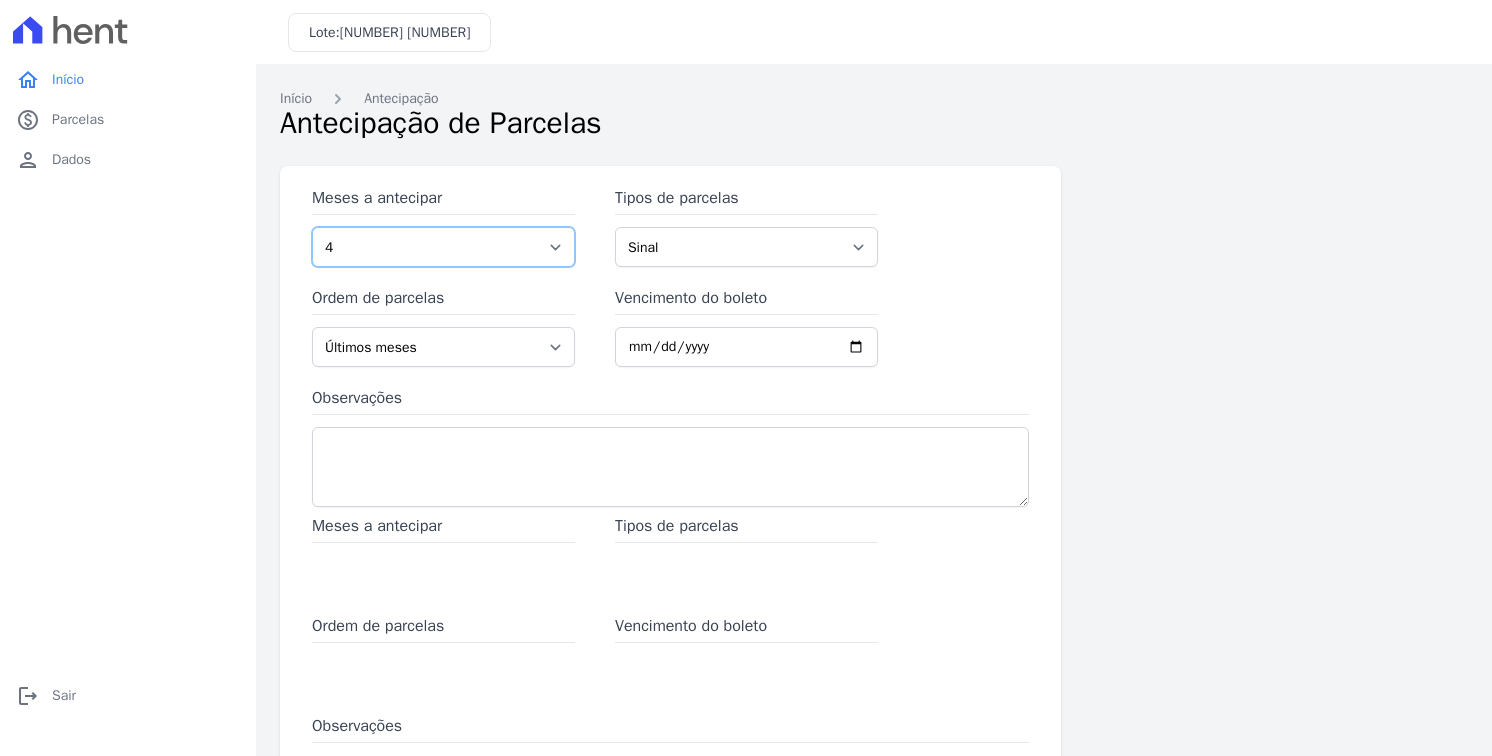 click on "1
2
3
4
5
6
7
8
9
10
11
12
13
14
15
16
17
18
19
20
21
22
23
24
25
26
27
28
29
30
31
32
33
34
35
36
37
38" at bounding box center (443, 247) 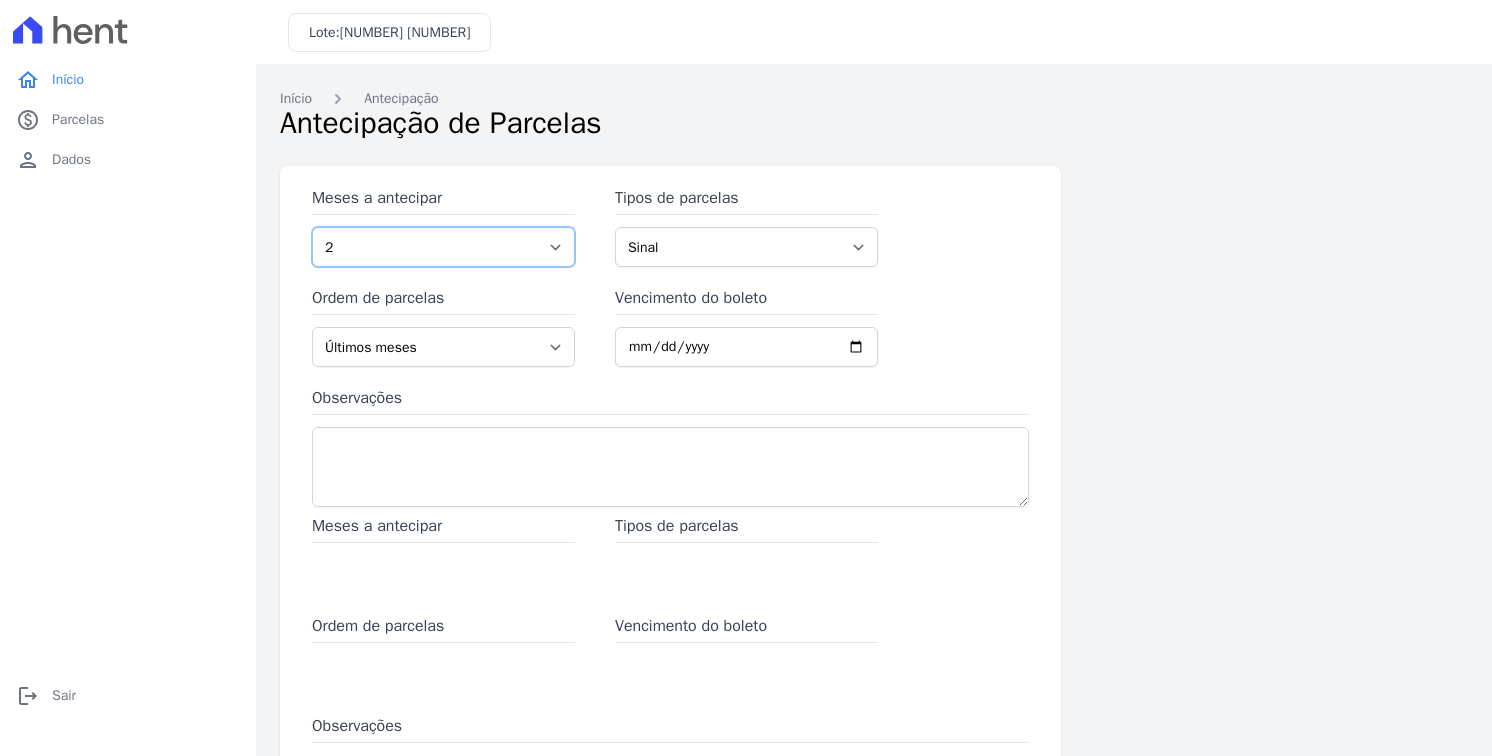 click on "1
2
3
4
5
6
7
8
9
10
11
12
13
14
15
16
17
18
19
20
21
22
23
24
25
26
27
28
29
30
31
32
33
34
35
36
37
38" at bounding box center (443, 247) 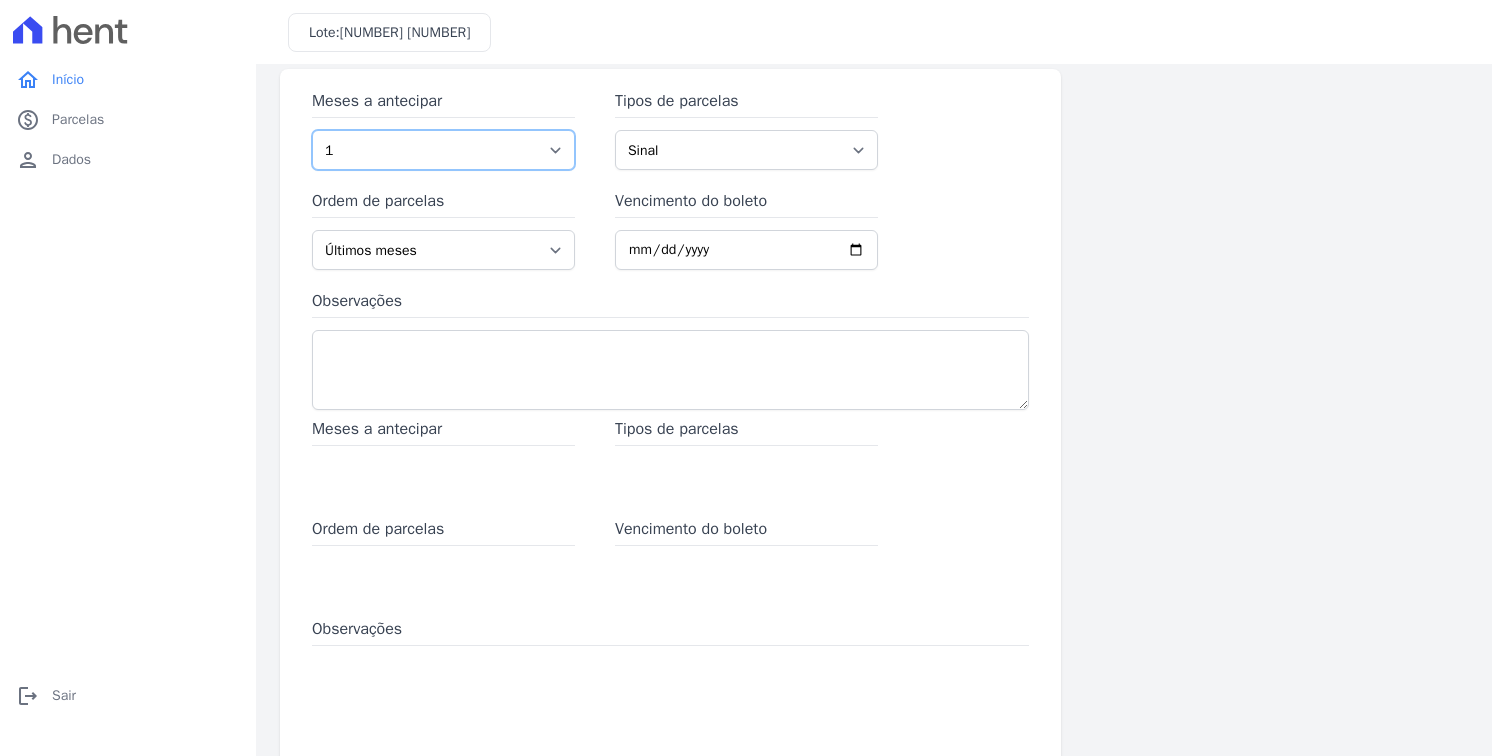 scroll, scrollTop: 100, scrollLeft: 0, axis: vertical 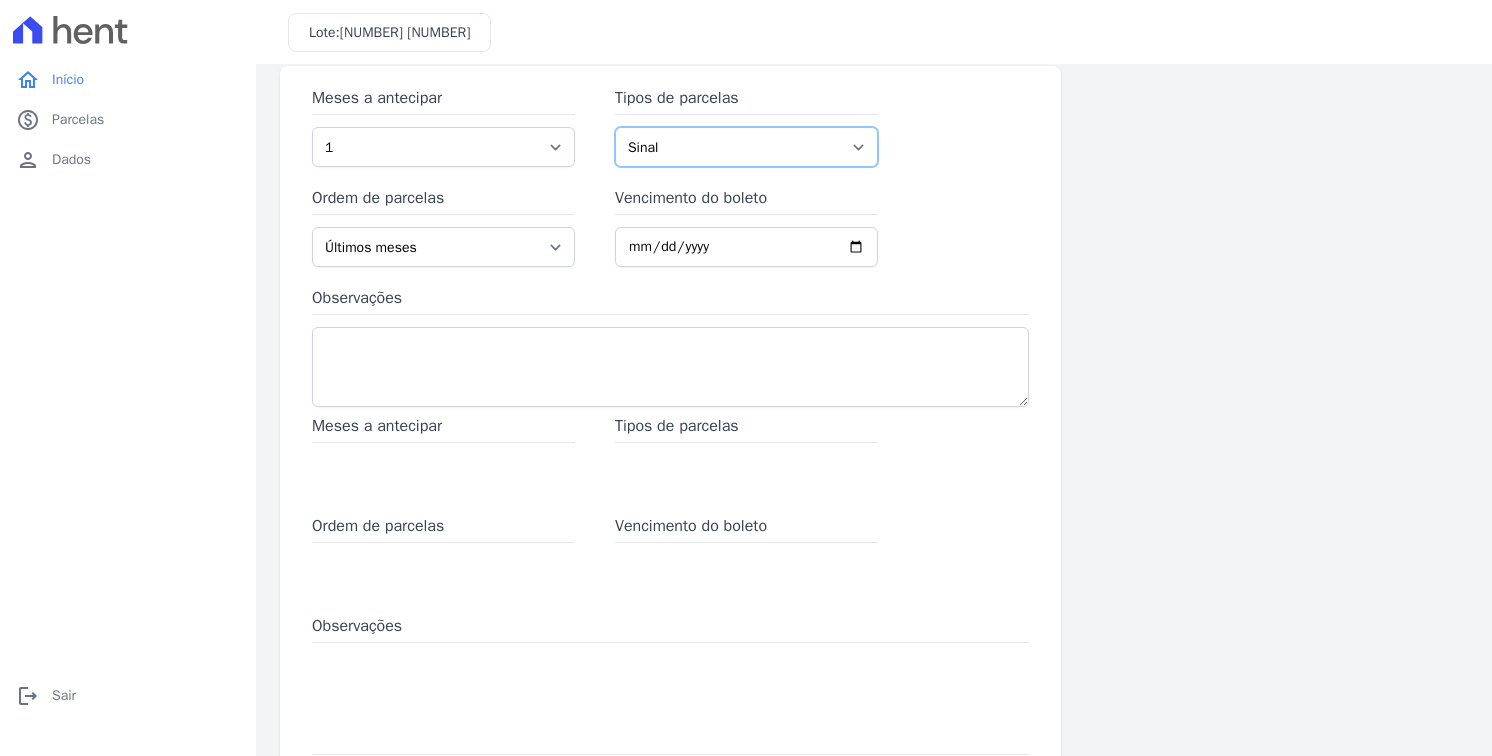 click on "Sinal
Financiamento CEF
Parcela Normal
Intercalada
Outros" at bounding box center [746, 147] 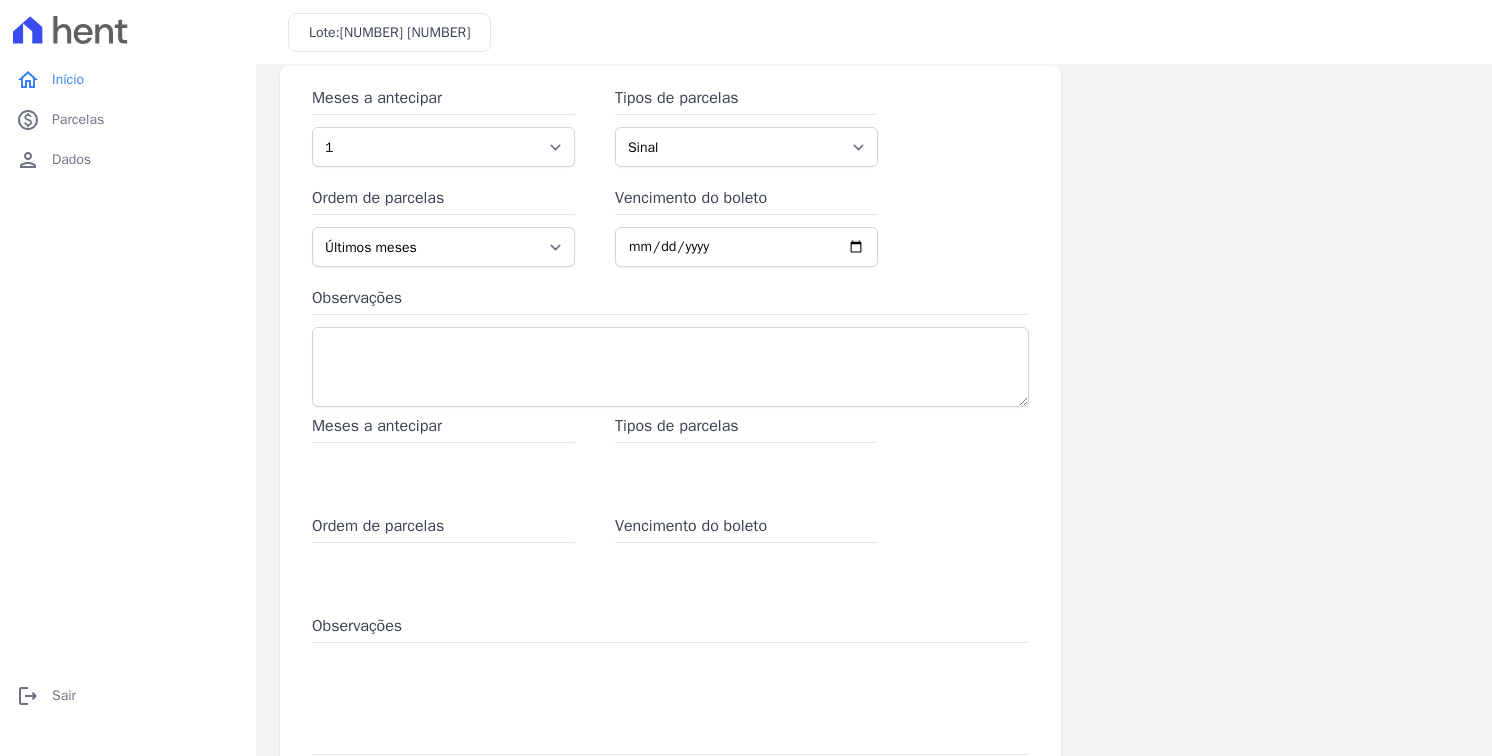 click on "Ordem de parcelas" at bounding box center (443, 528) 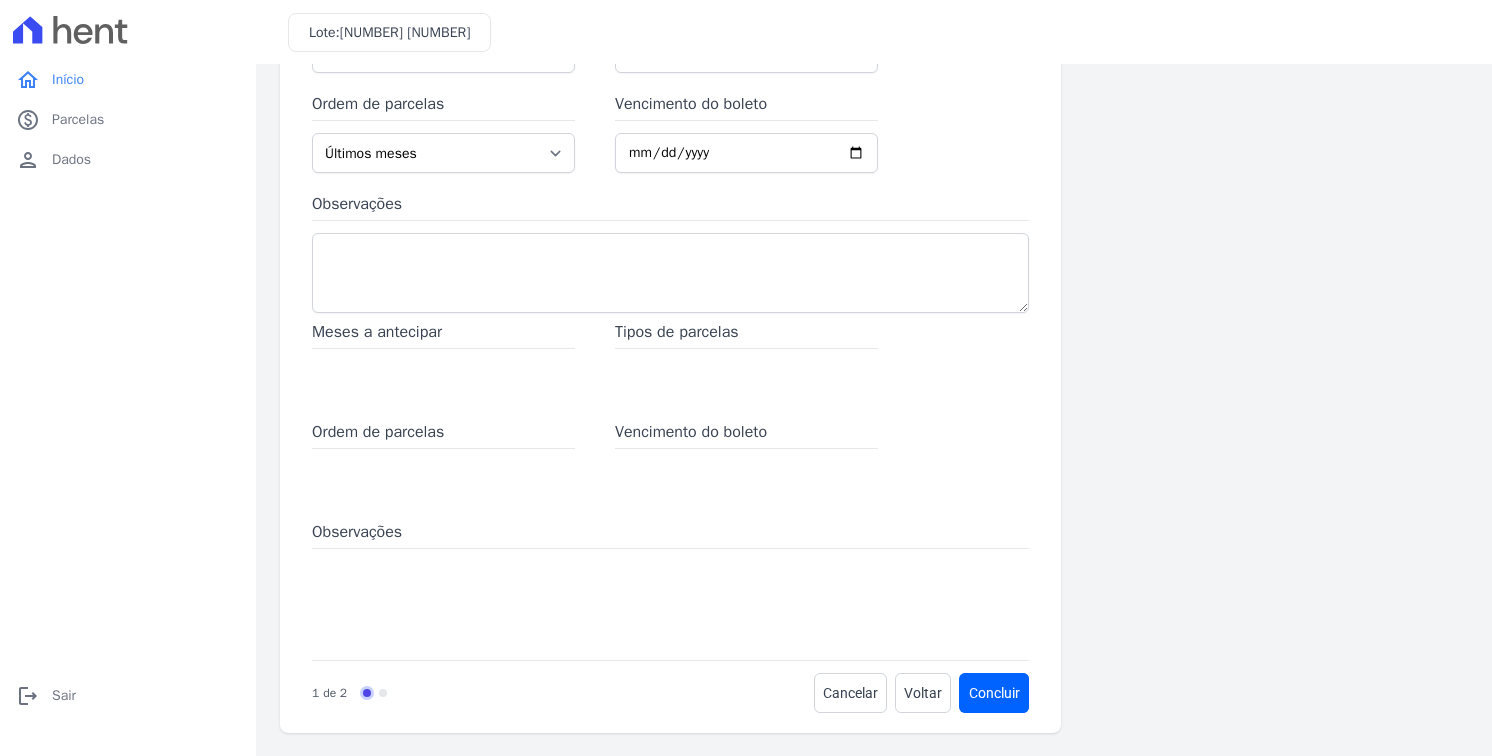 scroll, scrollTop: 195, scrollLeft: 0, axis: vertical 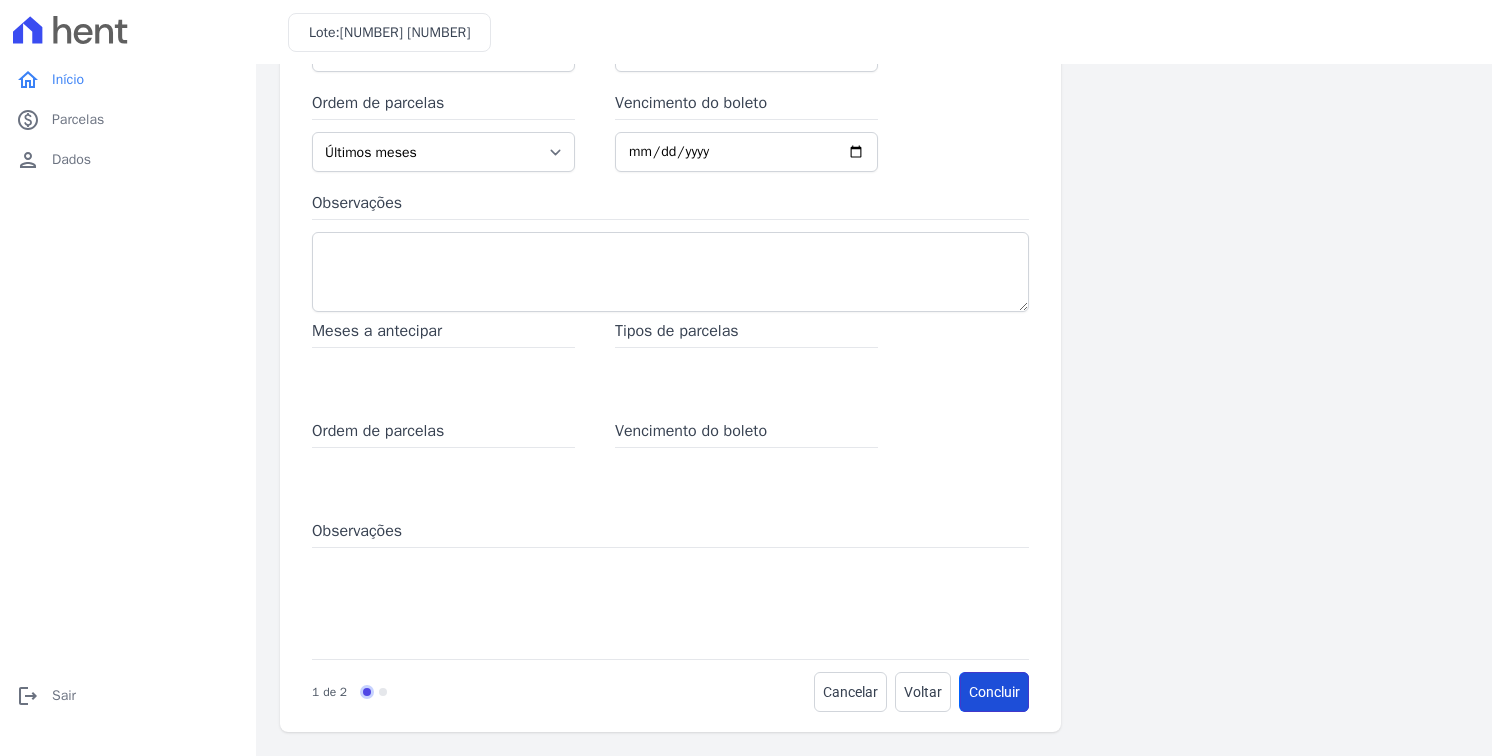 click on "Concluir" at bounding box center (994, 692) 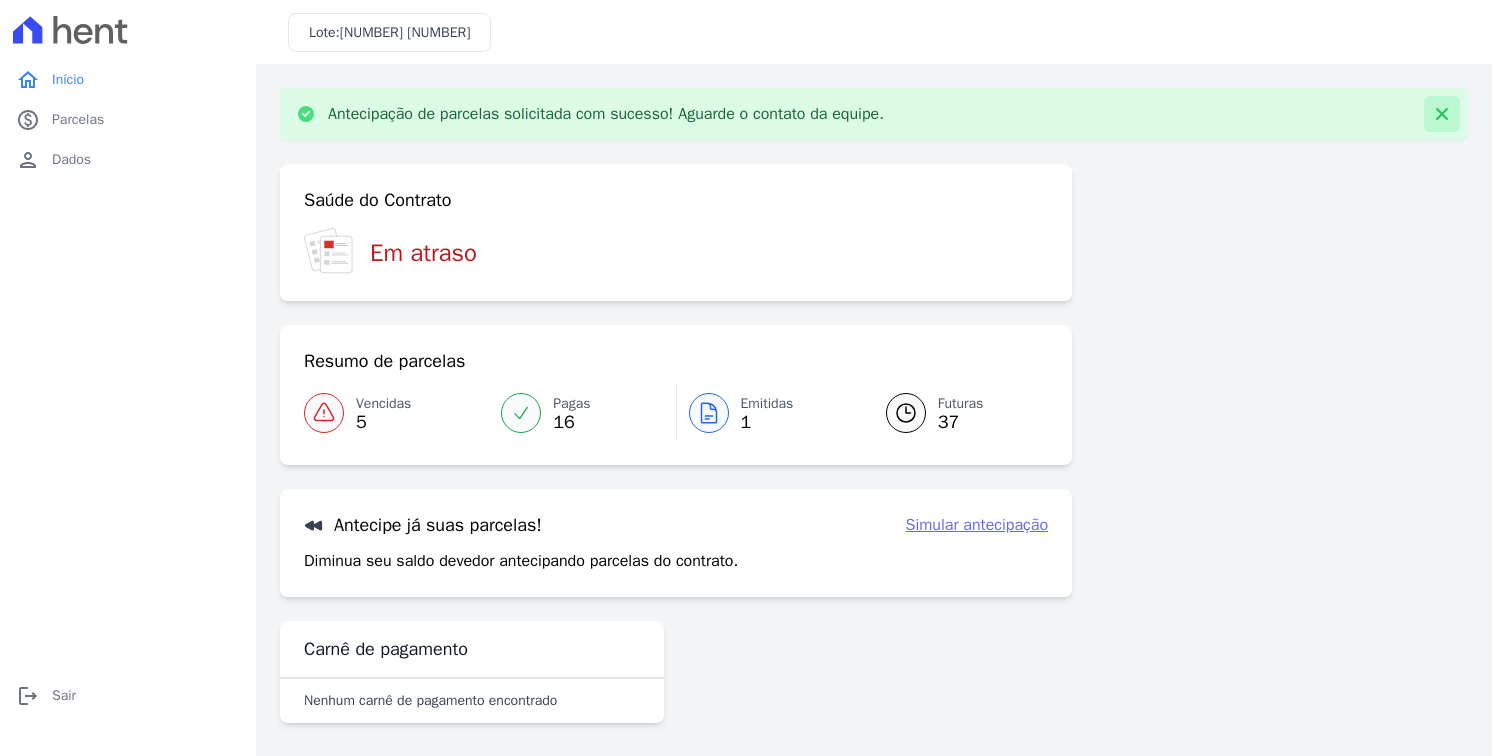 click at bounding box center [1442, 114] 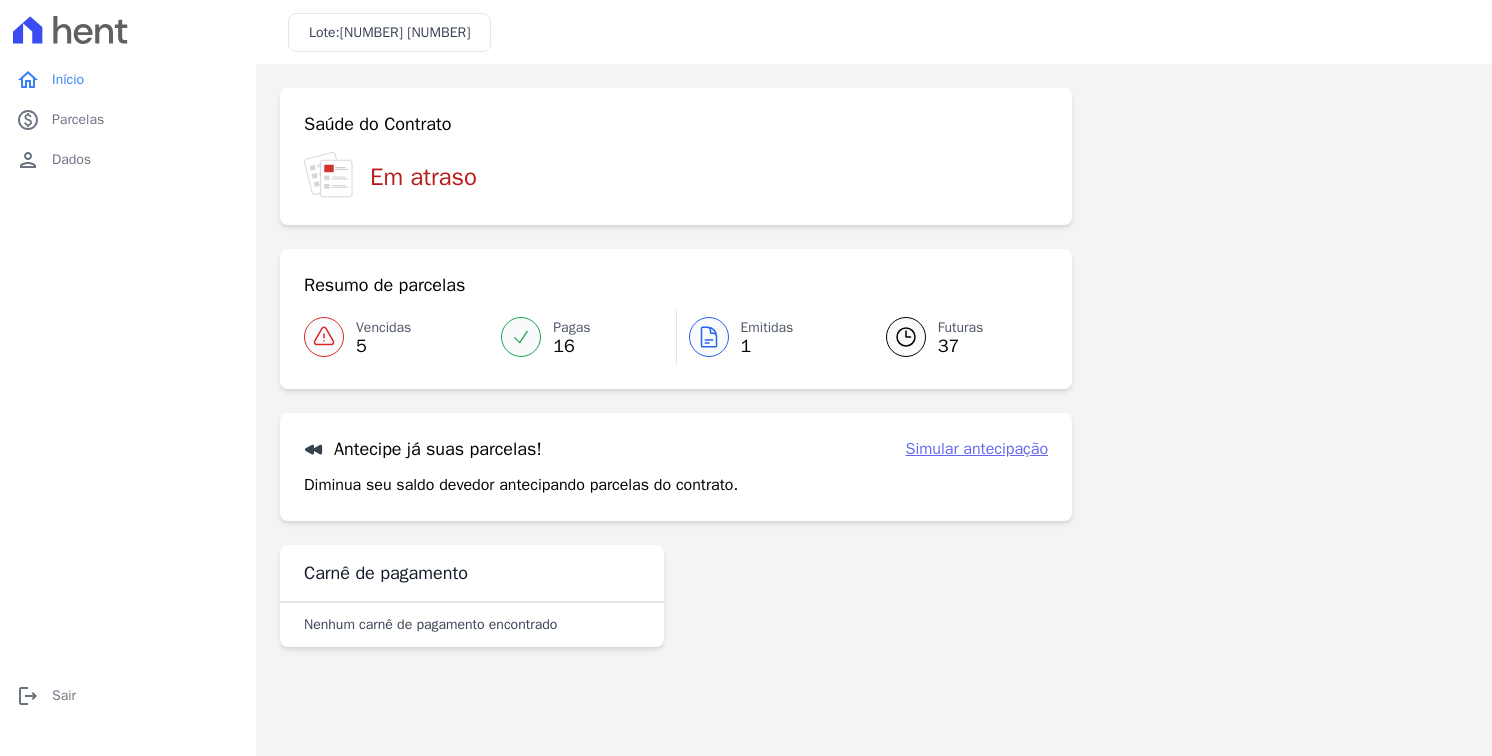 click on "37" at bounding box center (961, 346) 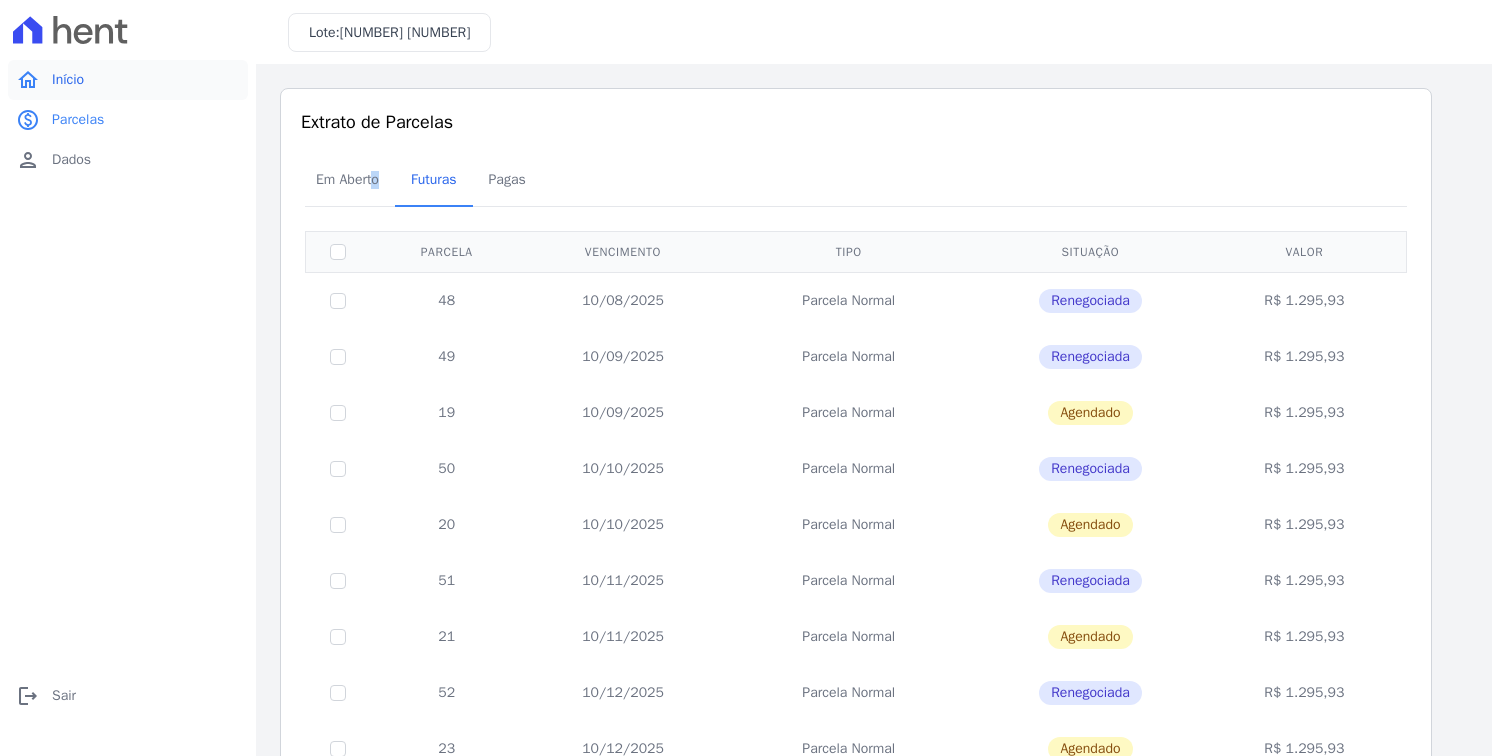 click on "Início" at bounding box center [68, 80] 